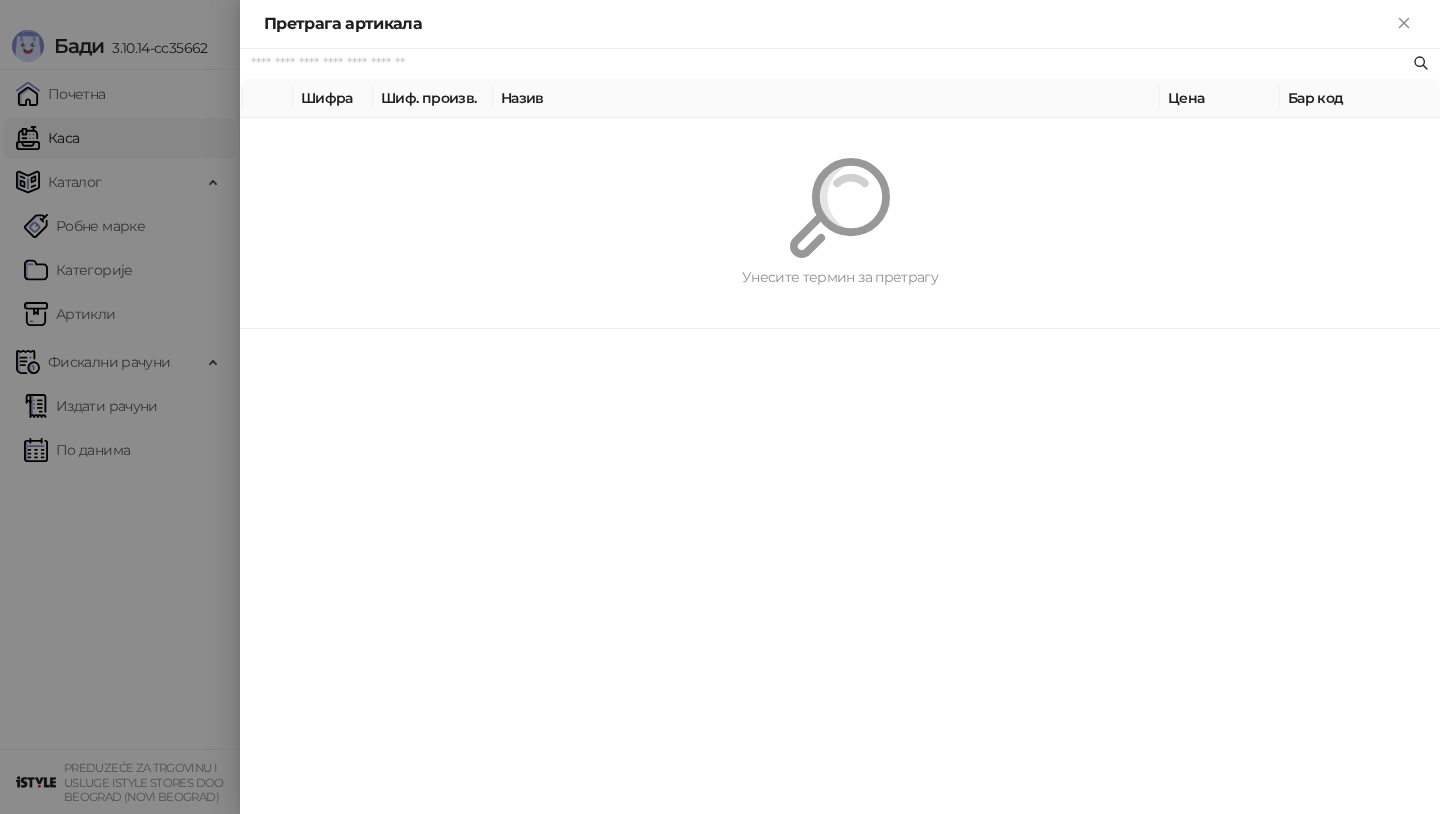 scroll, scrollTop: 0, scrollLeft: 0, axis: both 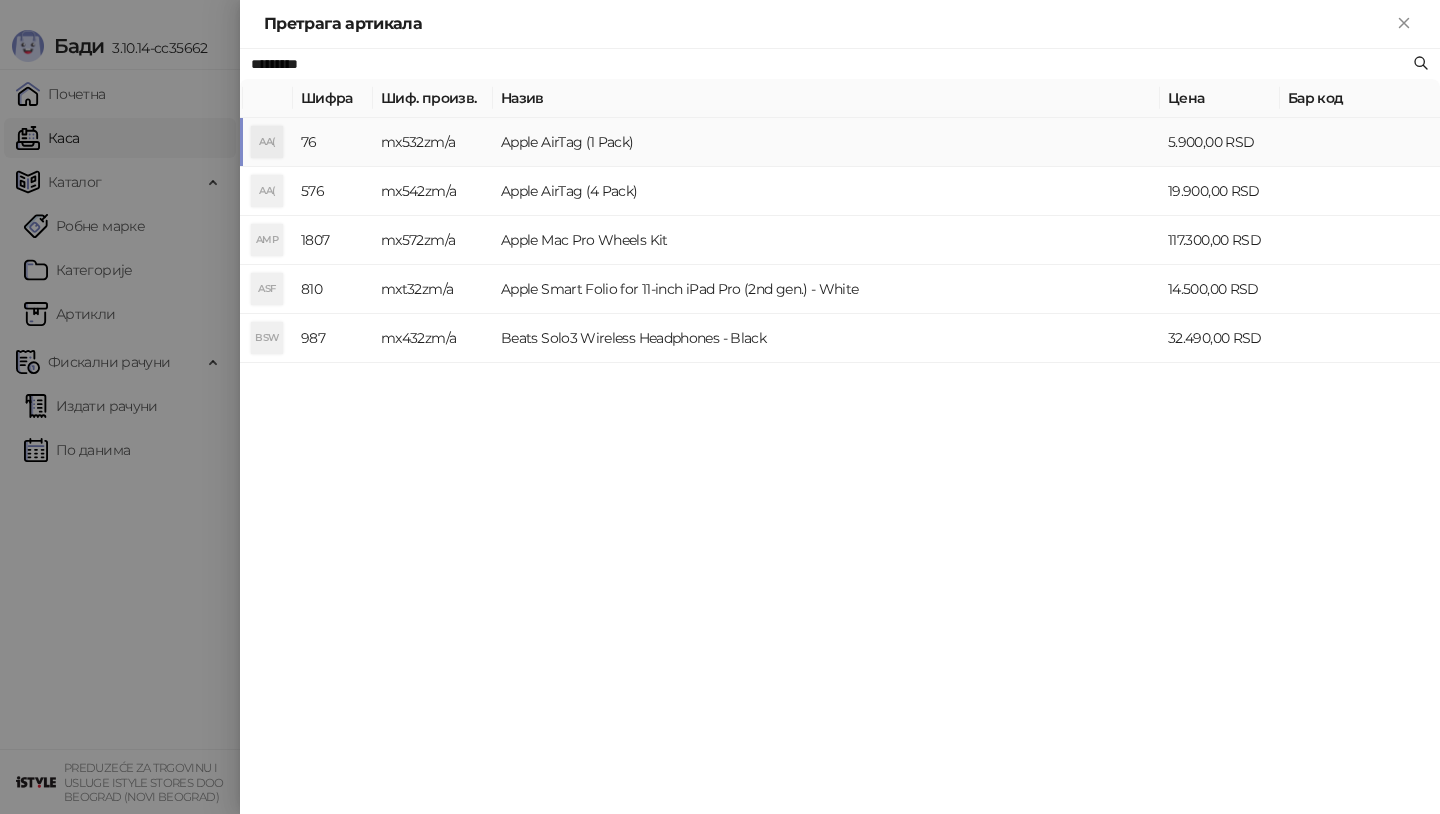 type on "*********" 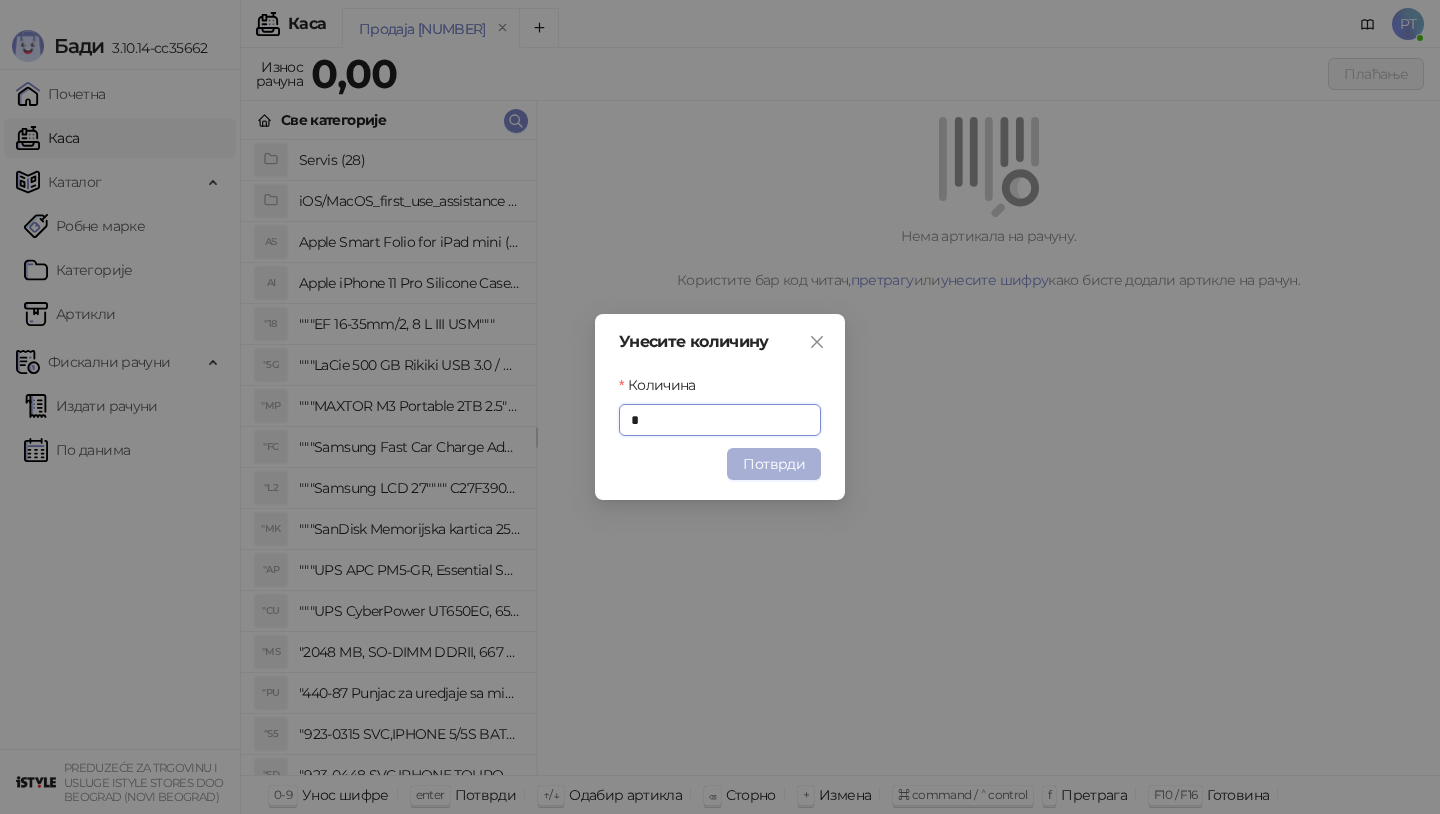 type on "*" 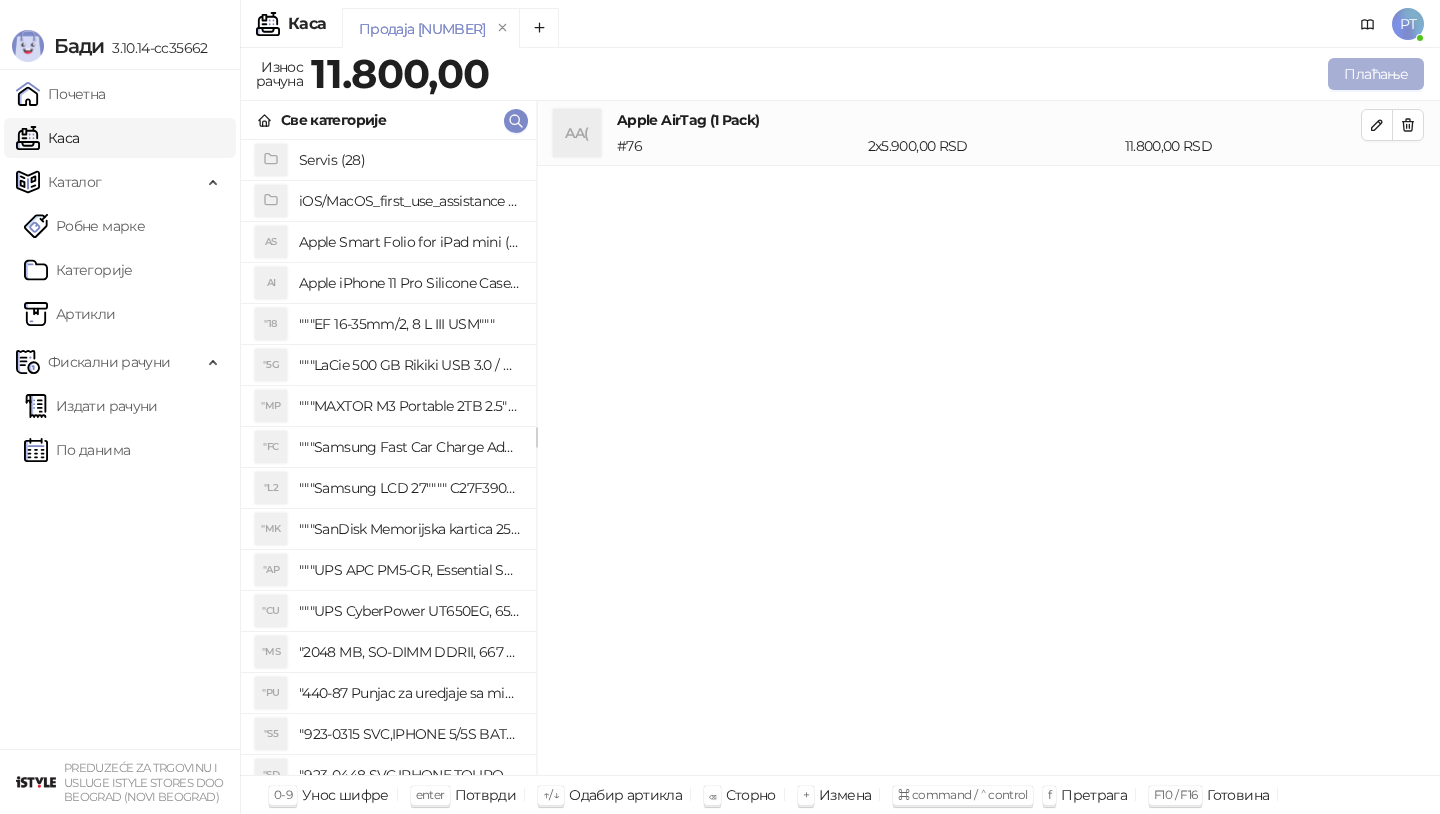 click on "Плаћање" at bounding box center (1376, 74) 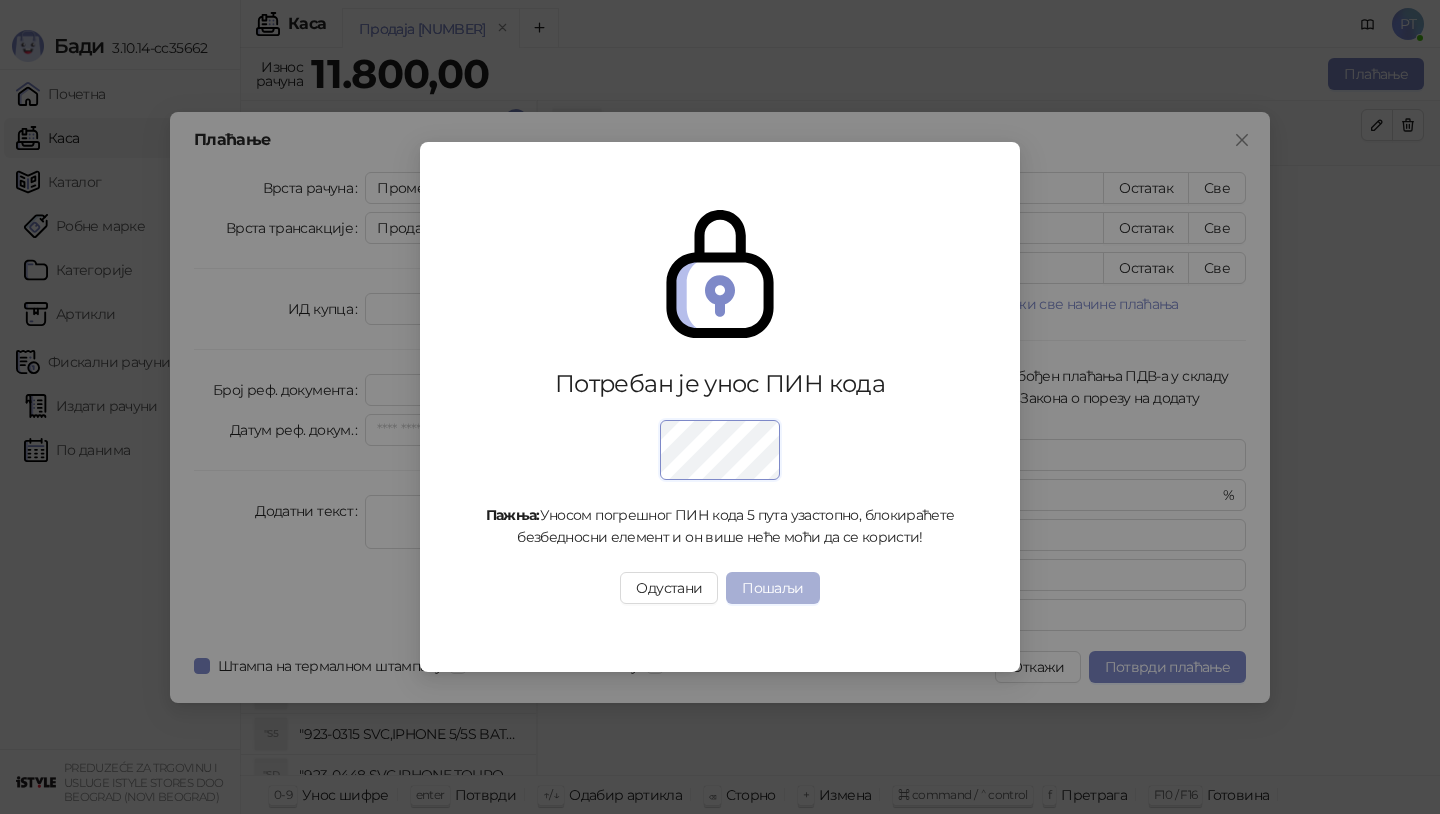 click on "Пошаљи" at bounding box center (772, 588) 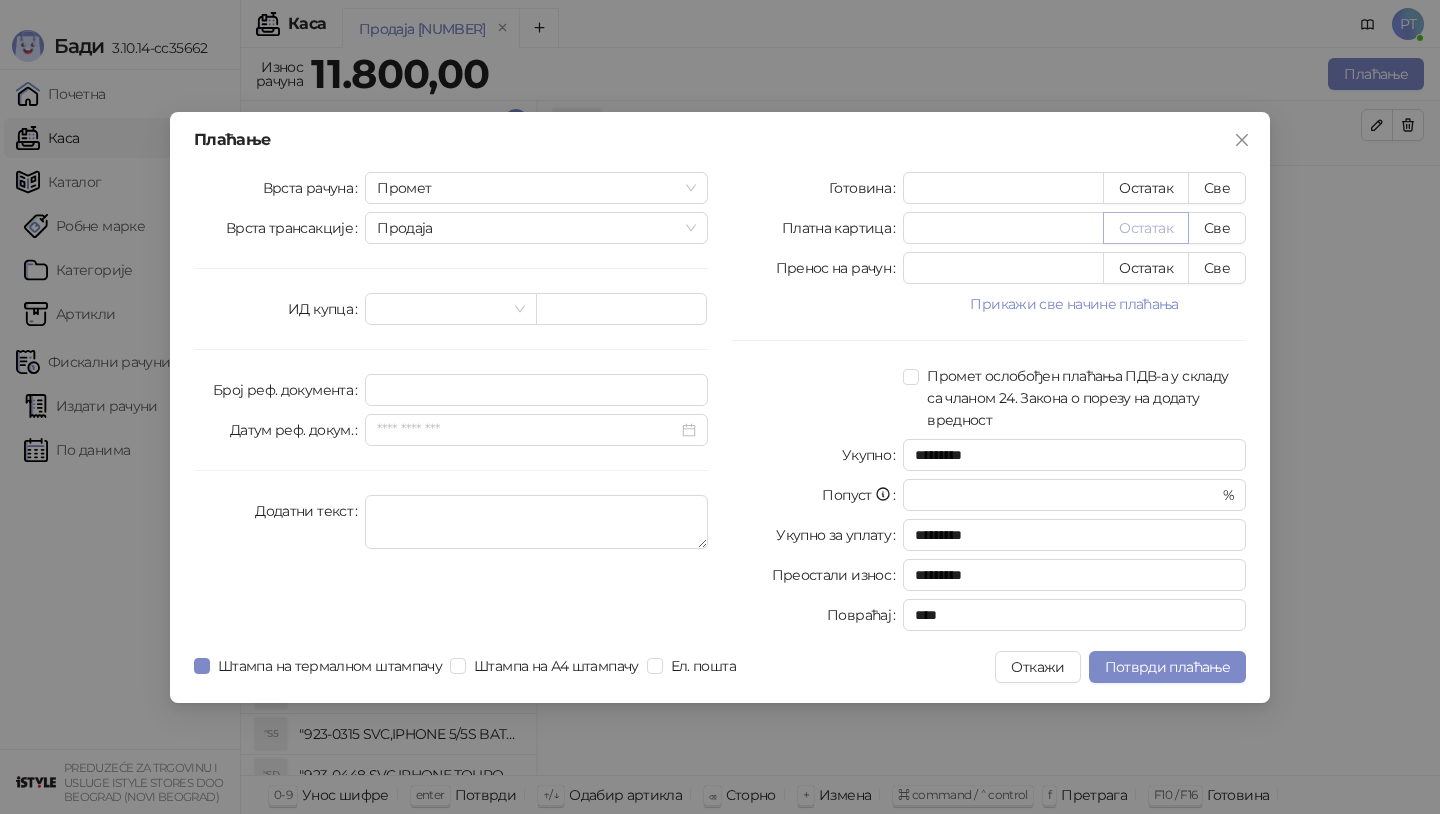 click on "Остатак" at bounding box center (1146, 228) 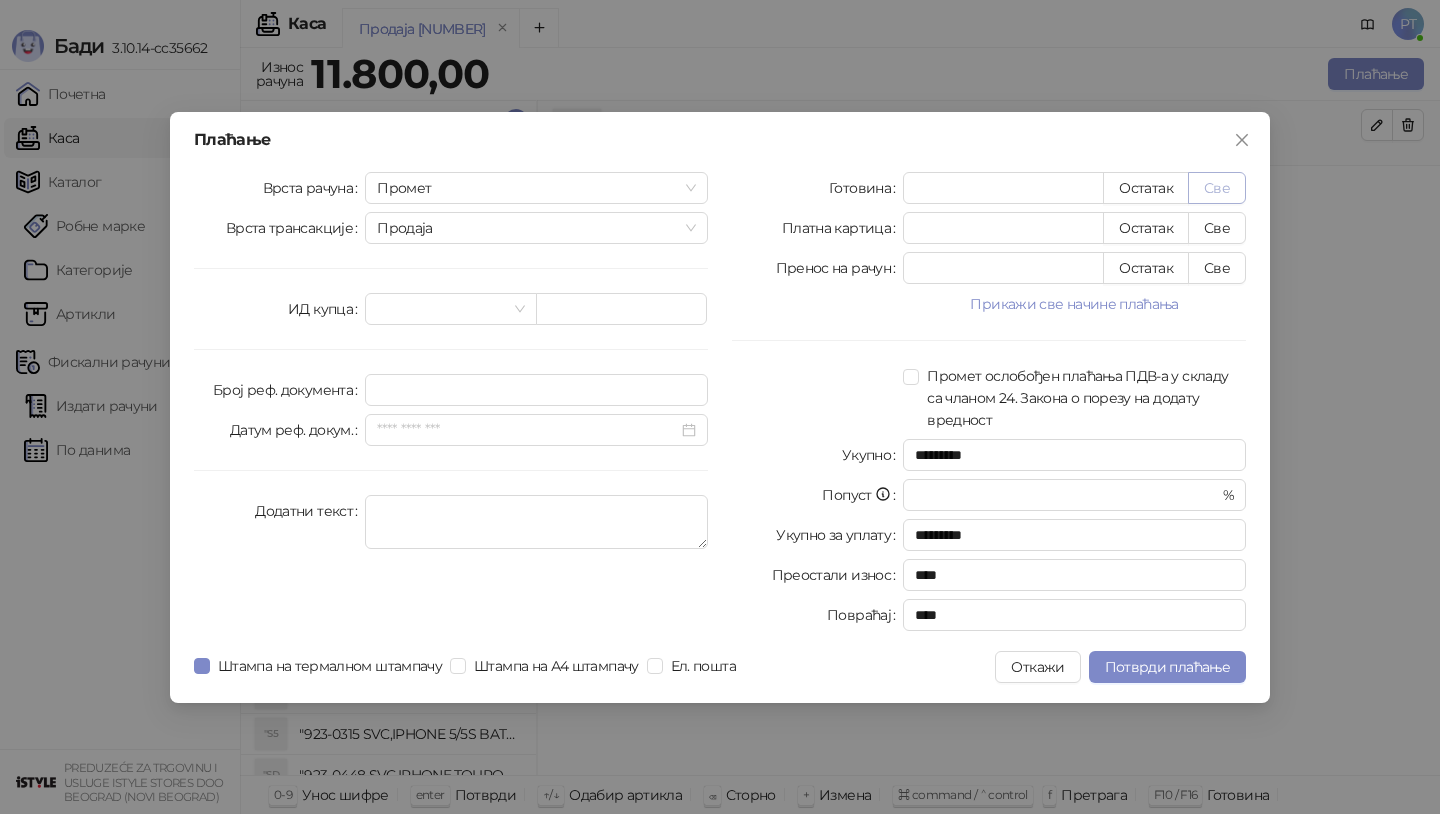 click on "Све" at bounding box center (1217, 188) 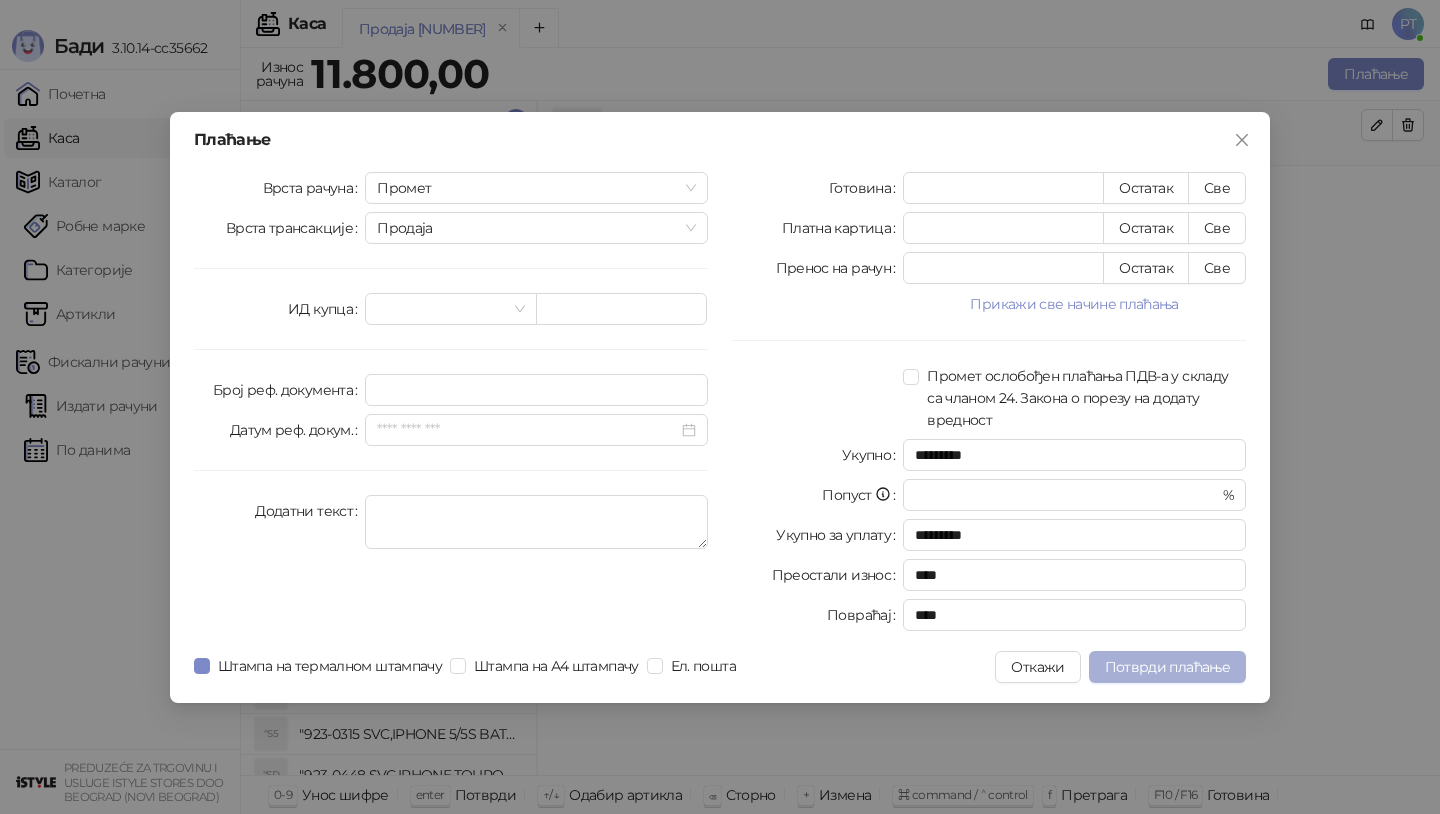 click on "Потврди плаћање" at bounding box center (1167, 667) 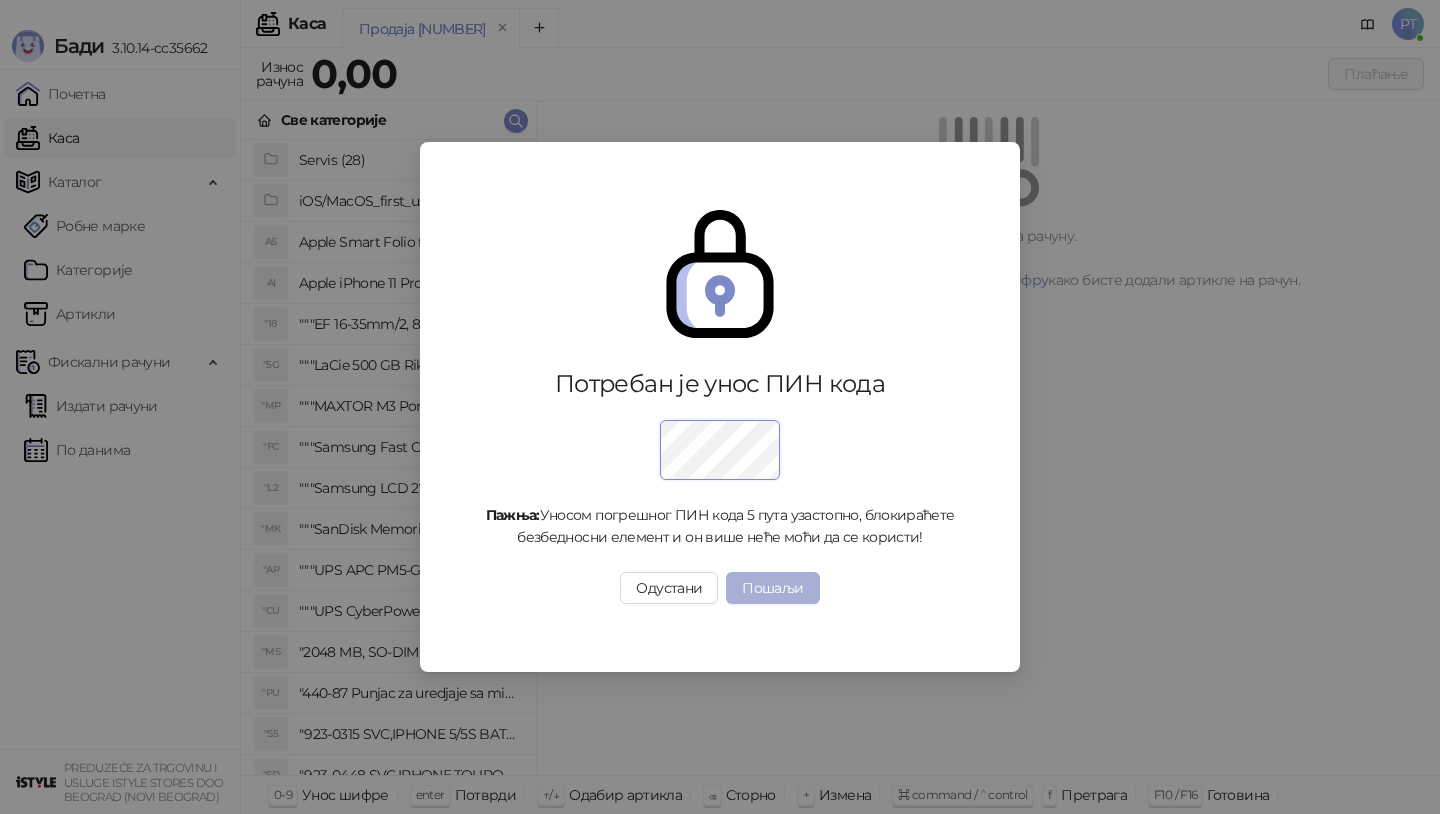 click on "Пошаљи" at bounding box center [772, 588] 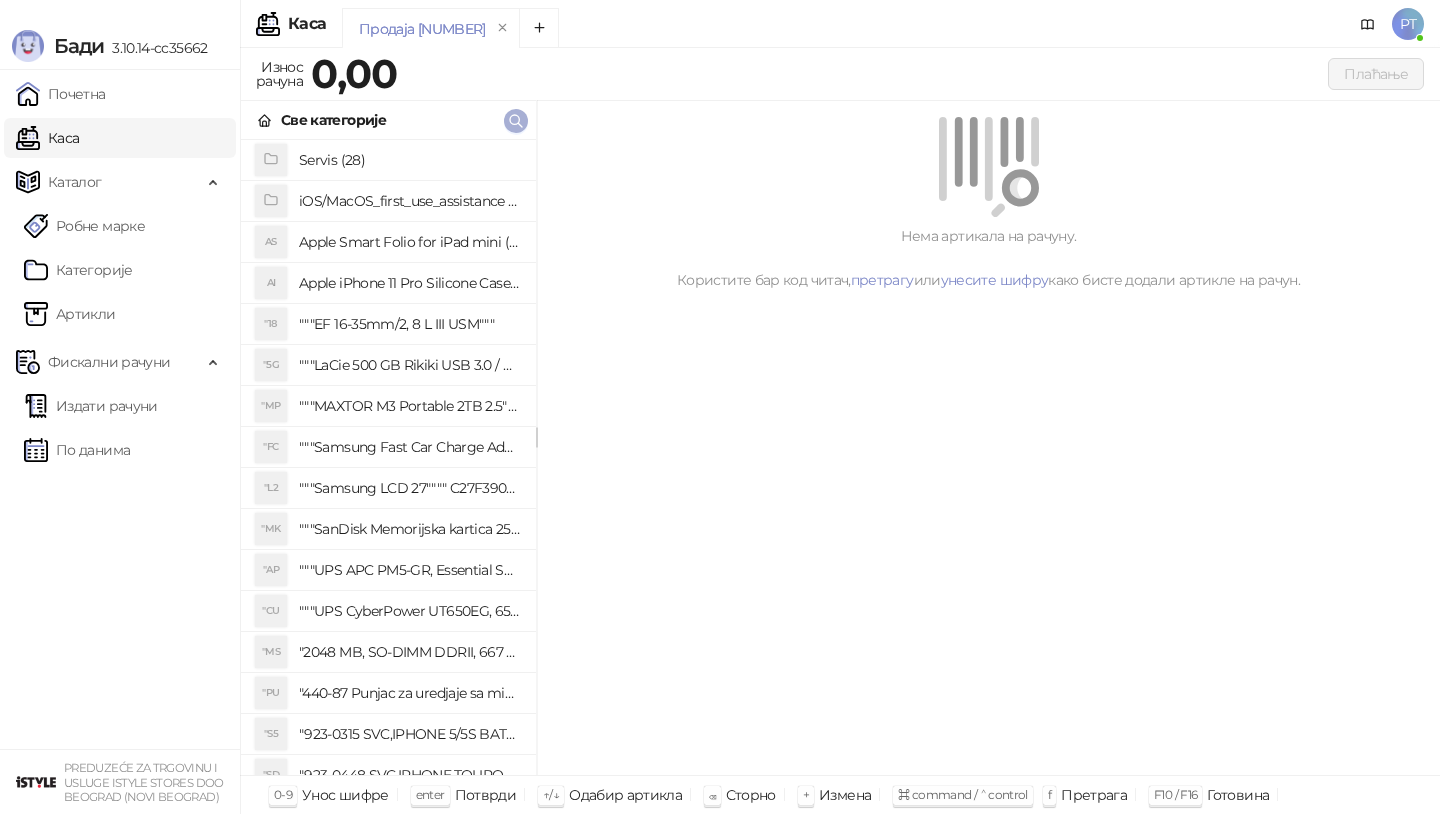 click 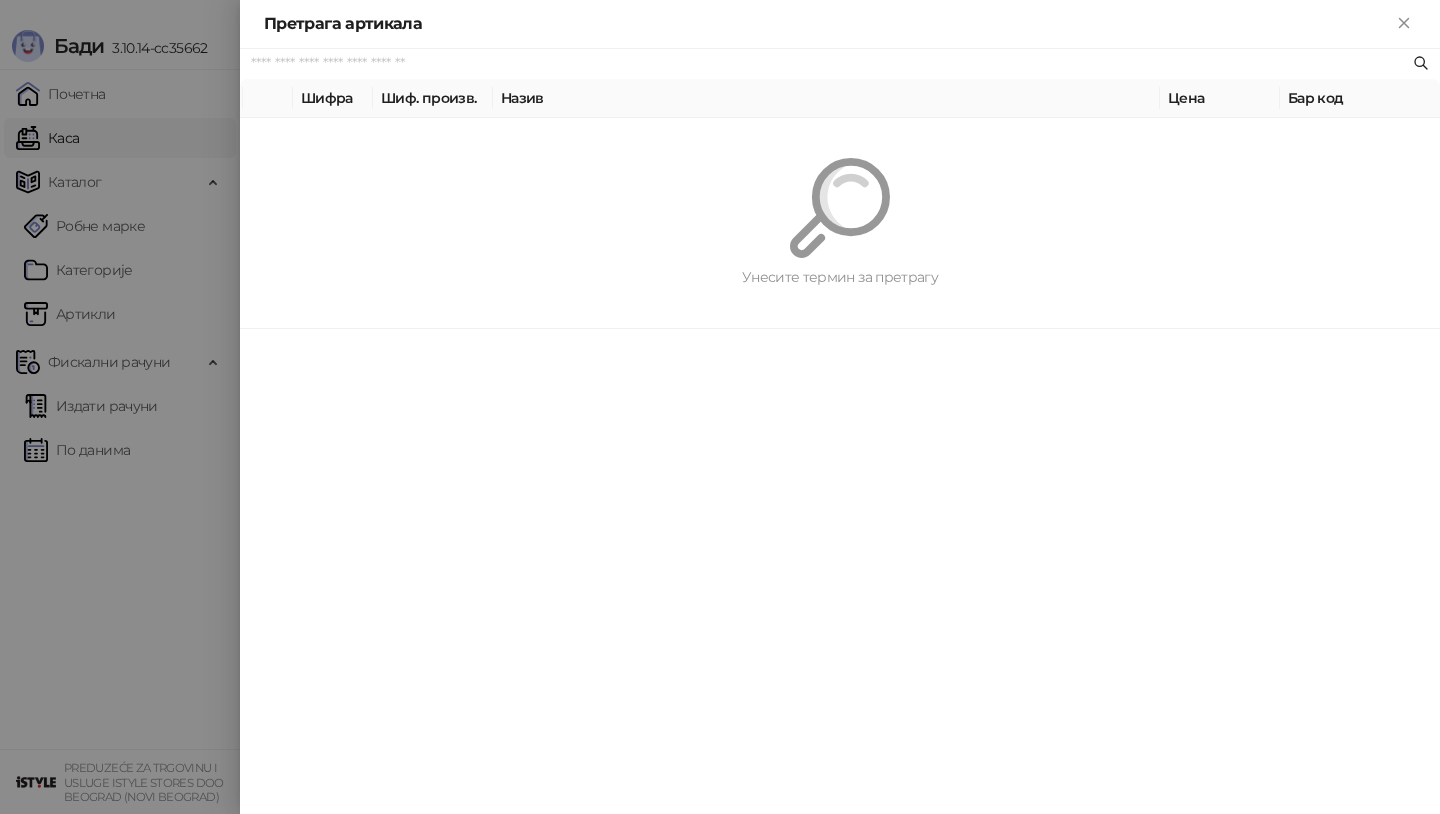 paste on "**********" 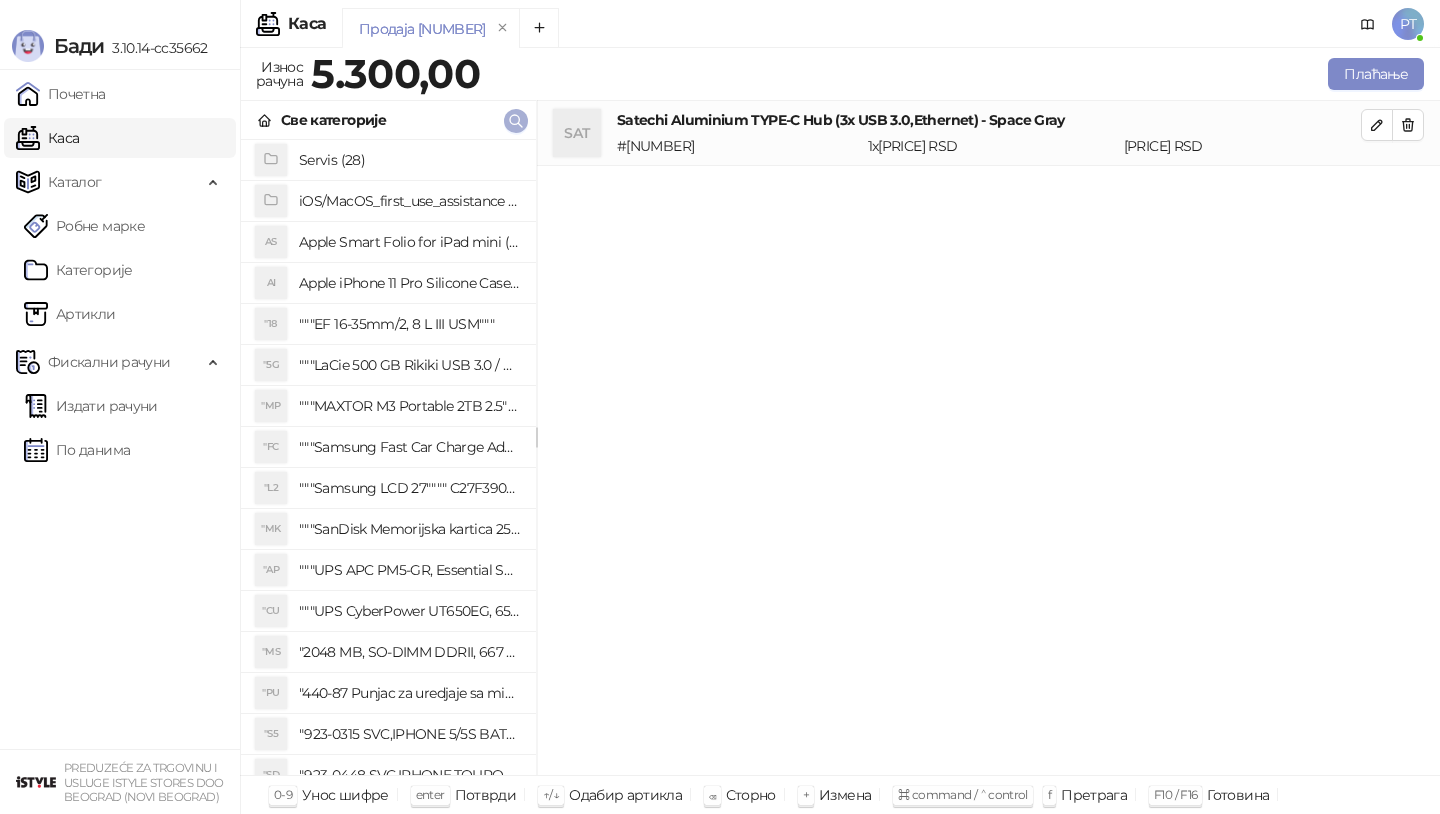 click at bounding box center [516, 121] 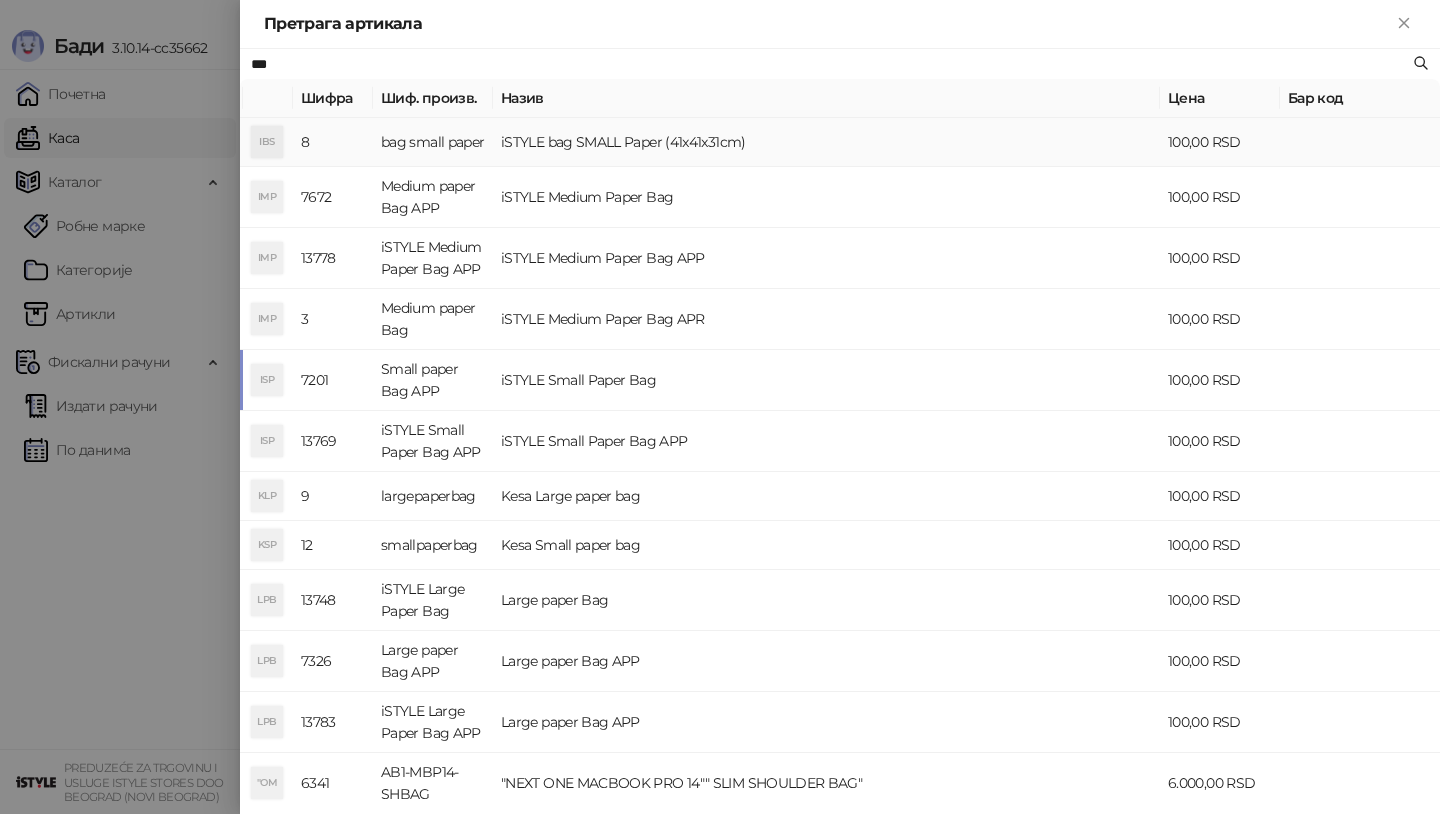 type on "***" 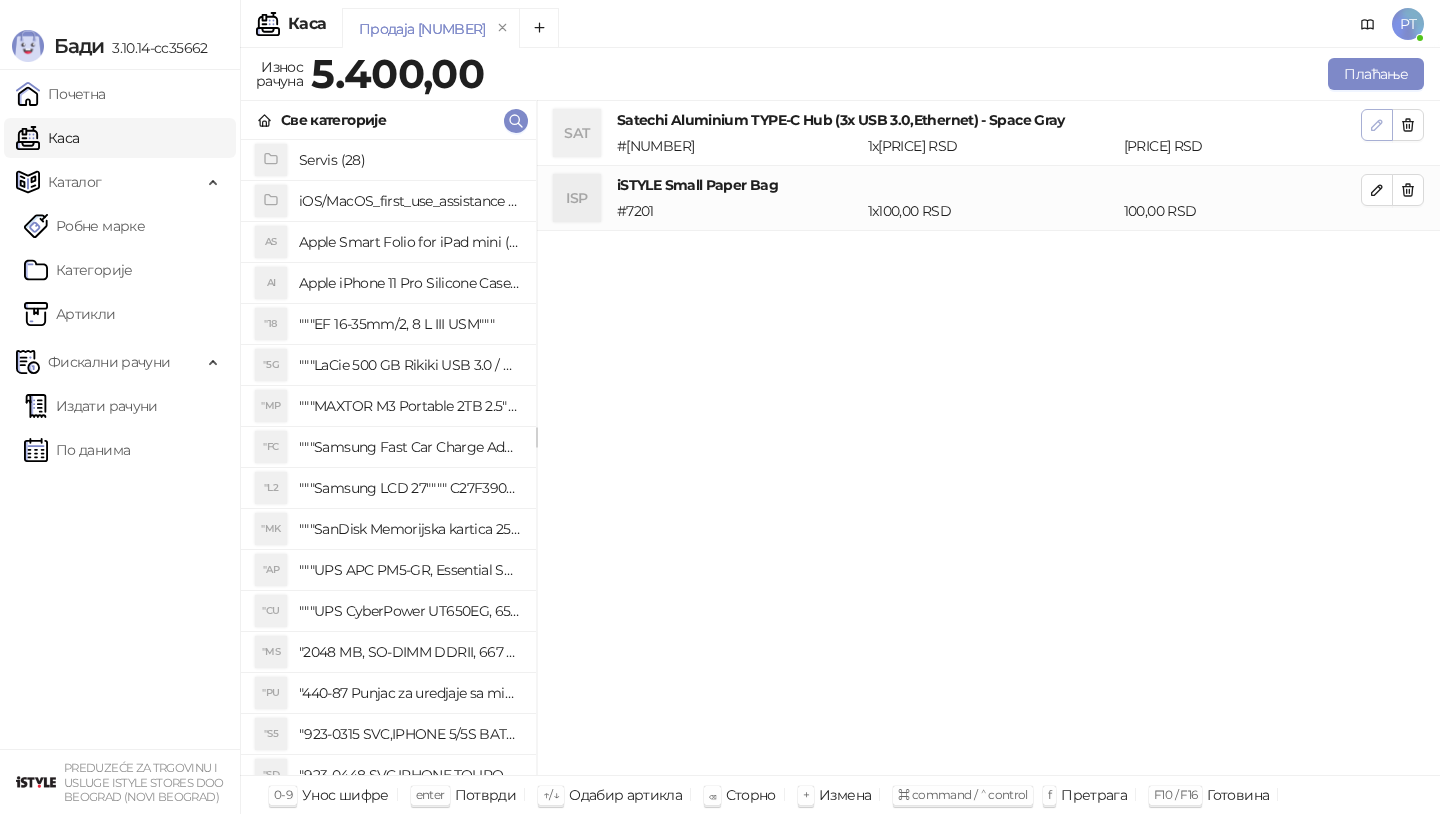 click 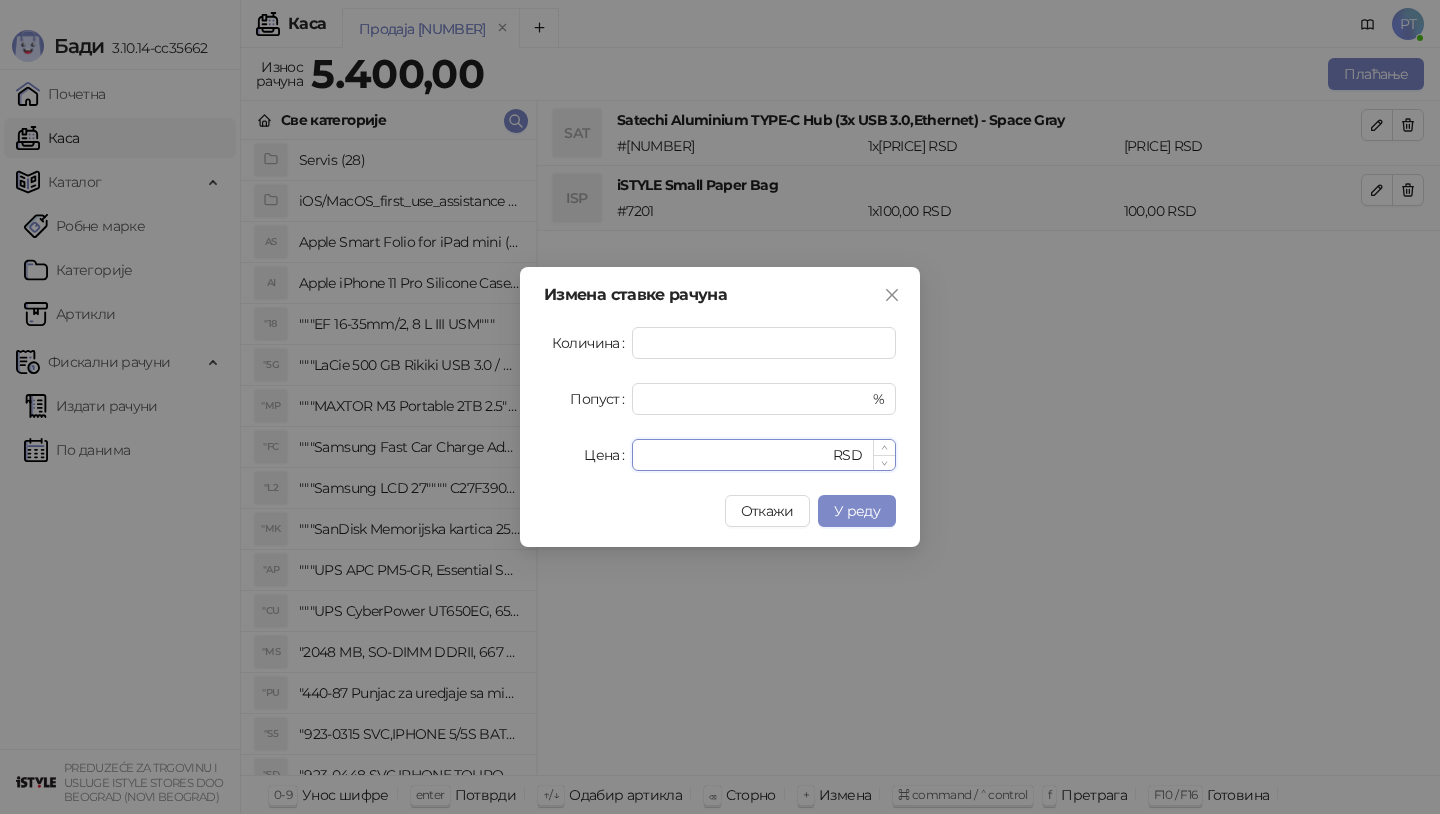 click on "****" at bounding box center [736, 455] 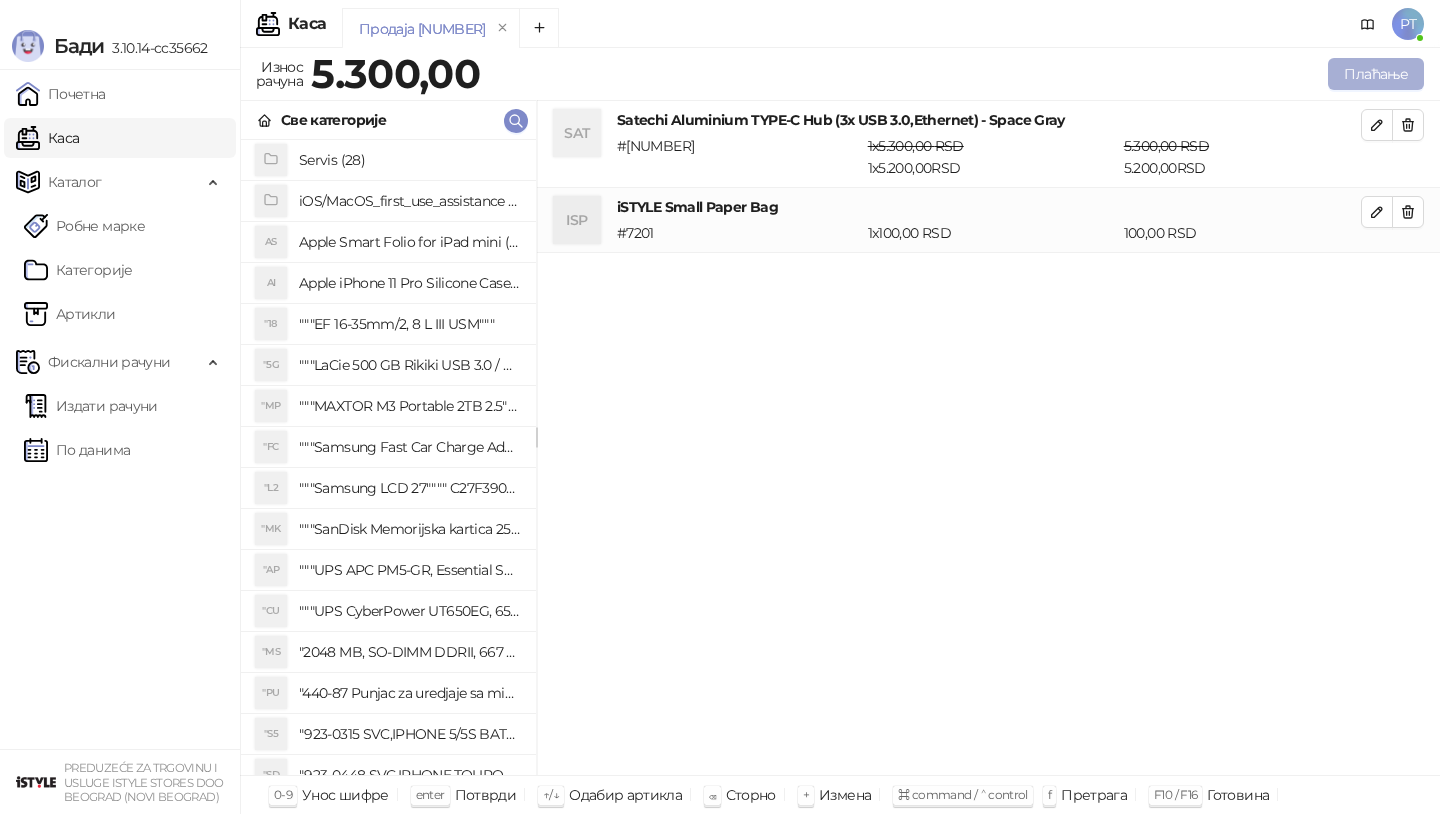 click on "Плаћање" at bounding box center [1376, 74] 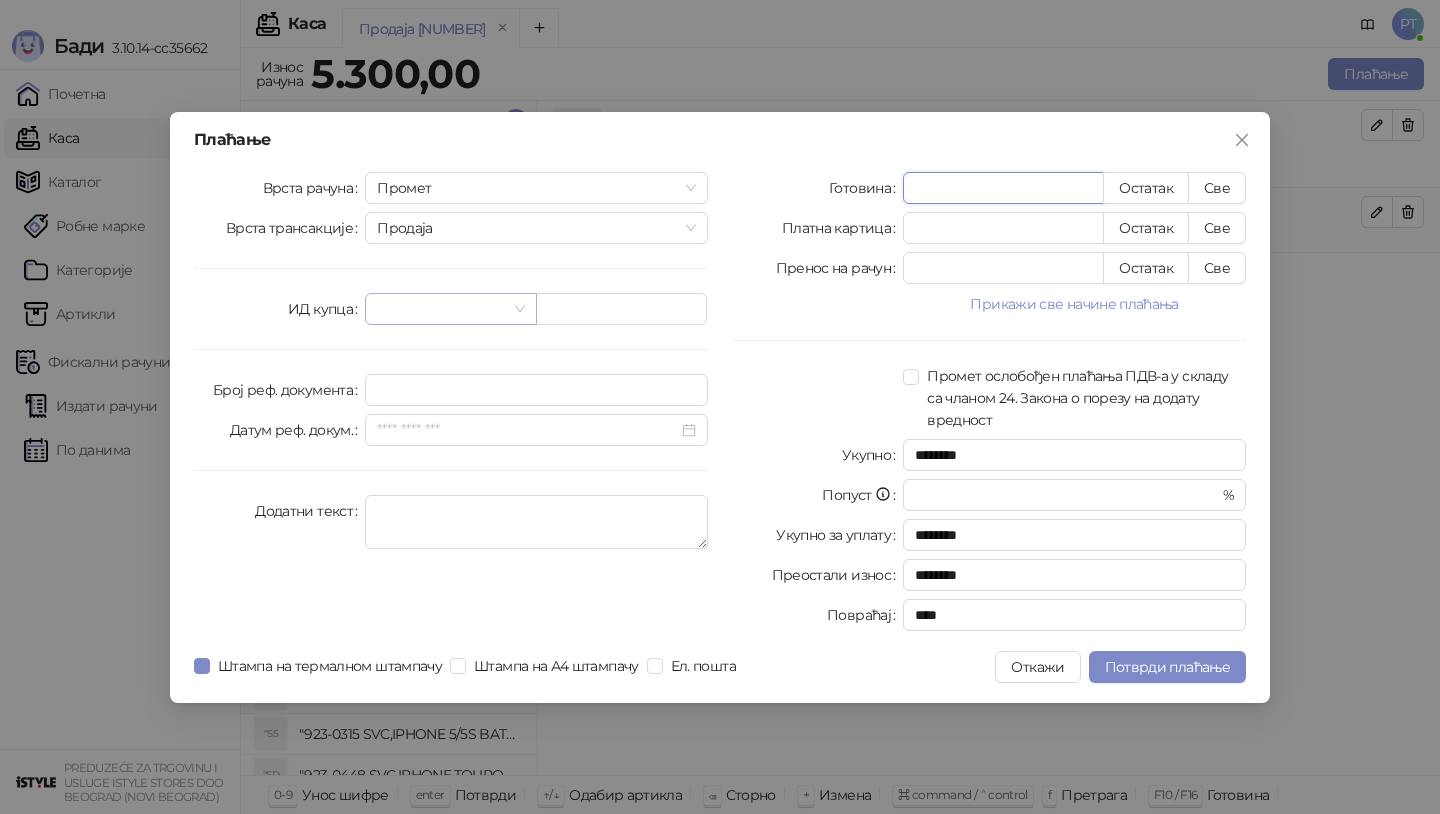 click at bounding box center [450, 309] 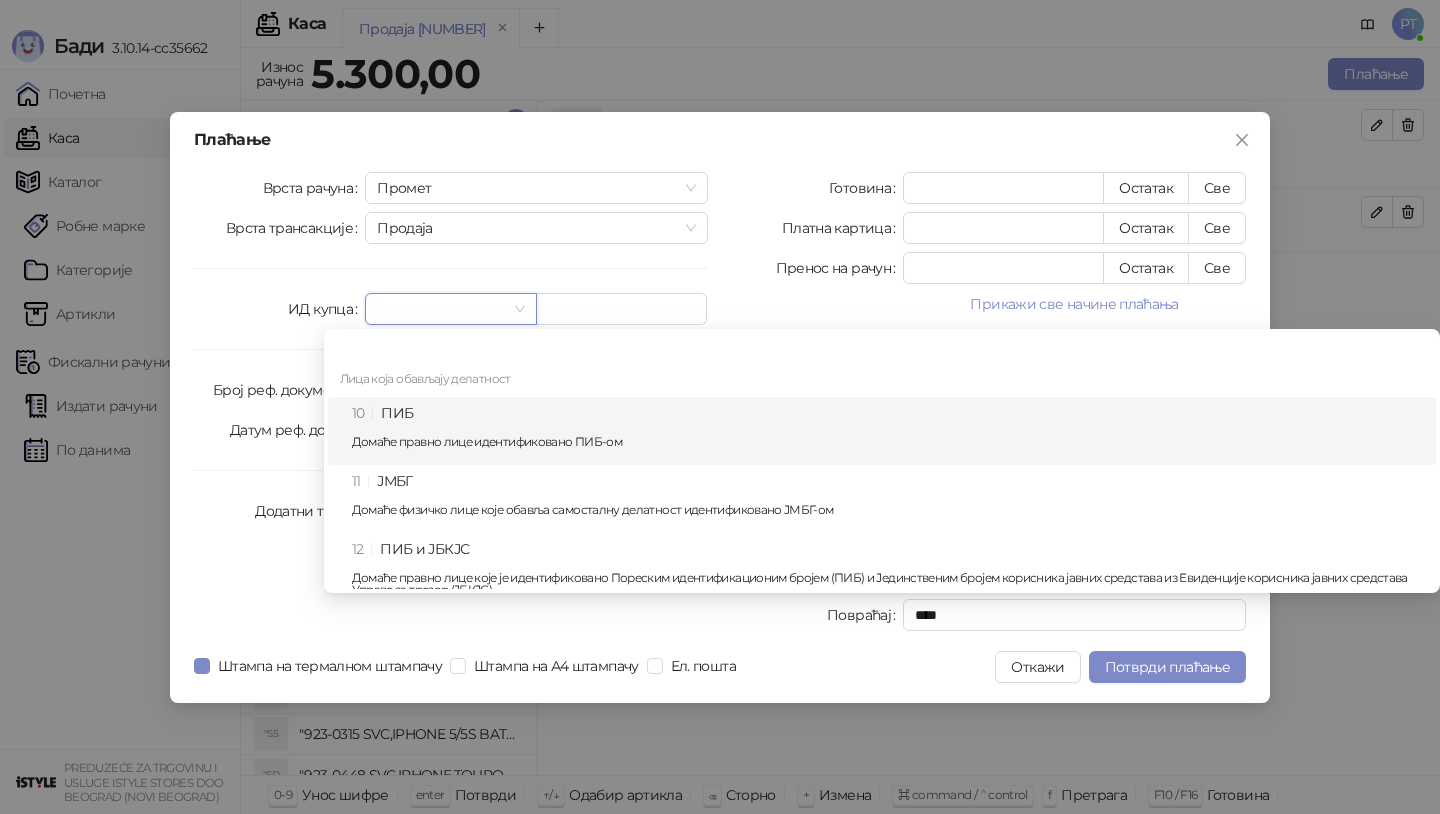 click on "10 ПИБ Домаће правно лице идентификовано ПИБ-ом" at bounding box center [888, 431] 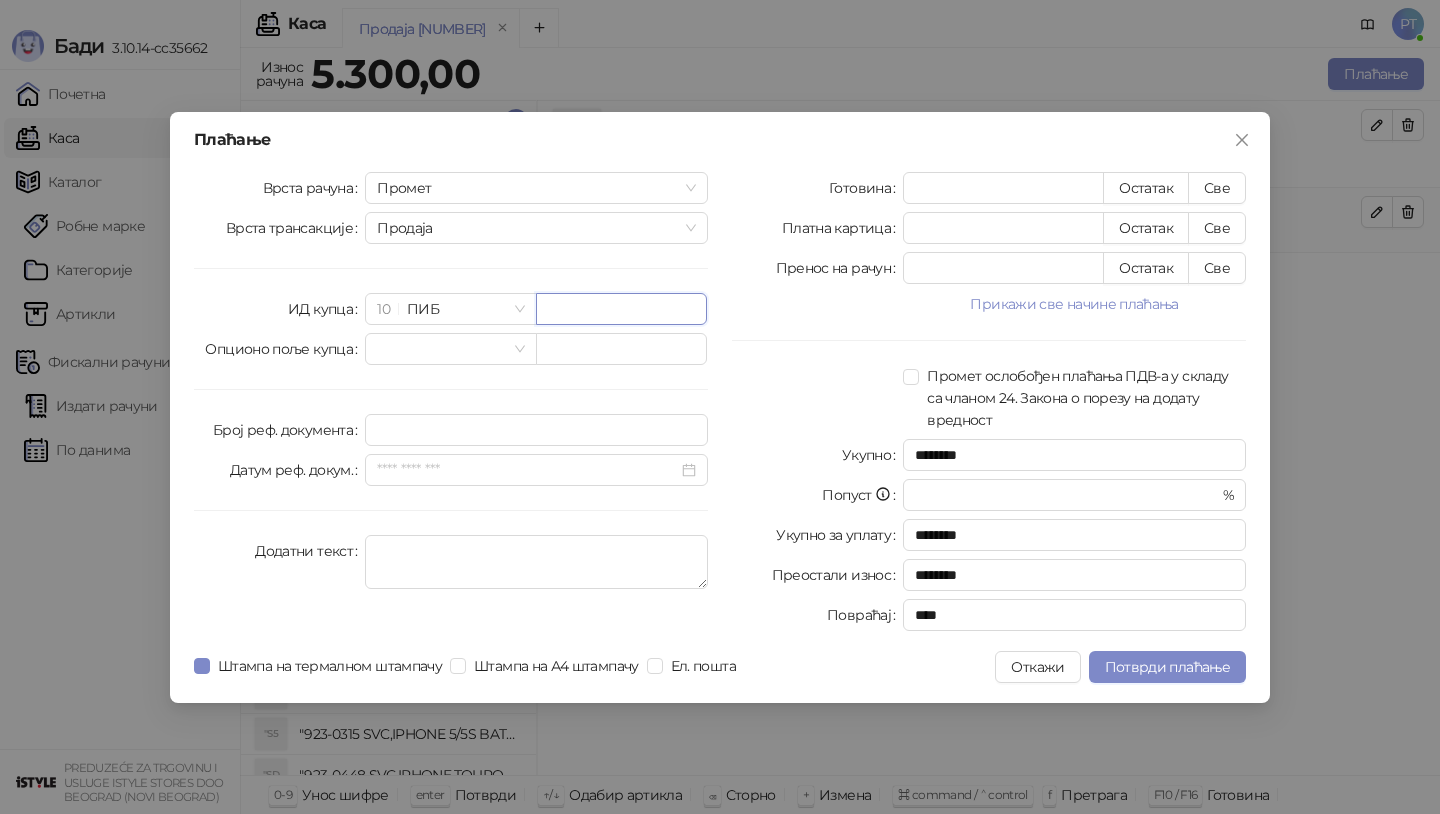paste on "*********" 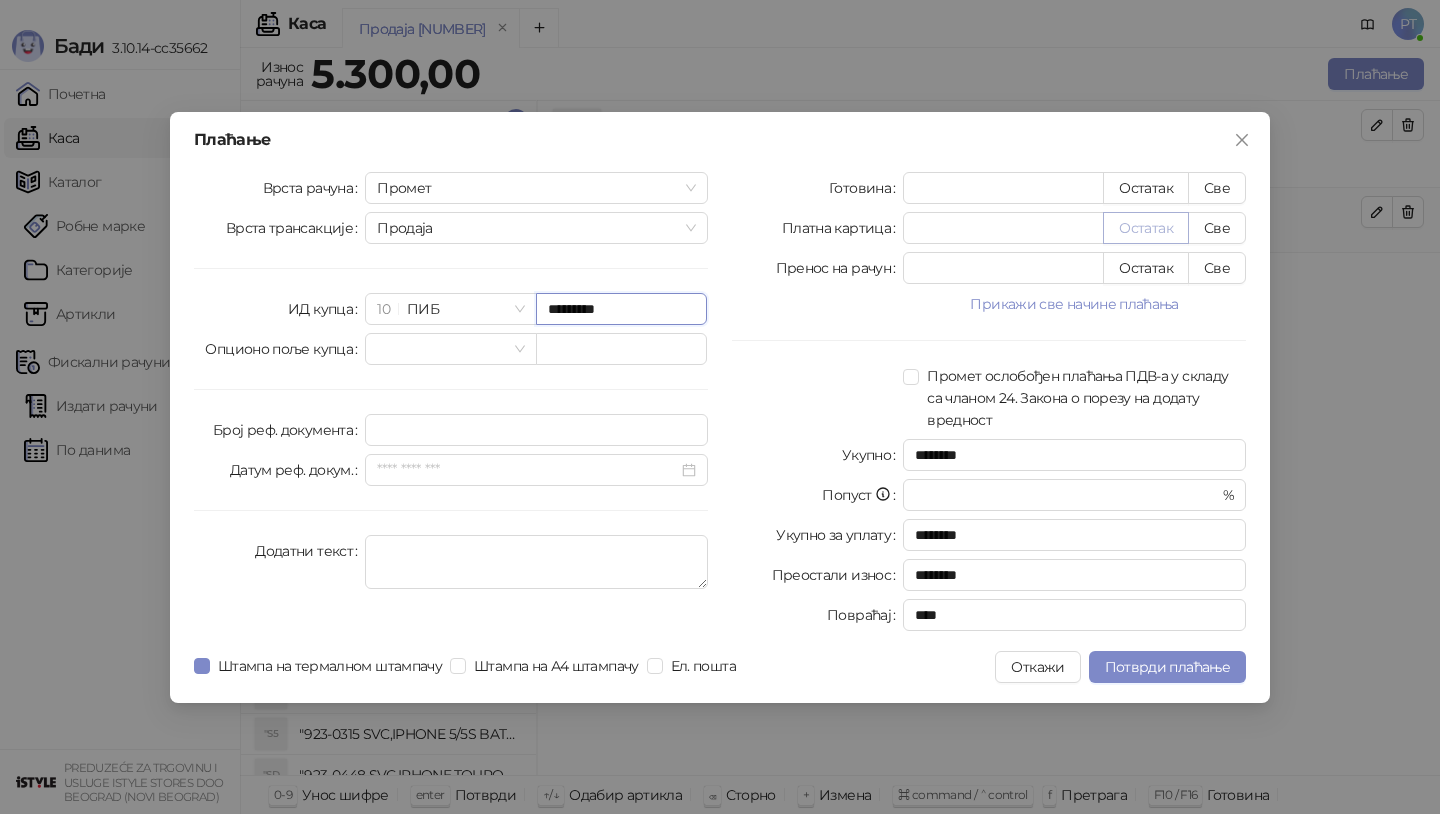 type on "*********" 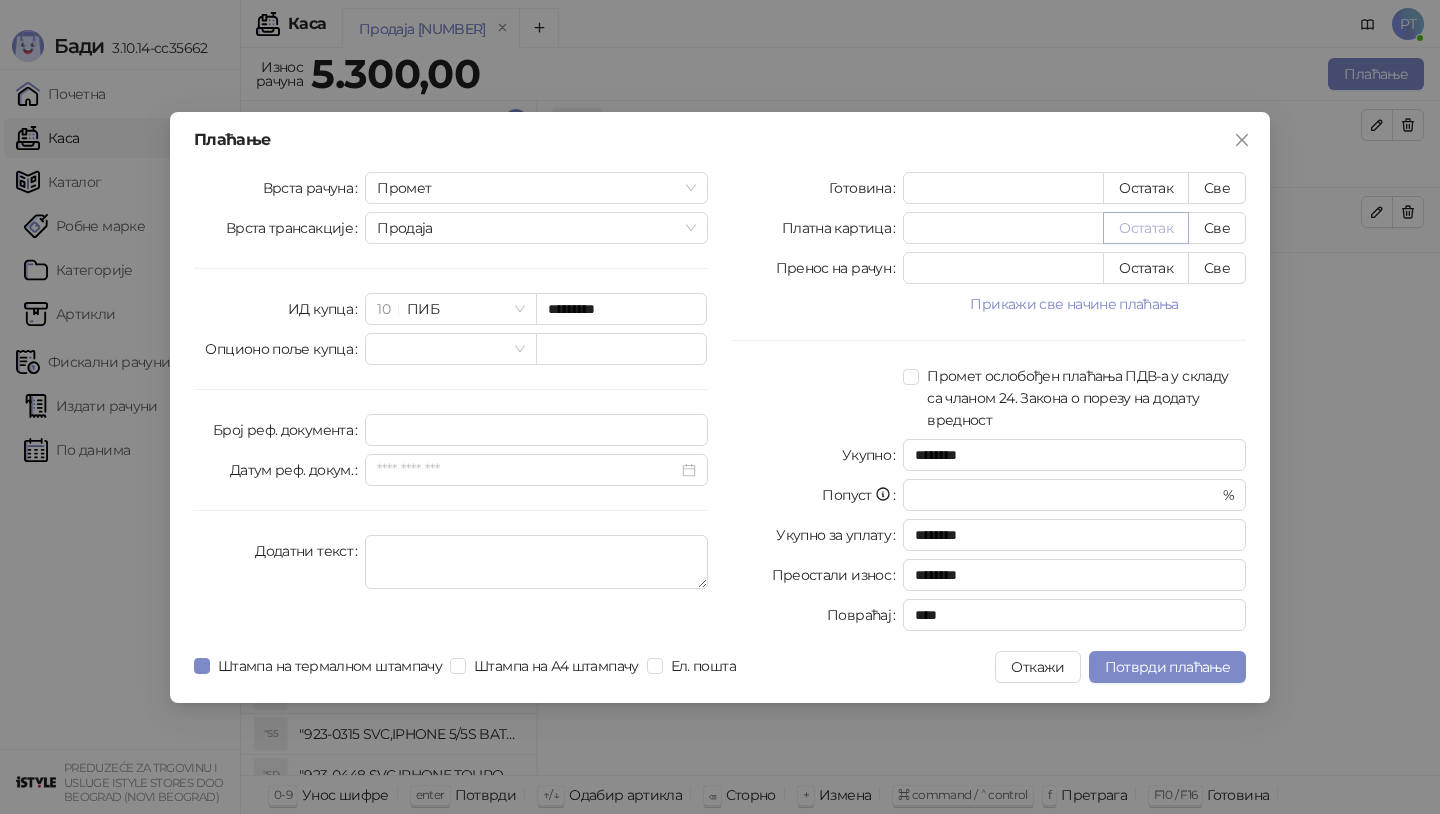 click on "Остатак" at bounding box center [1146, 228] 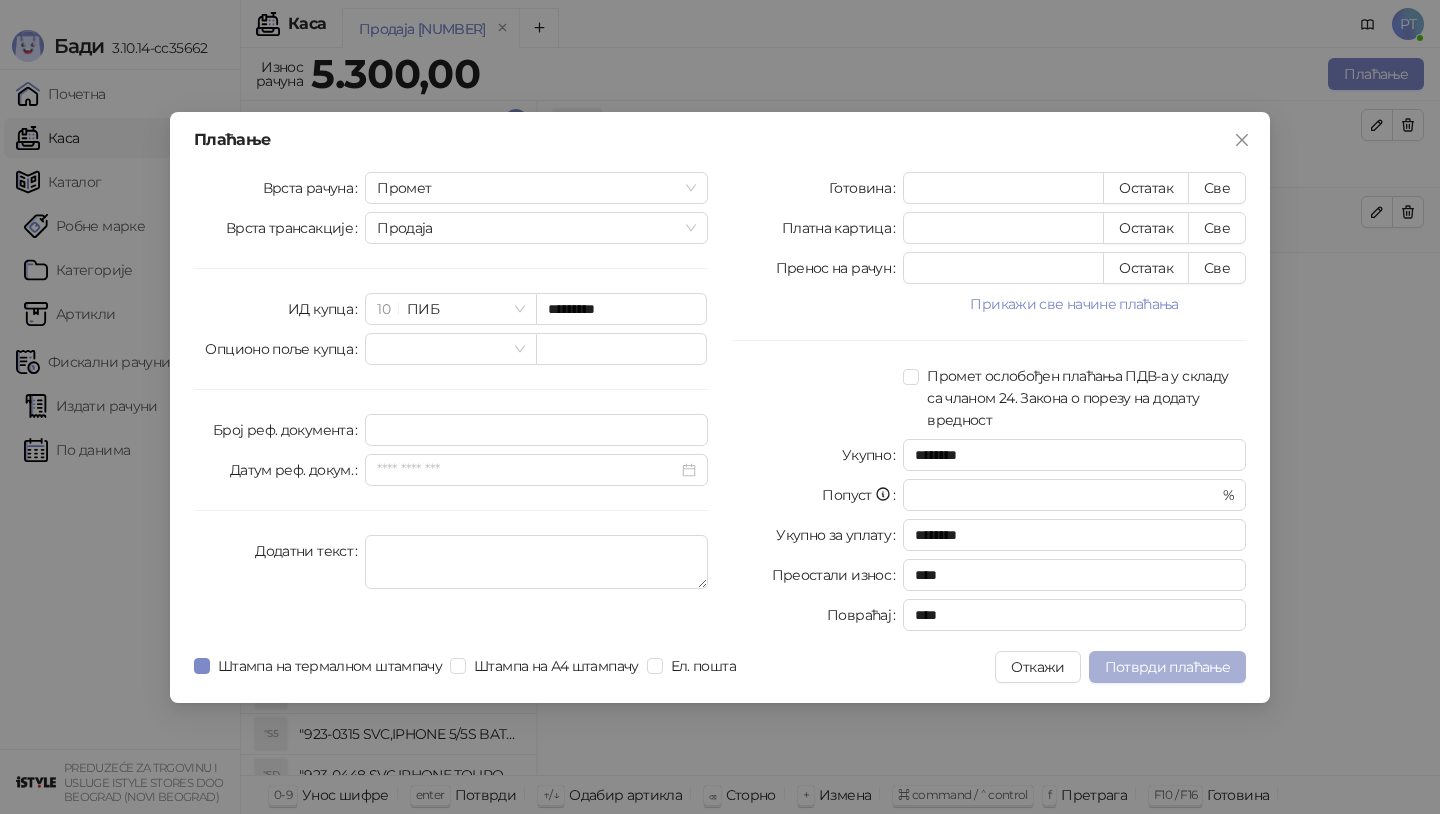 click on "Потврди плаћање" at bounding box center (1167, 667) 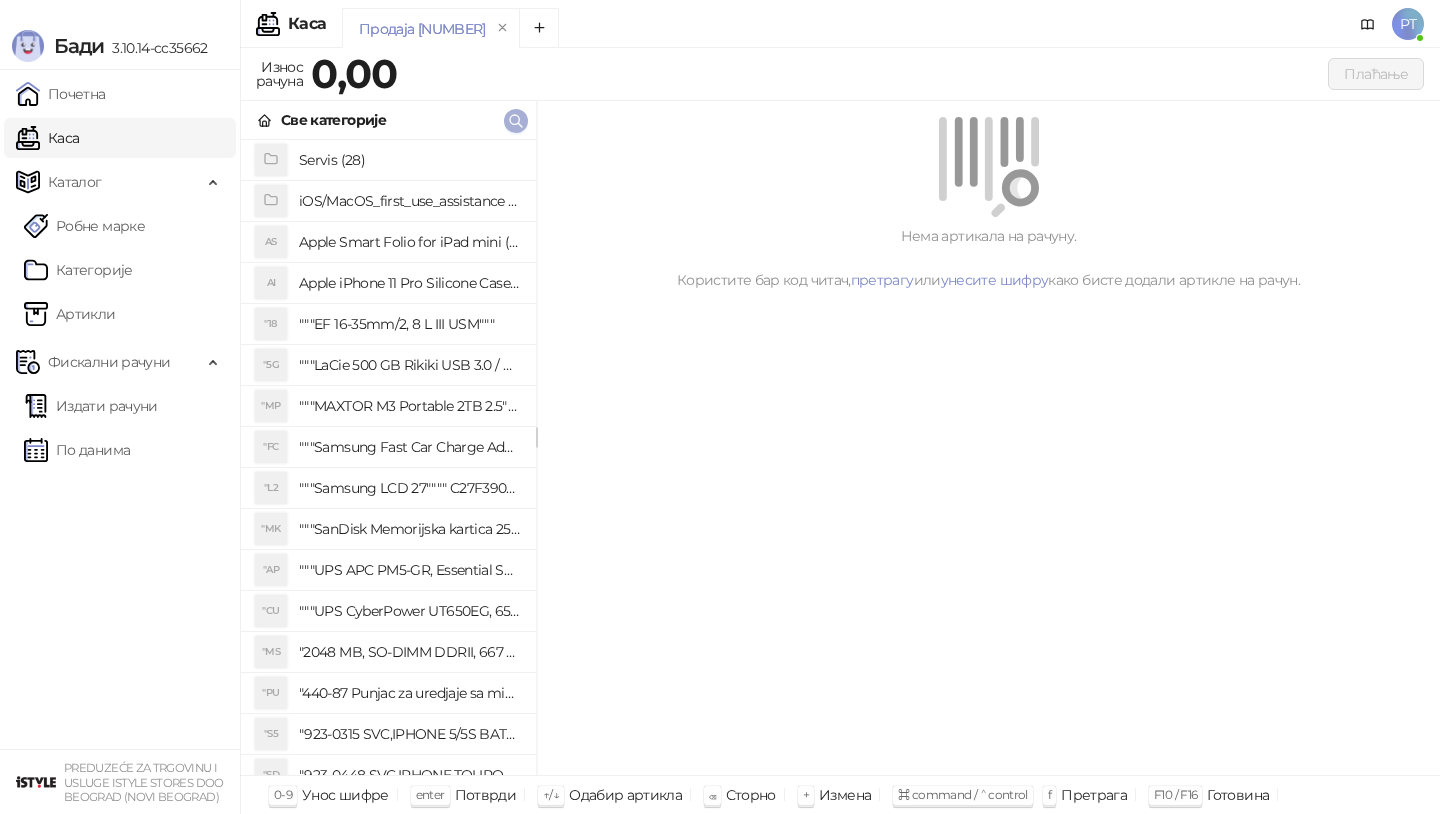 click 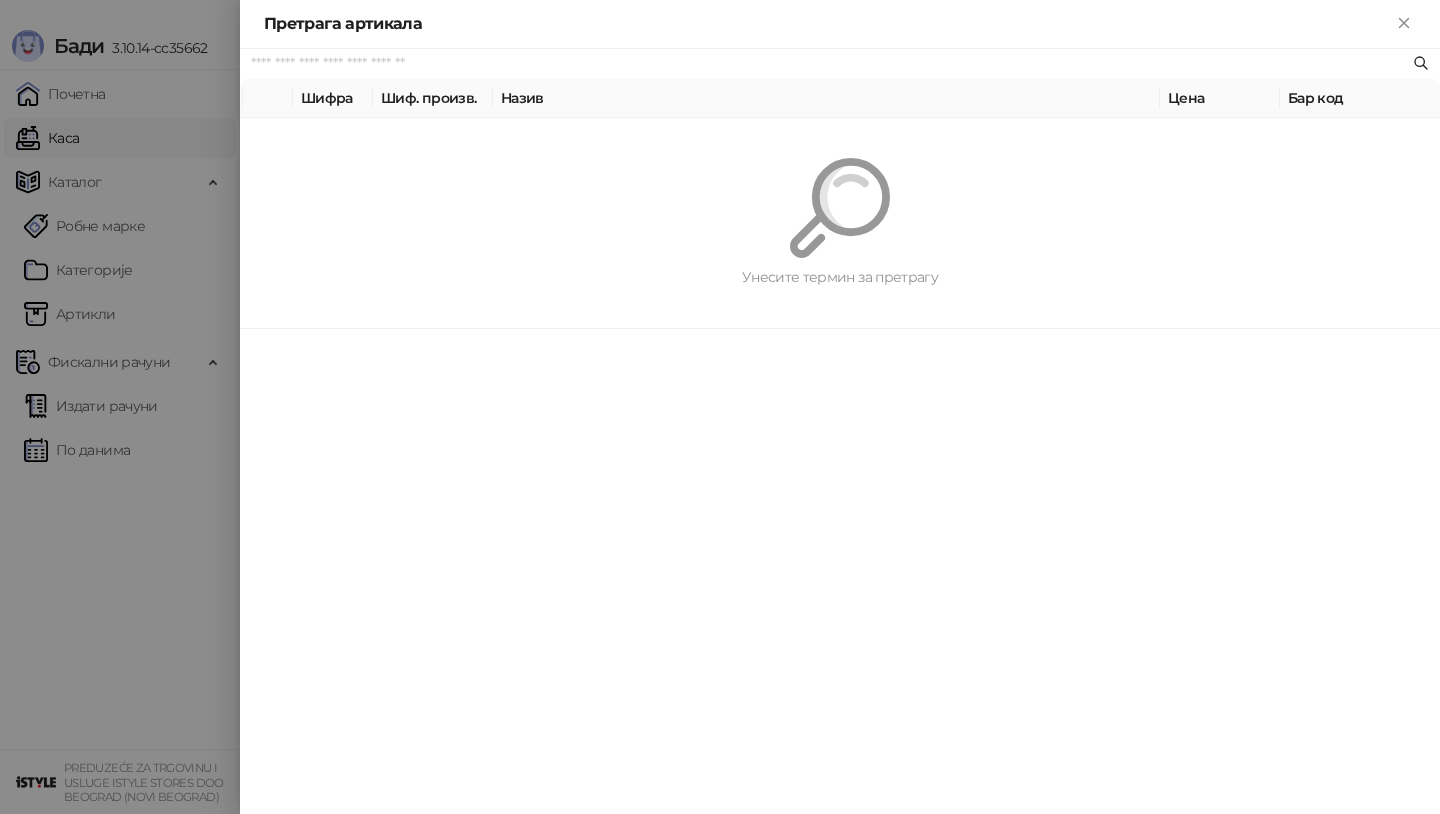 paste on "*********" 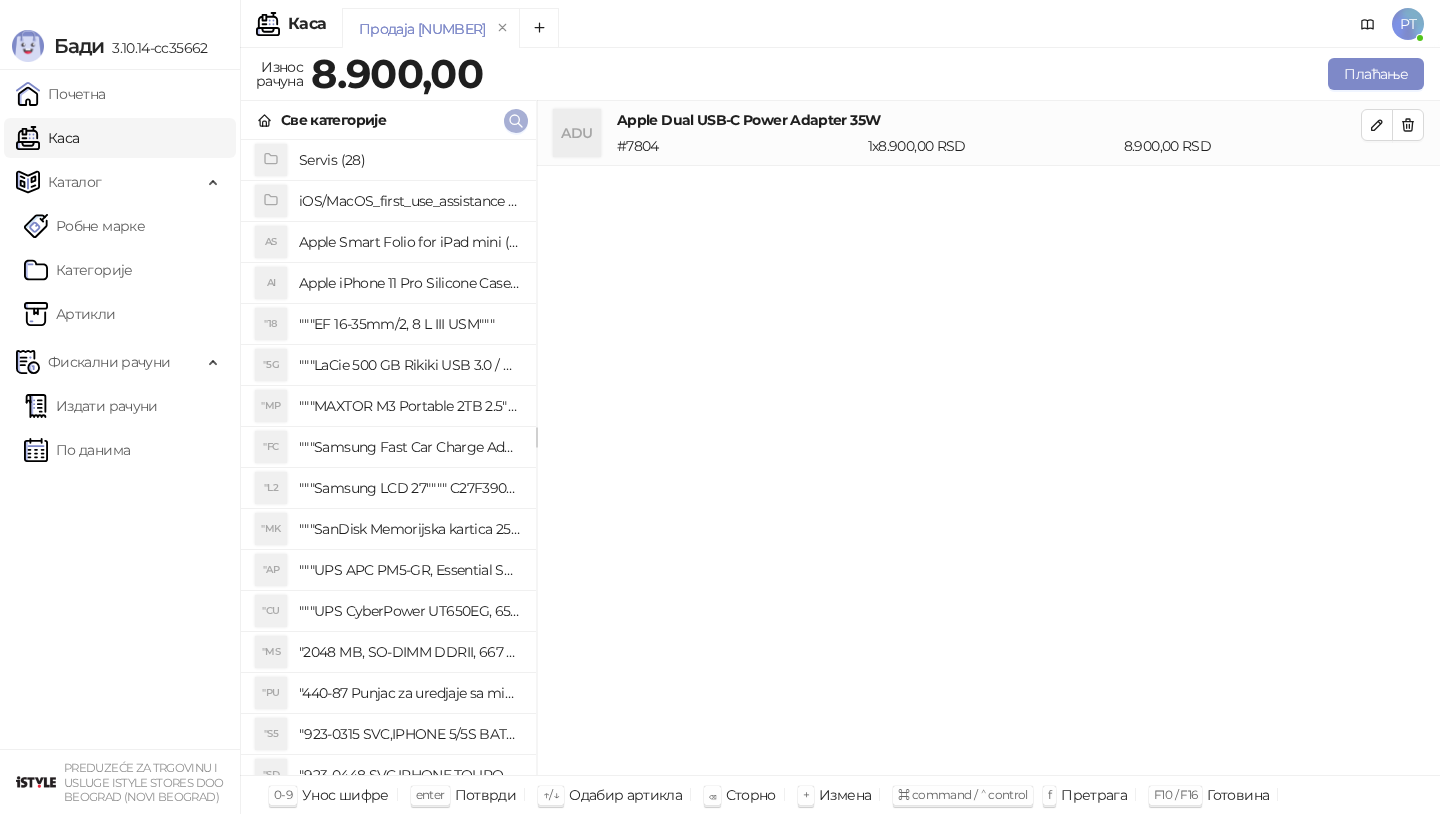click 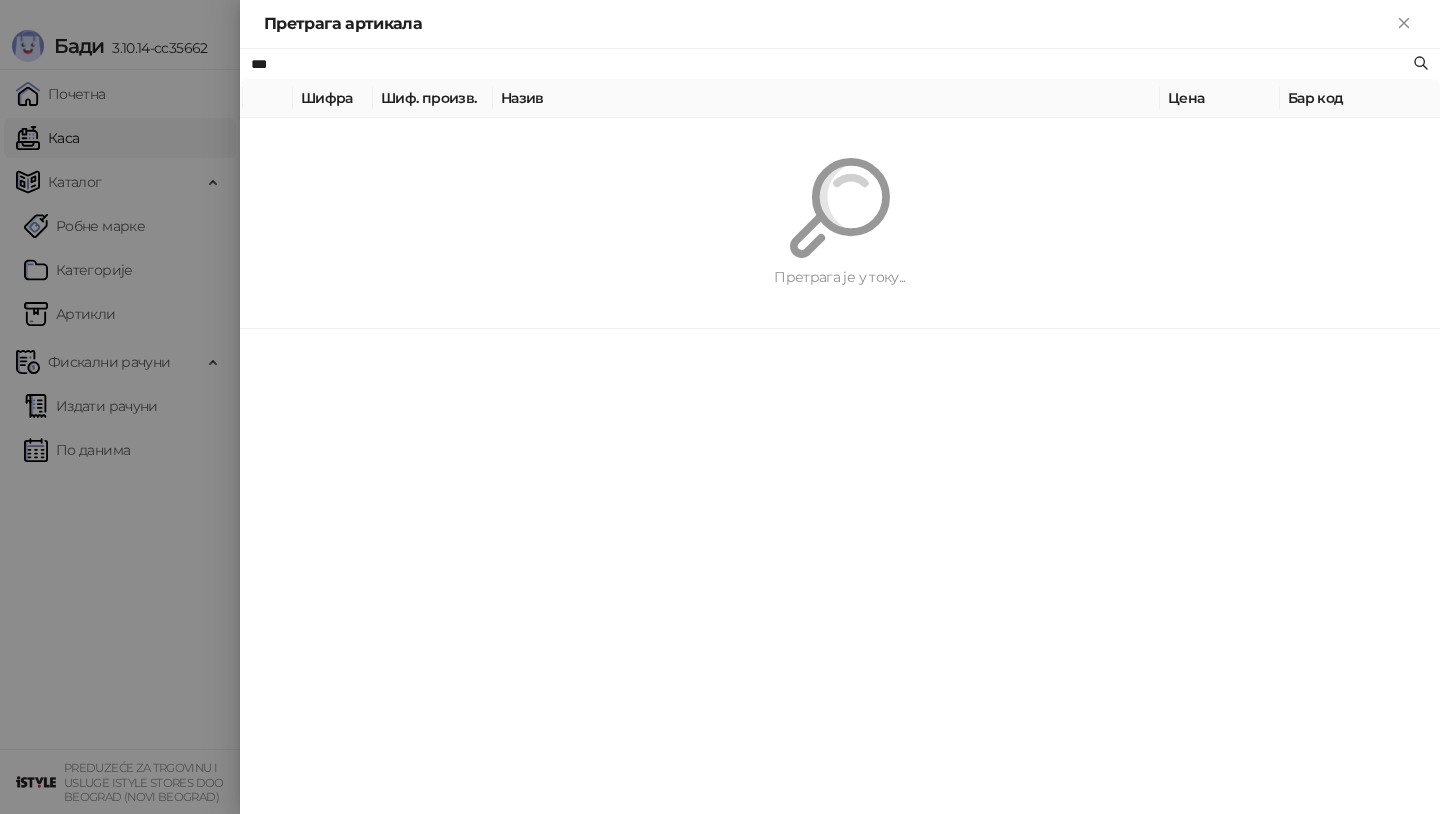 type on "***" 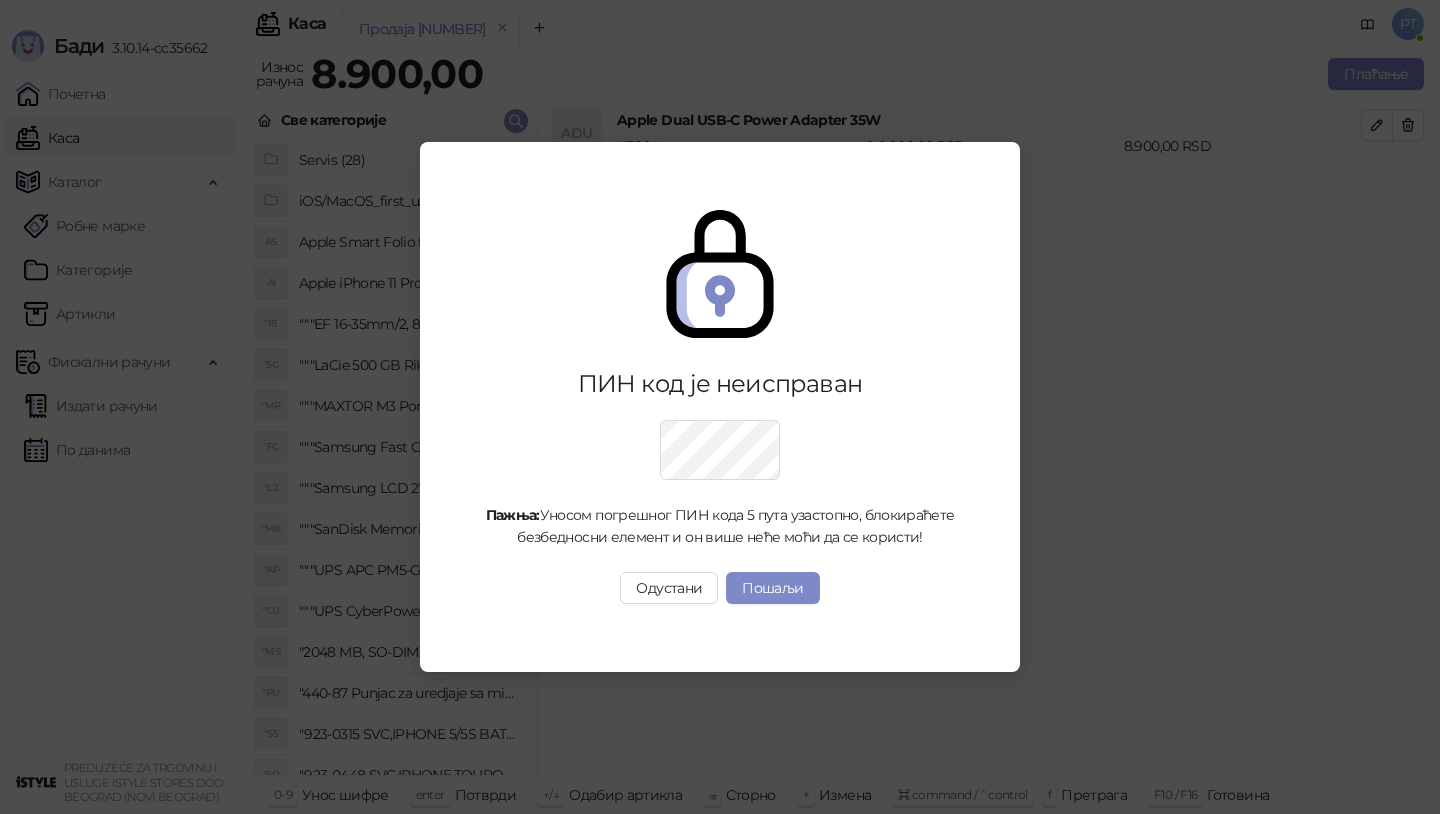 type on "*" 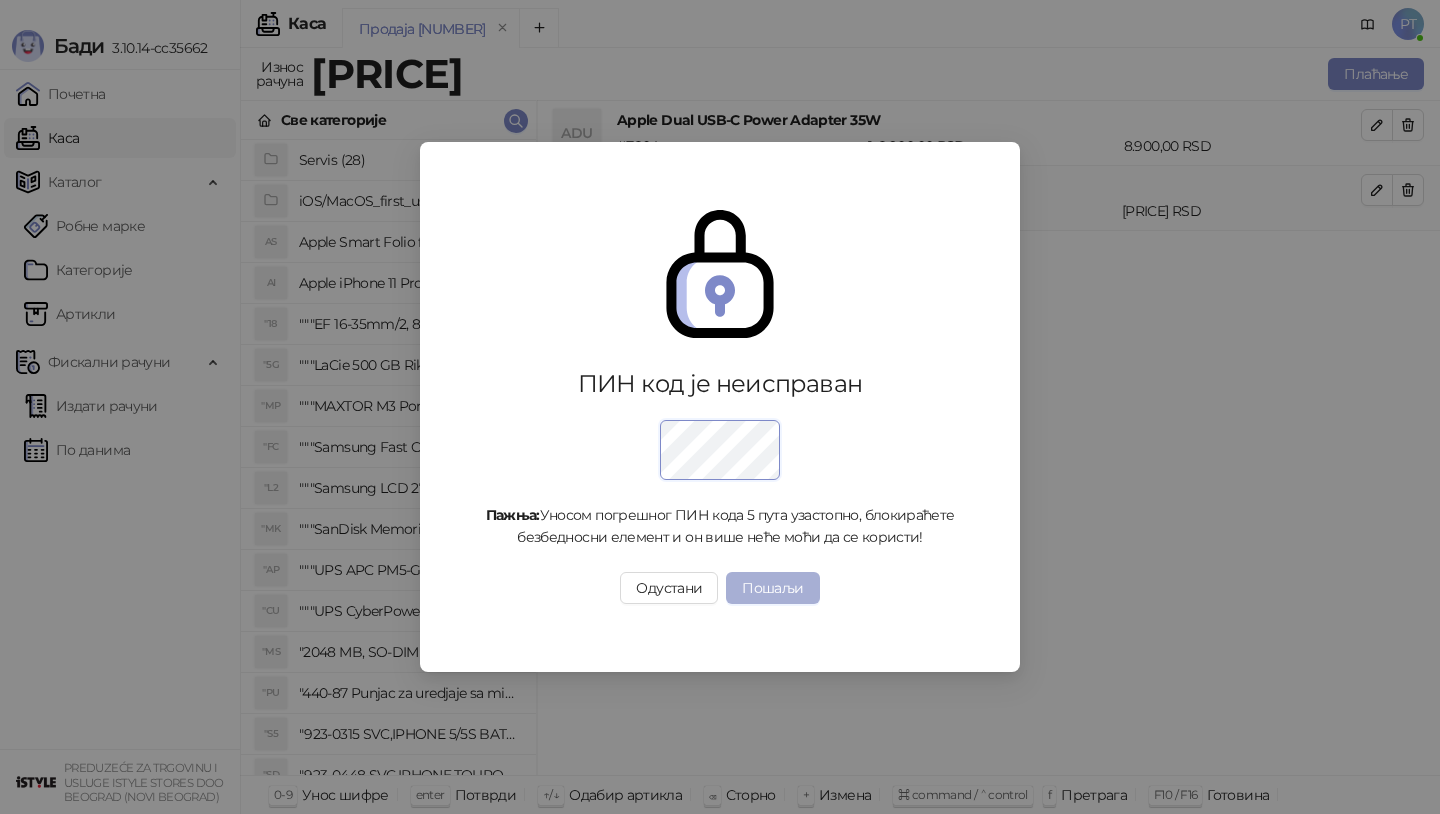 click on "Пошаљи" at bounding box center (772, 588) 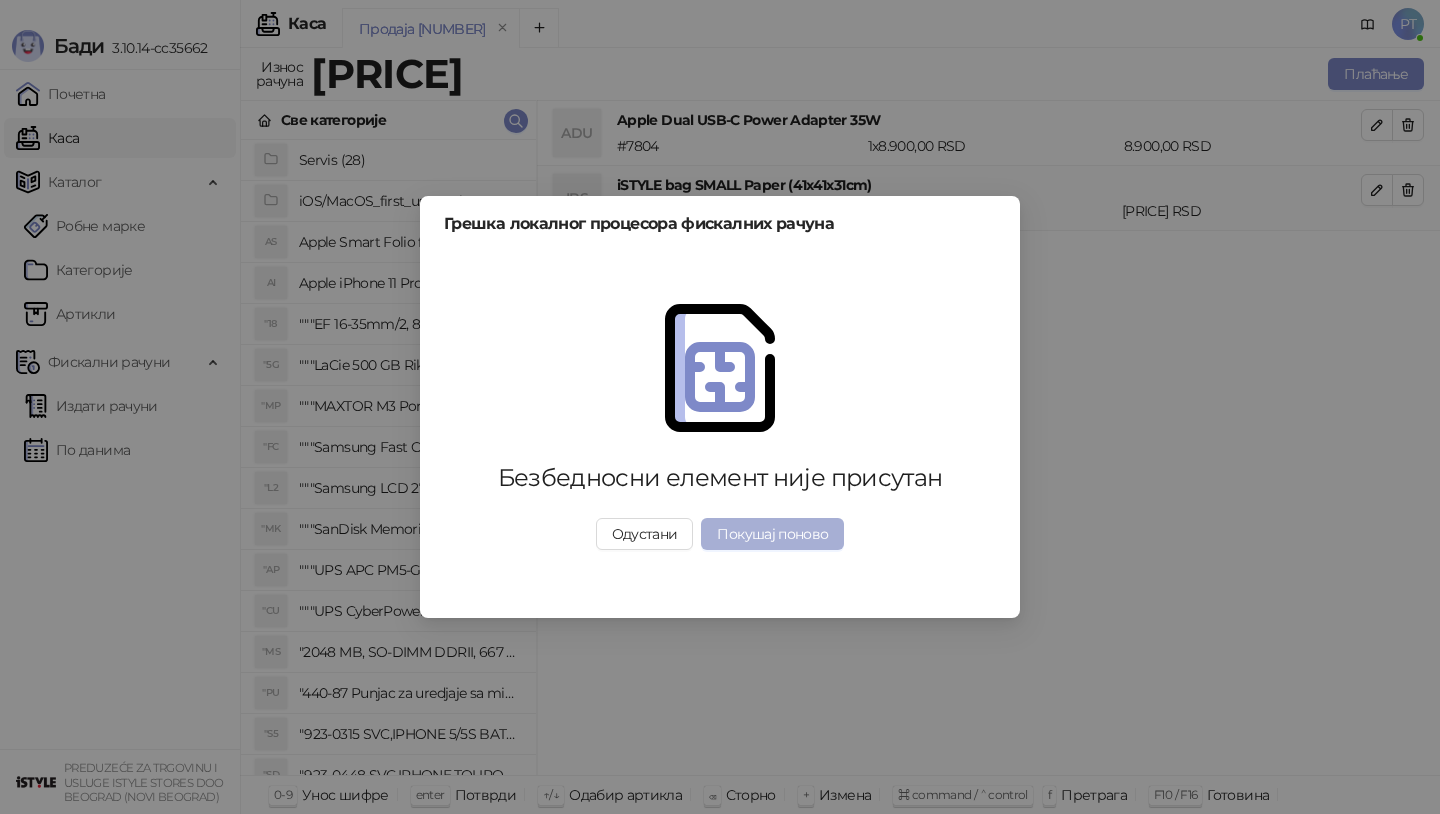 click on "Покушај поново" at bounding box center [772, 534] 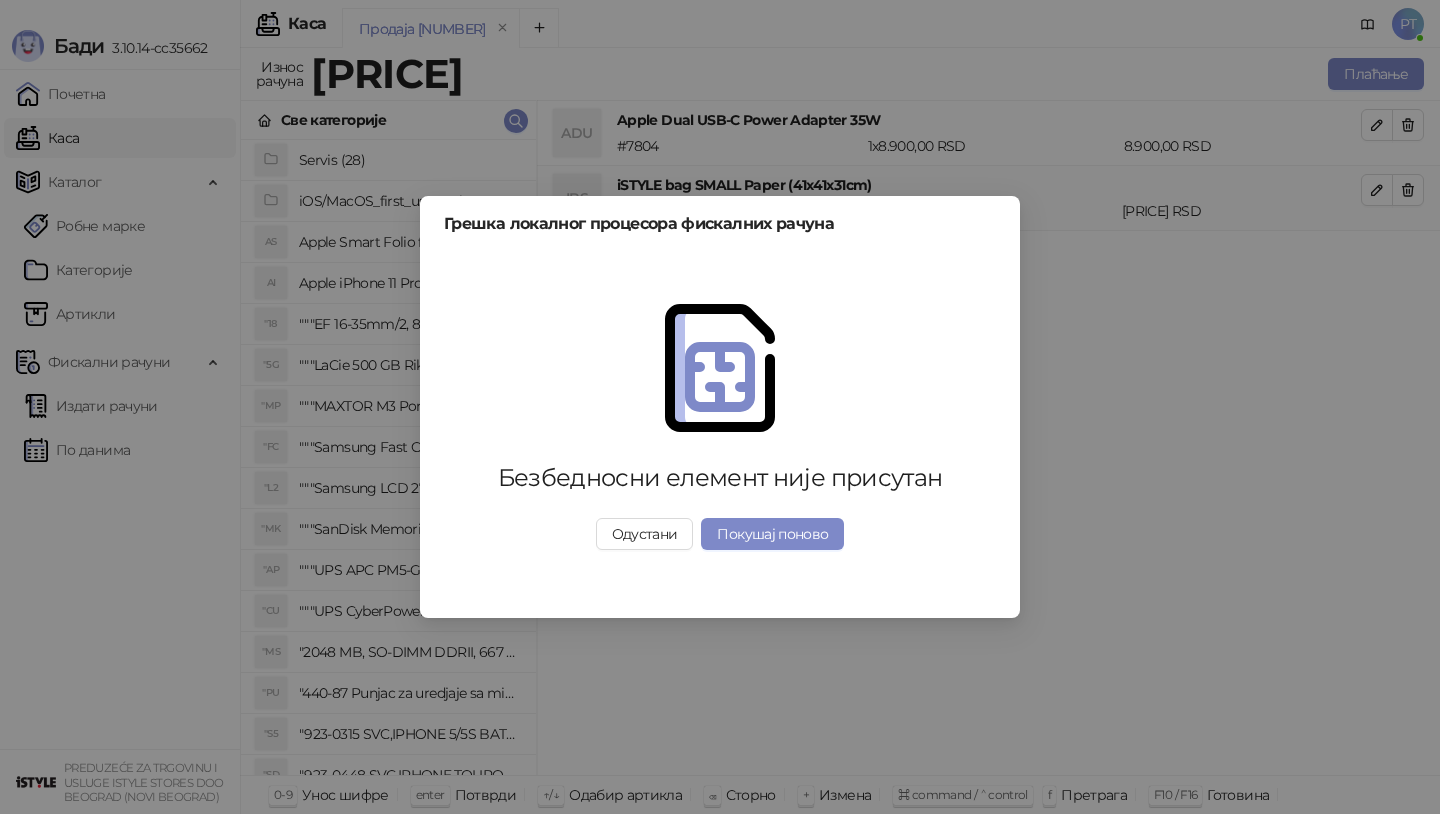 click at bounding box center (720, 371) 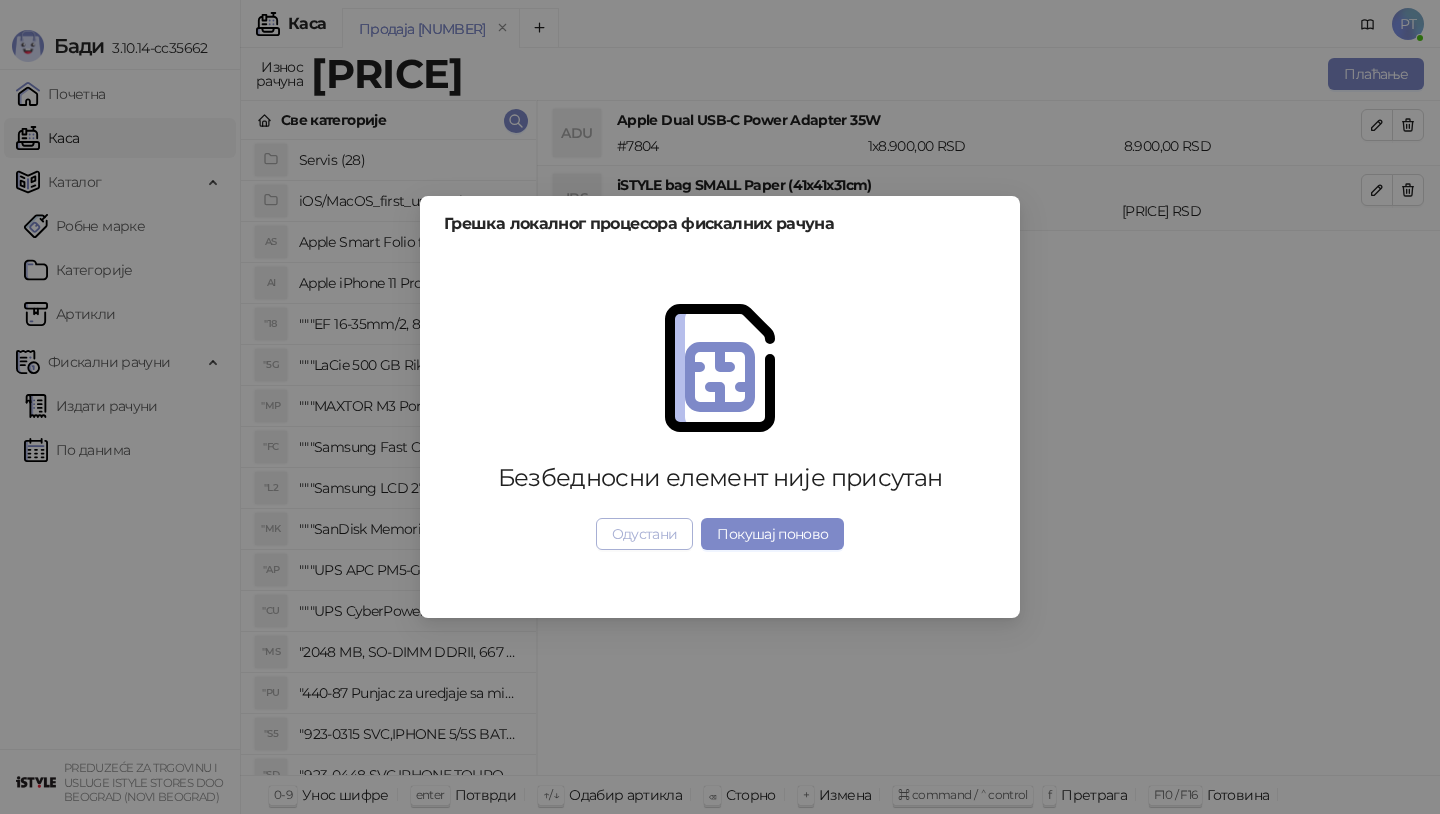 click on "Одустани" at bounding box center [645, 534] 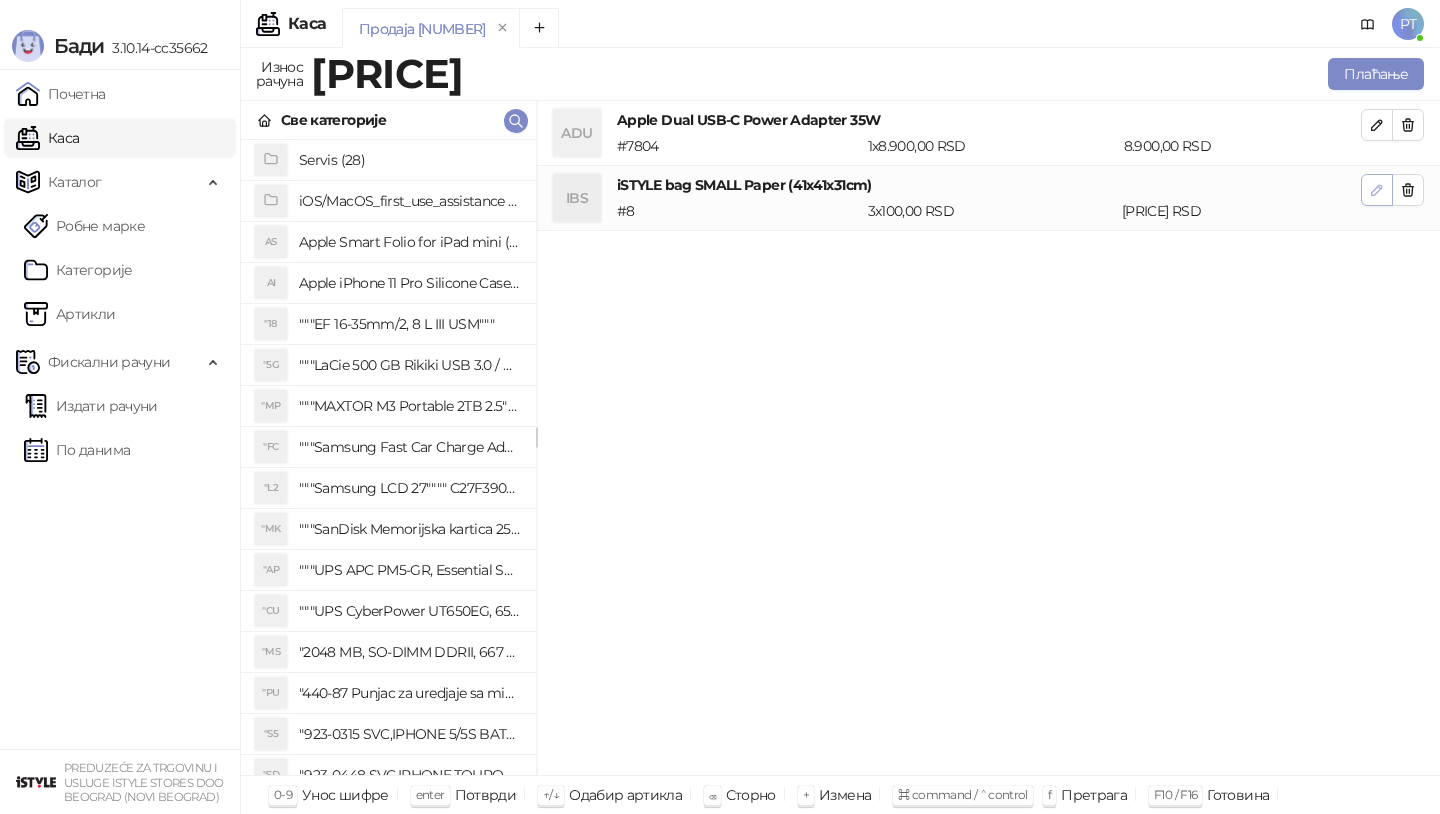click 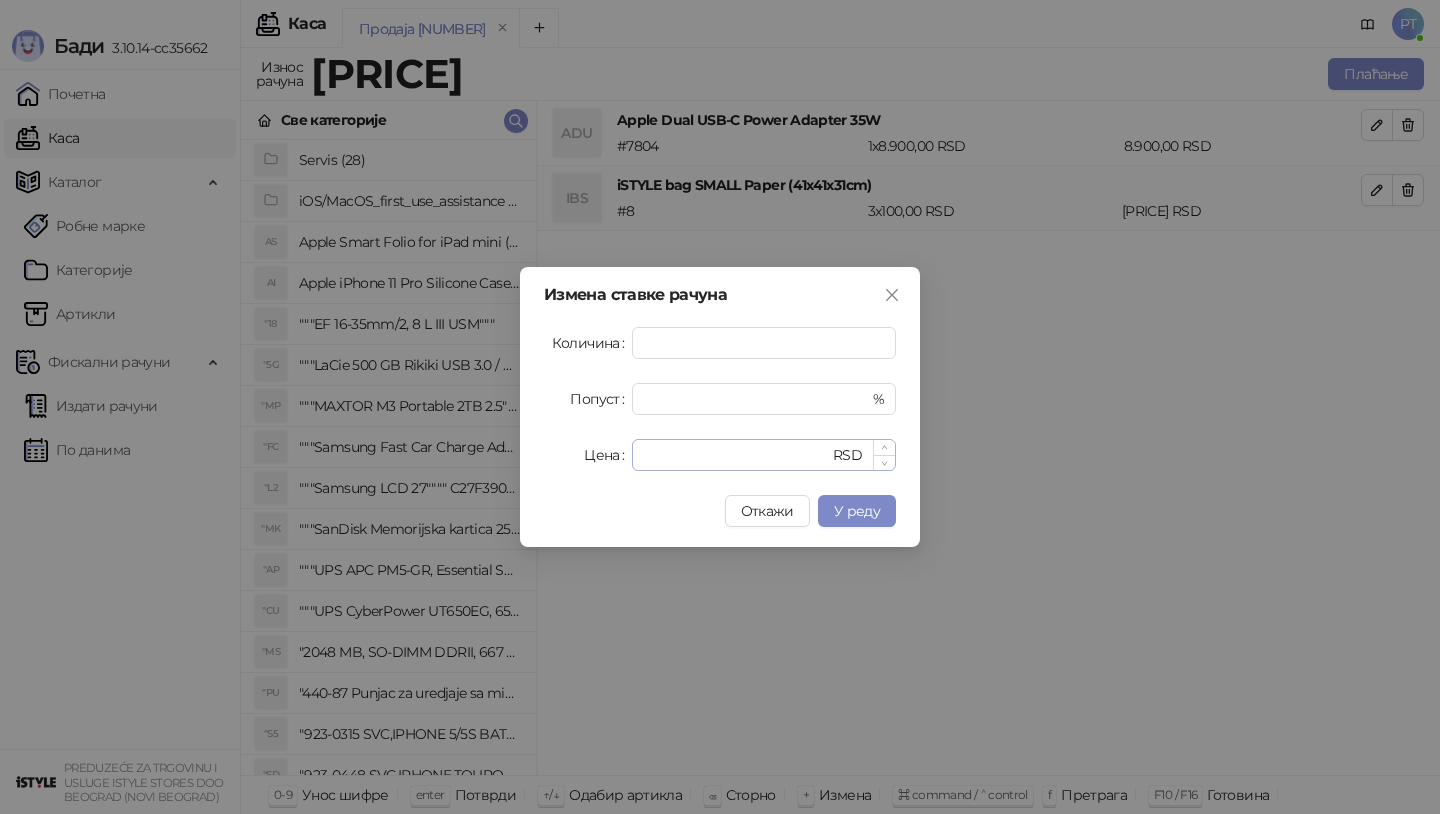 type on "*" 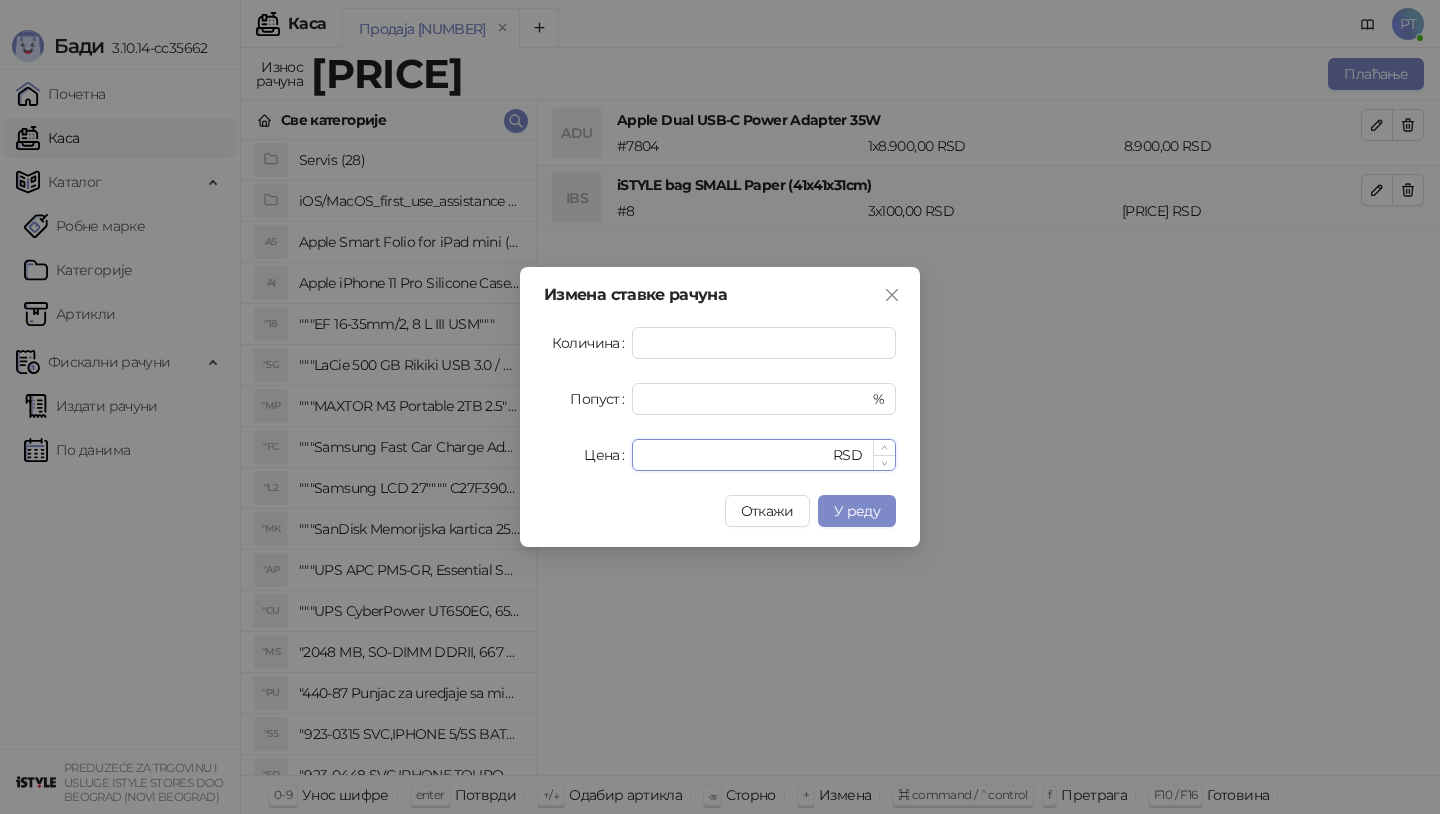 click on "******" at bounding box center [736, 455] 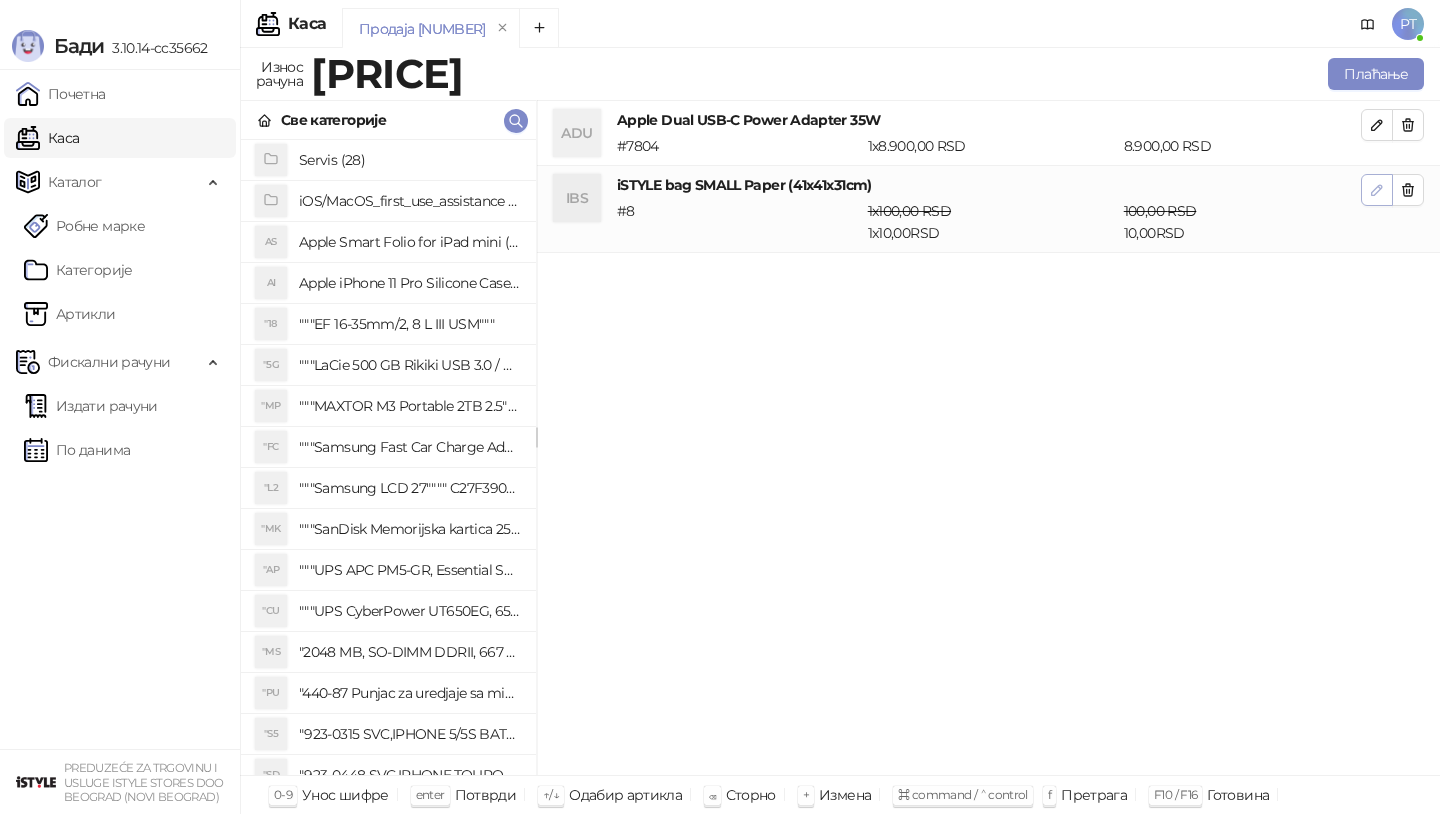 click at bounding box center (1377, 189) 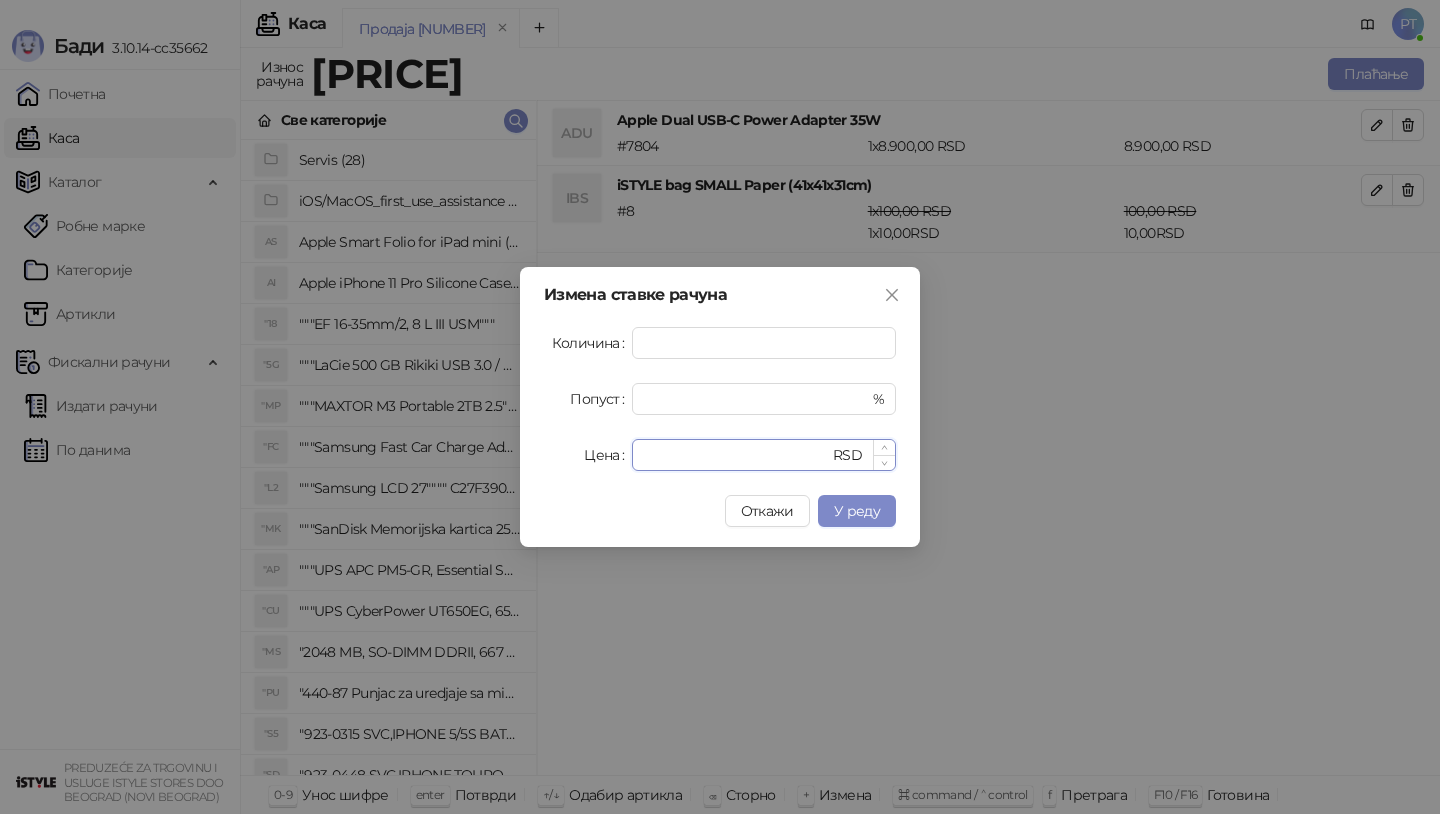 click on "**" at bounding box center (736, 455) 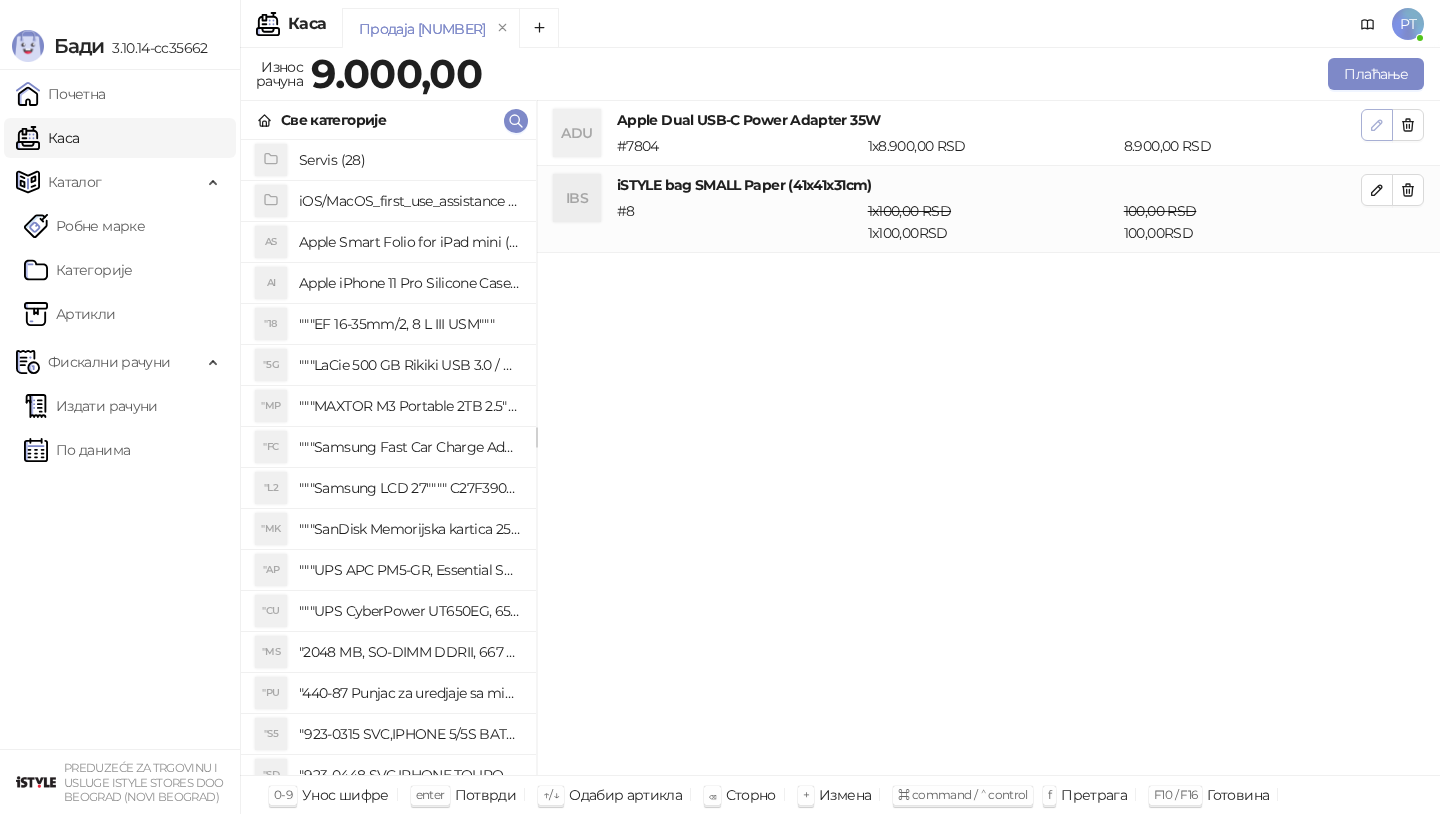 click 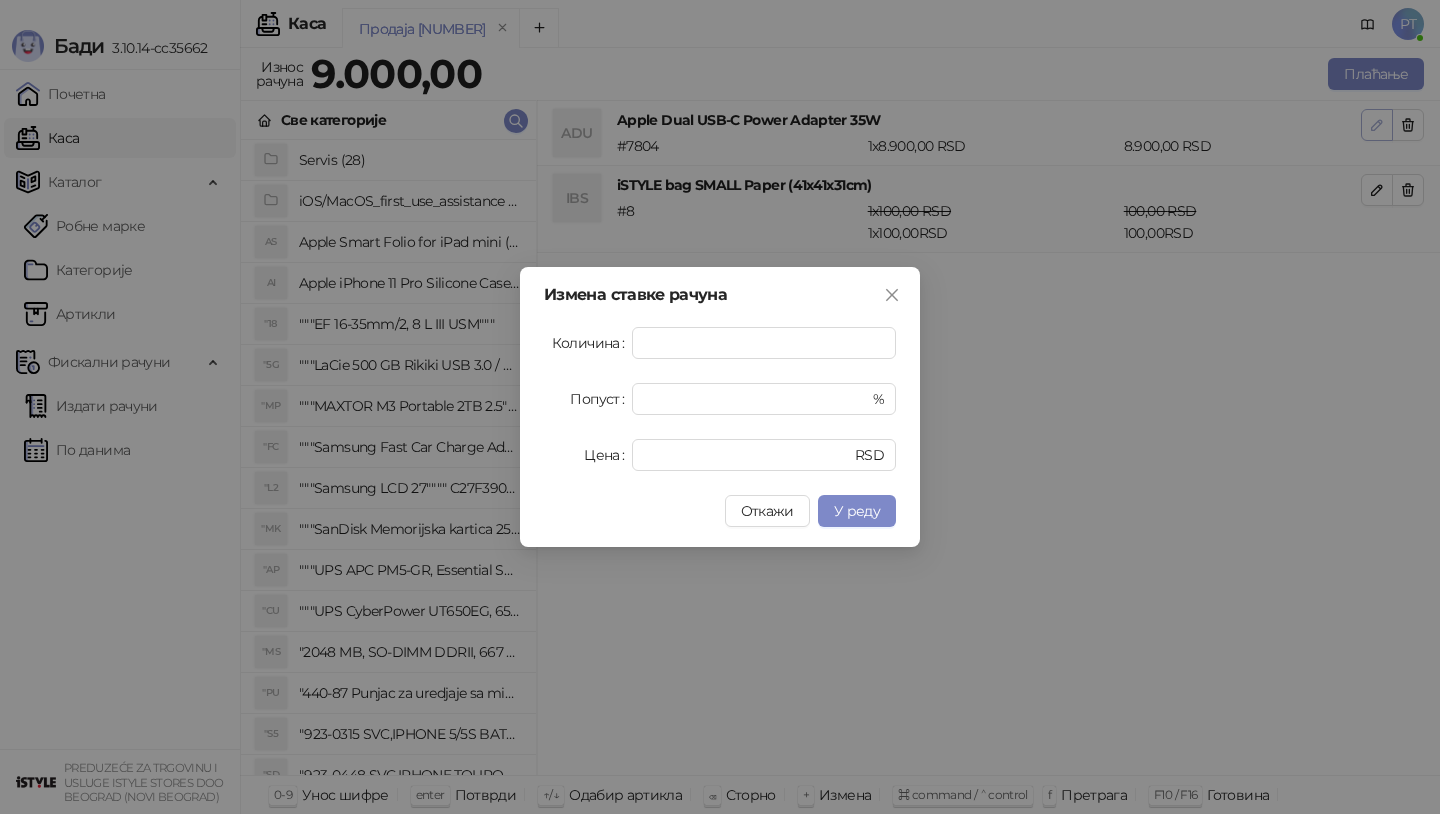 click on "Измена ставке рачуна Количина * Попуст * % Цена **** RSD Откажи У реду" at bounding box center [720, 407] 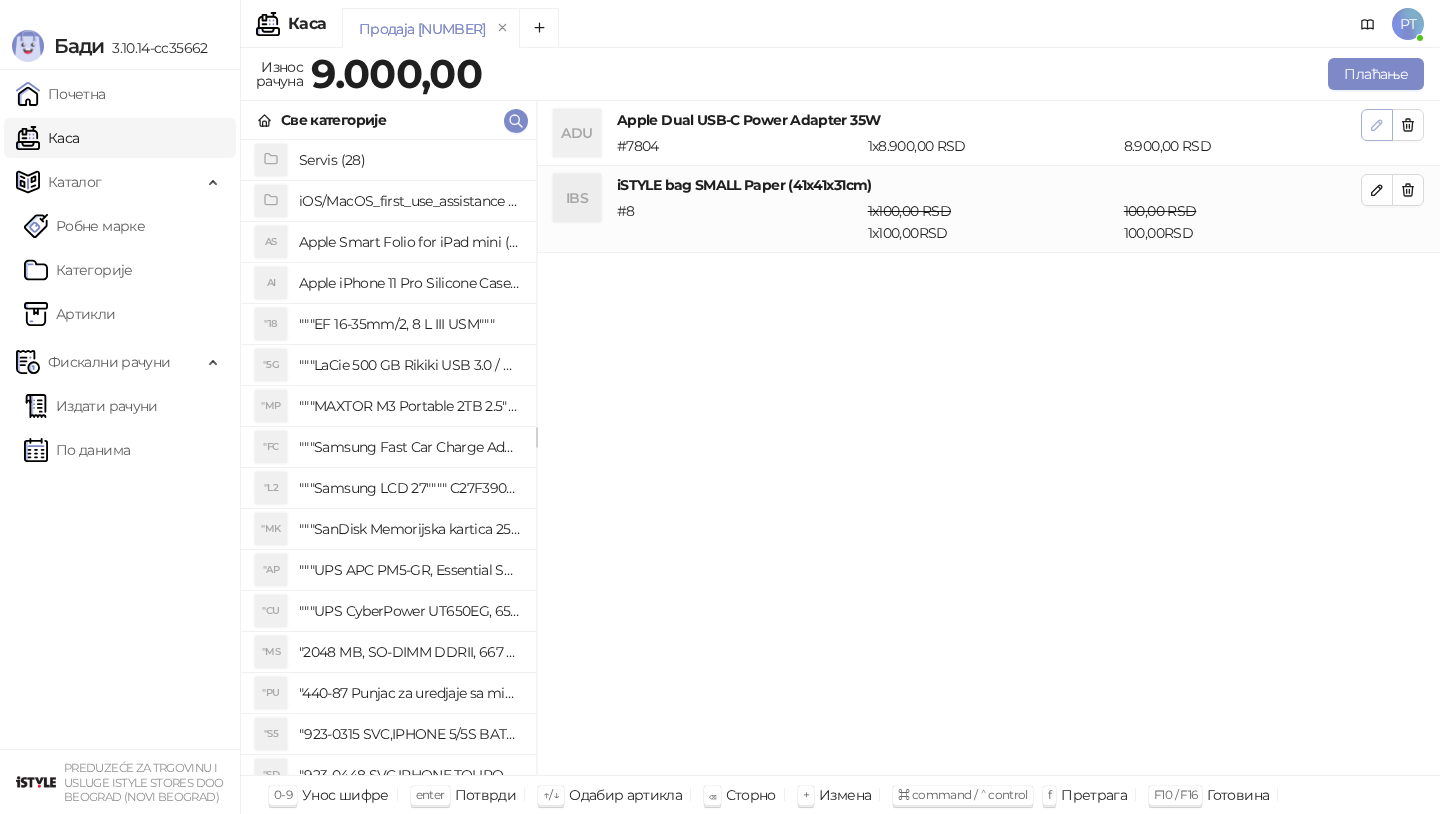 click 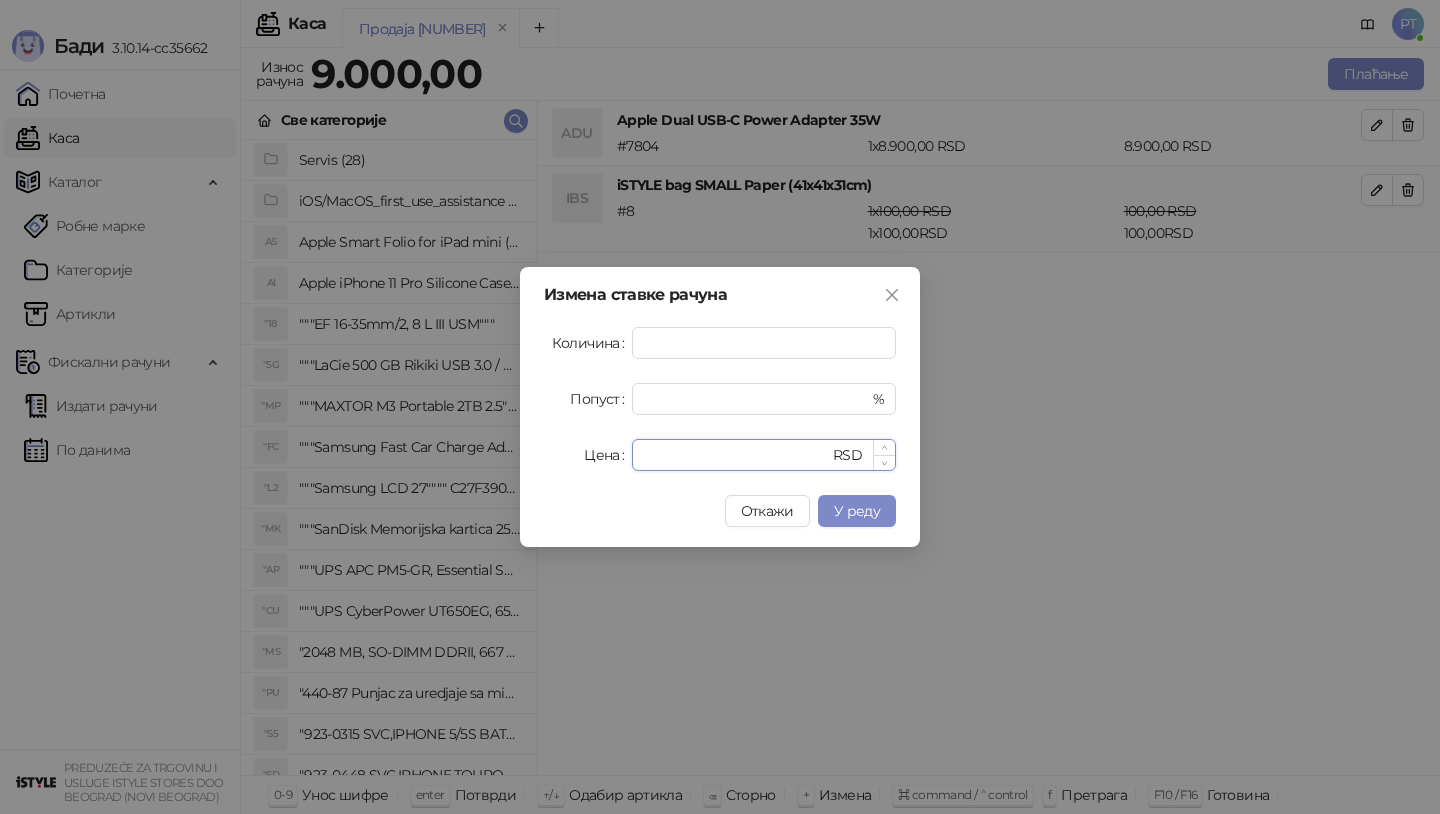 click on "****" at bounding box center (736, 455) 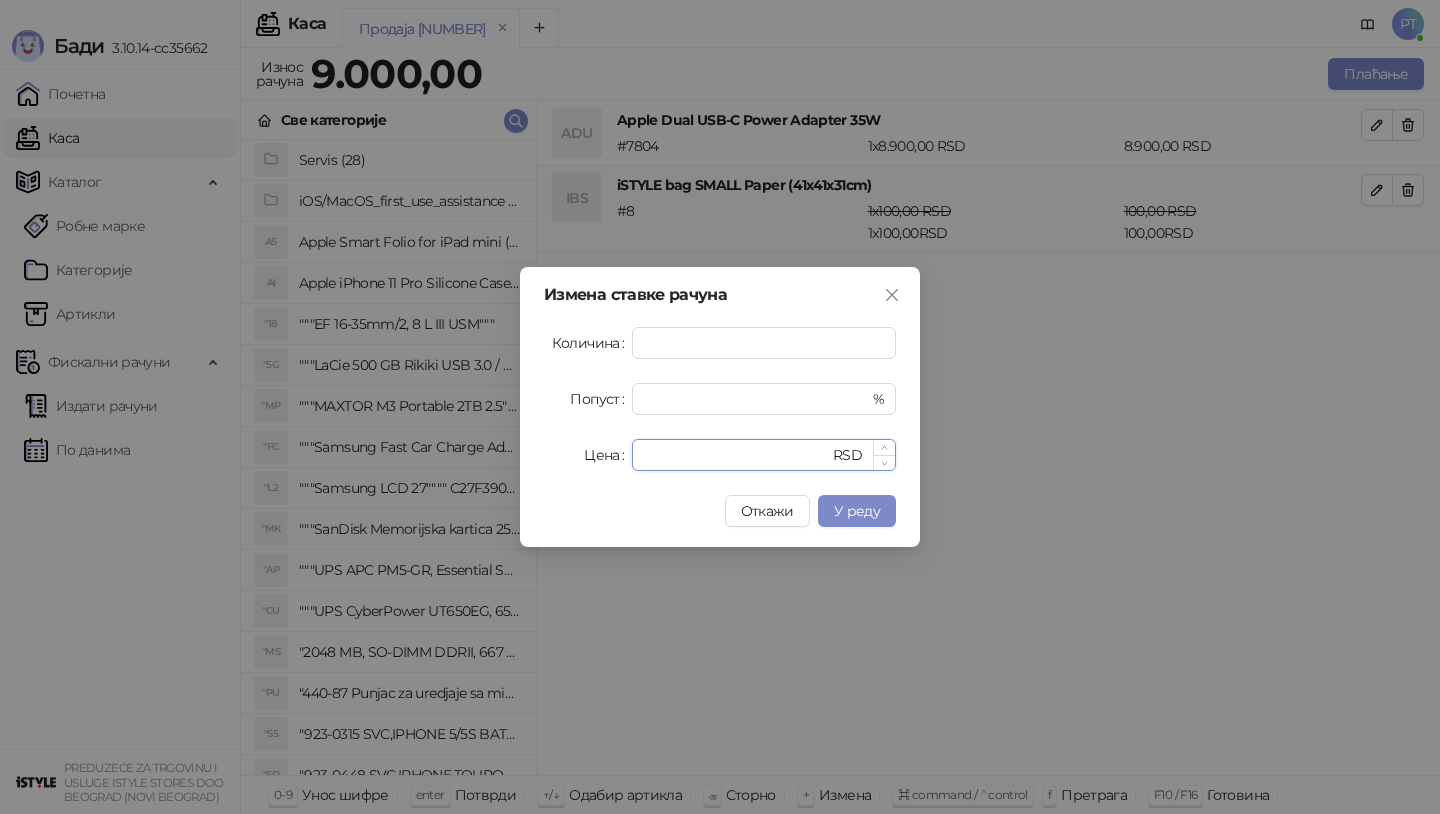 type on "****" 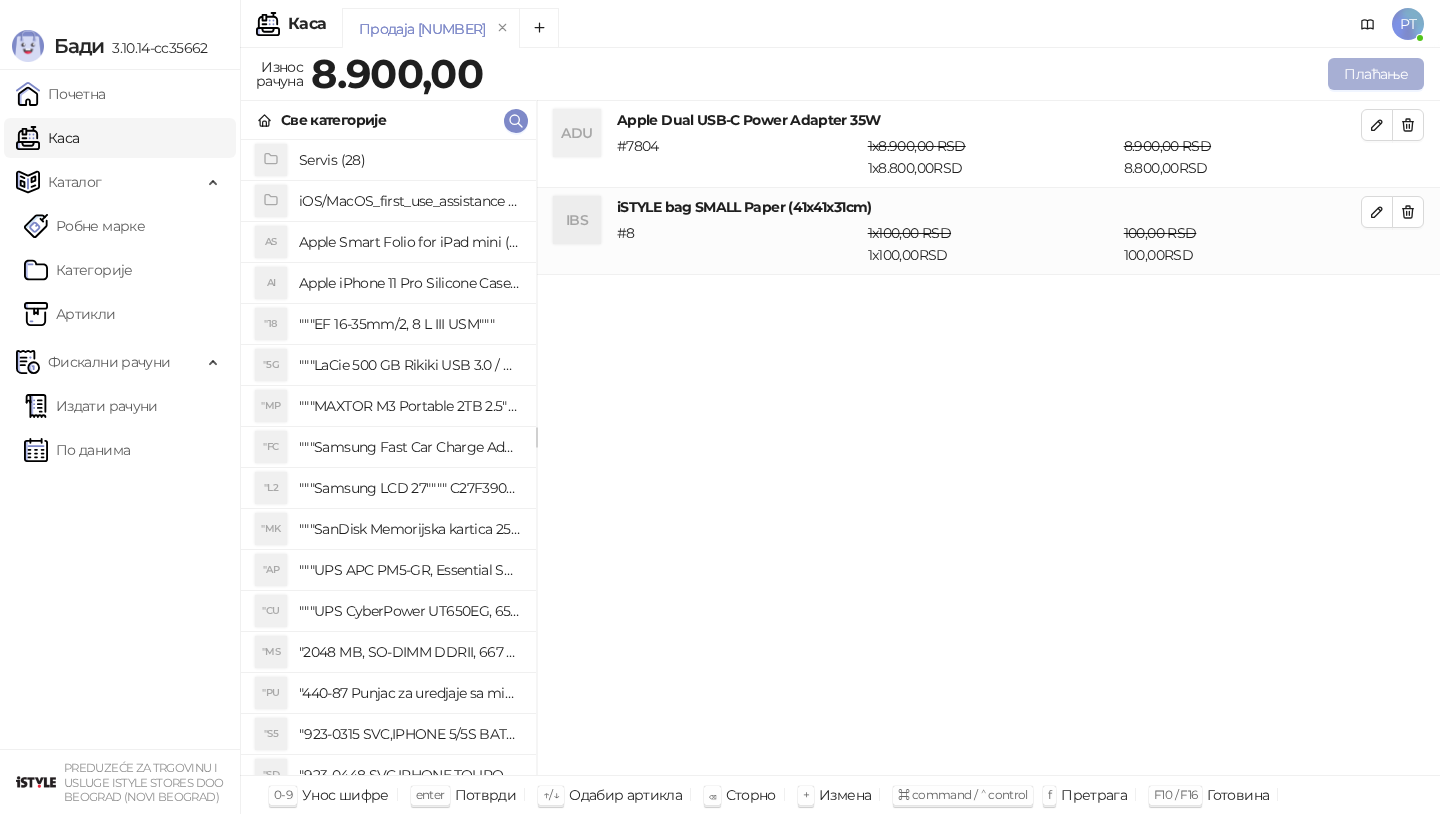 click on "Плаћање" at bounding box center (1376, 74) 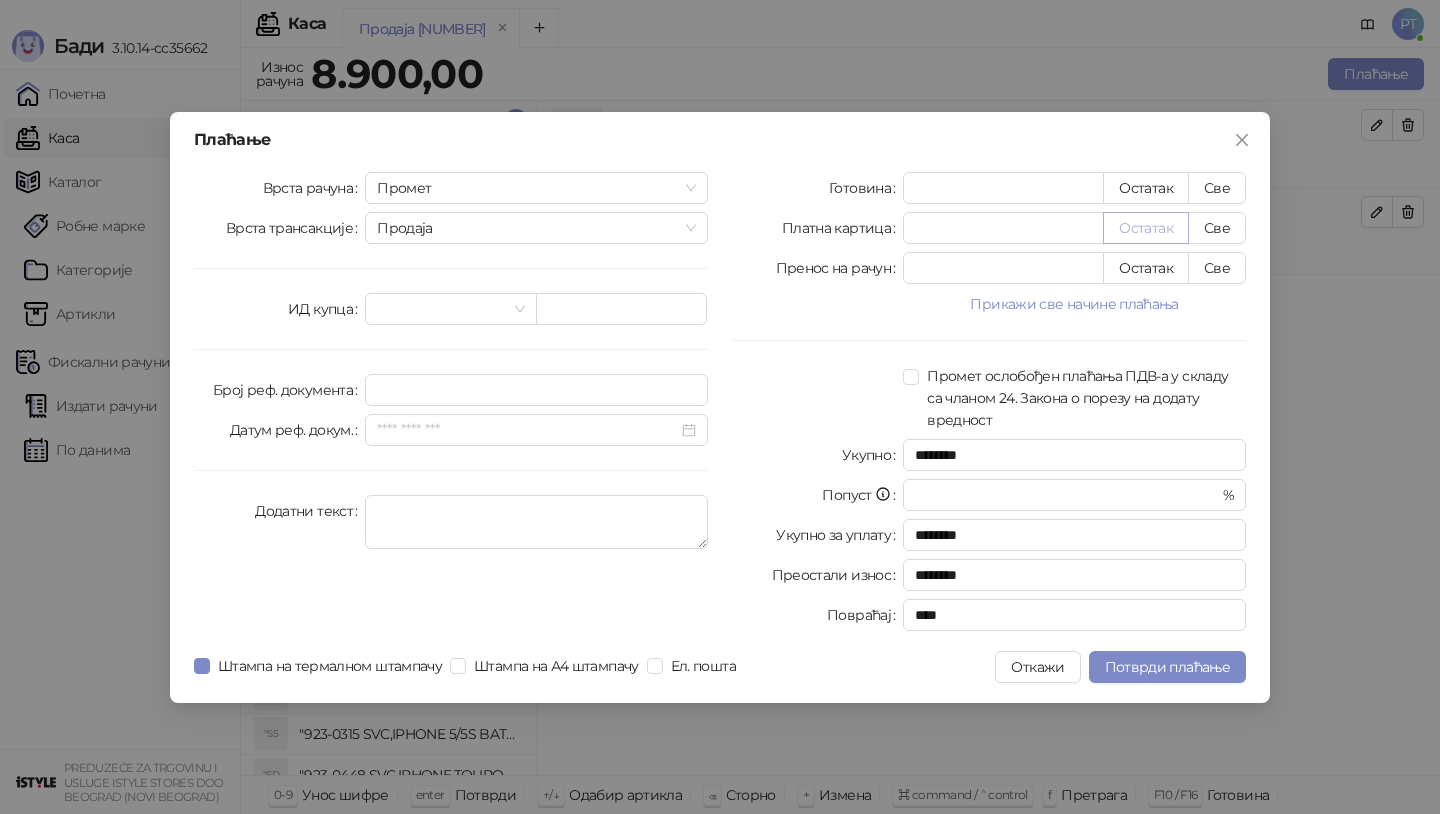 click on "Остатак" at bounding box center (1146, 228) 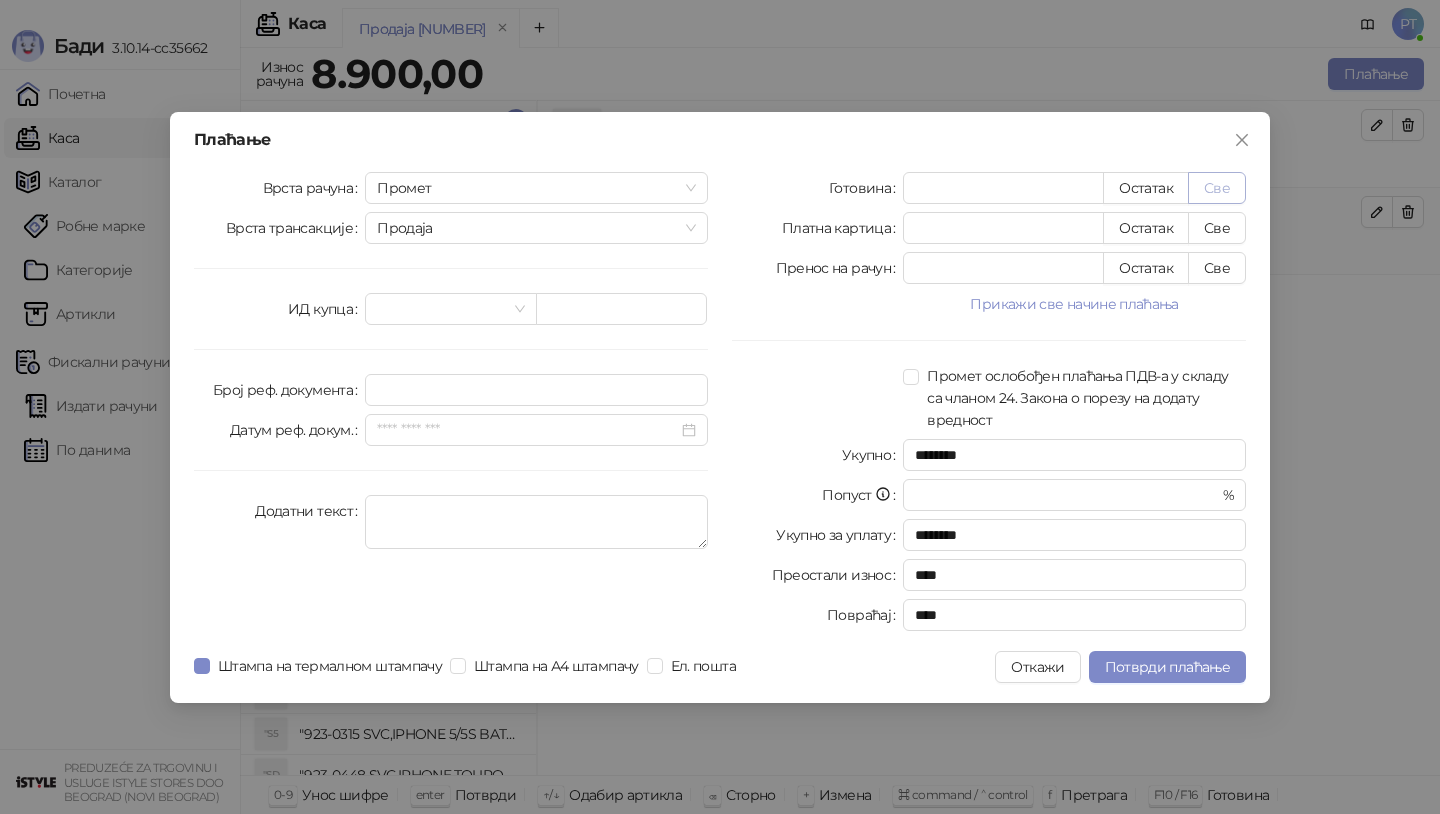 click on "Све" at bounding box center [1217, 188] 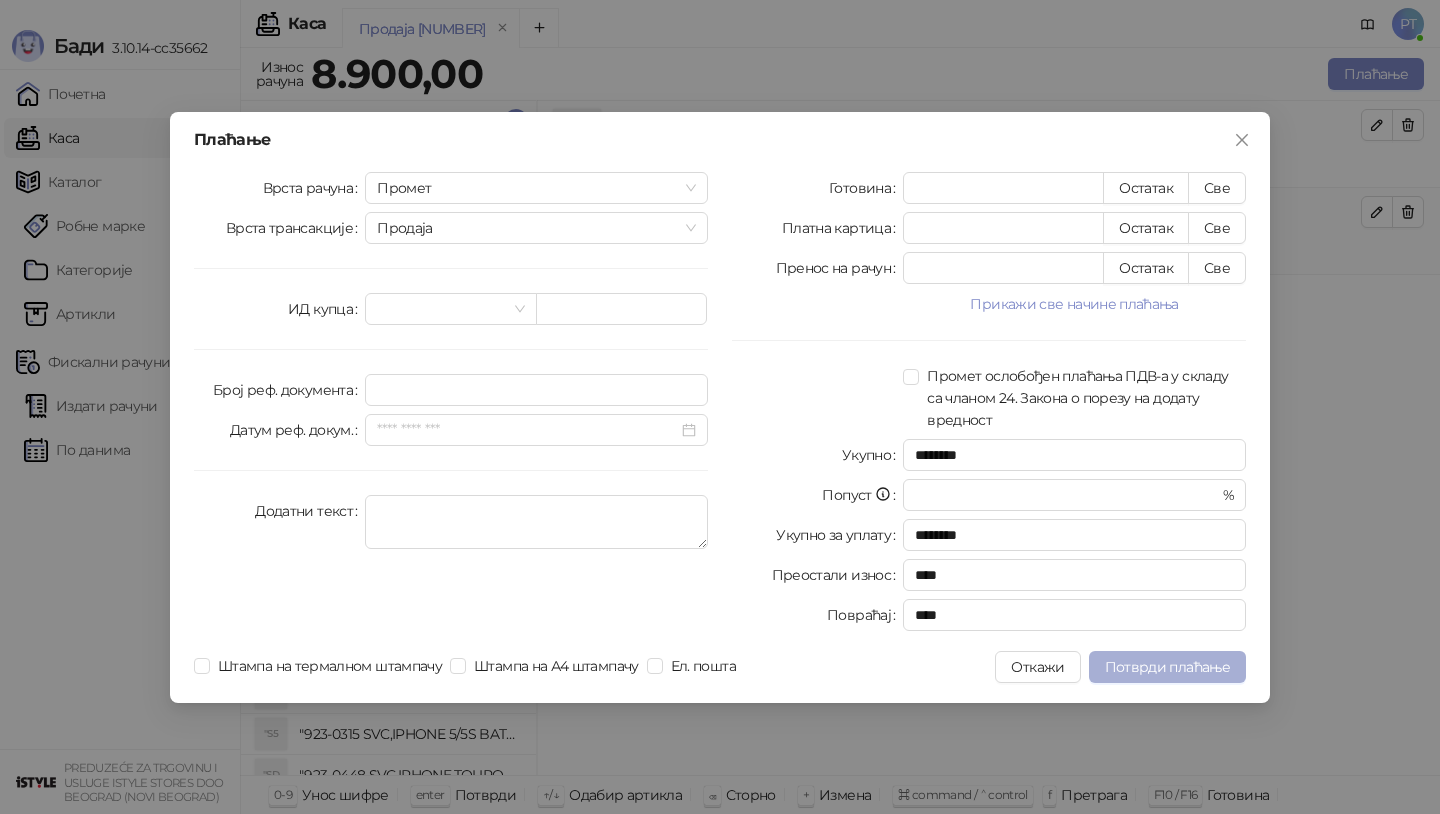 click on "Потврди плаћање" at bounding box center (1167, 667) 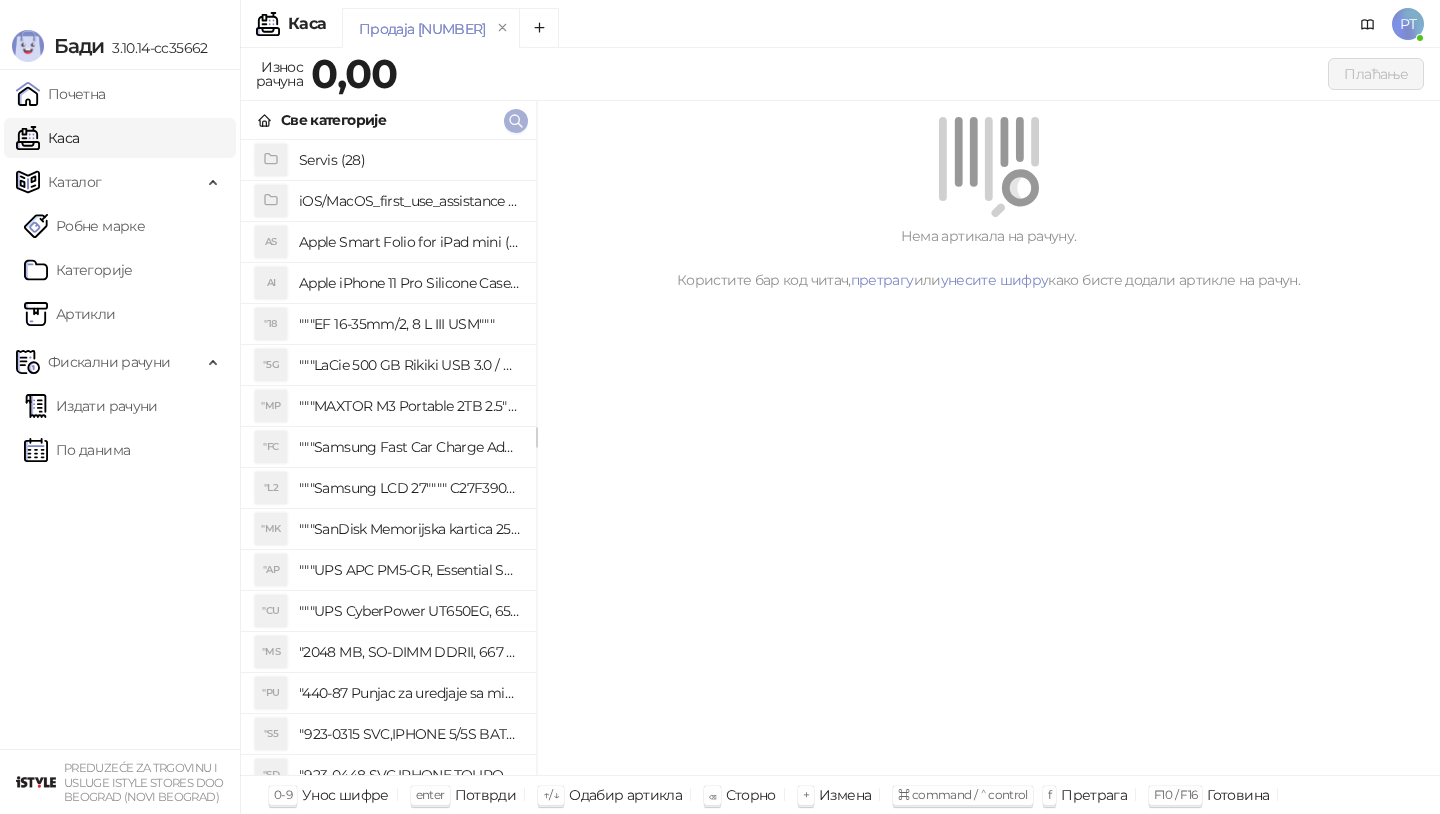 click 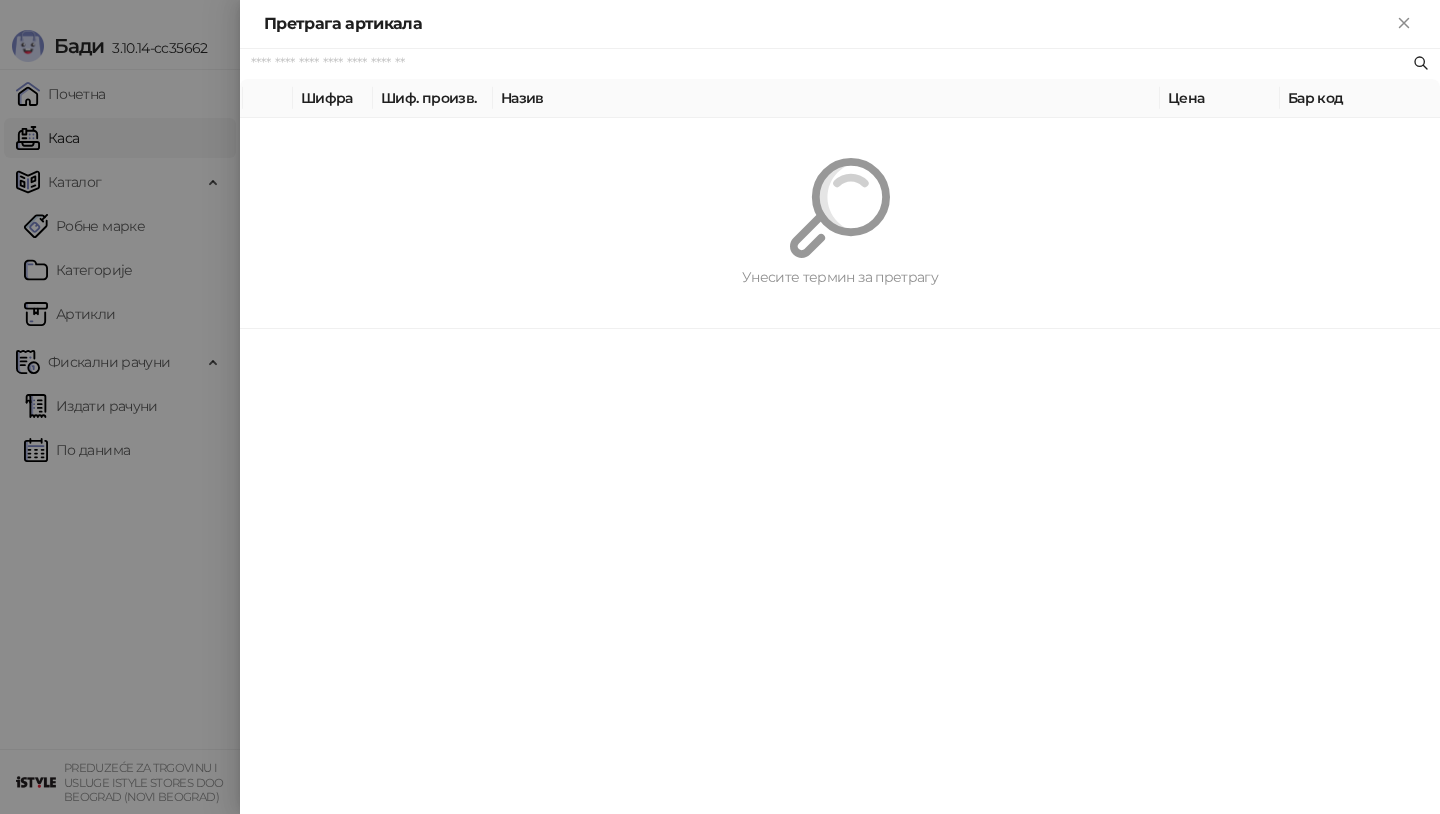 paste on "*********" 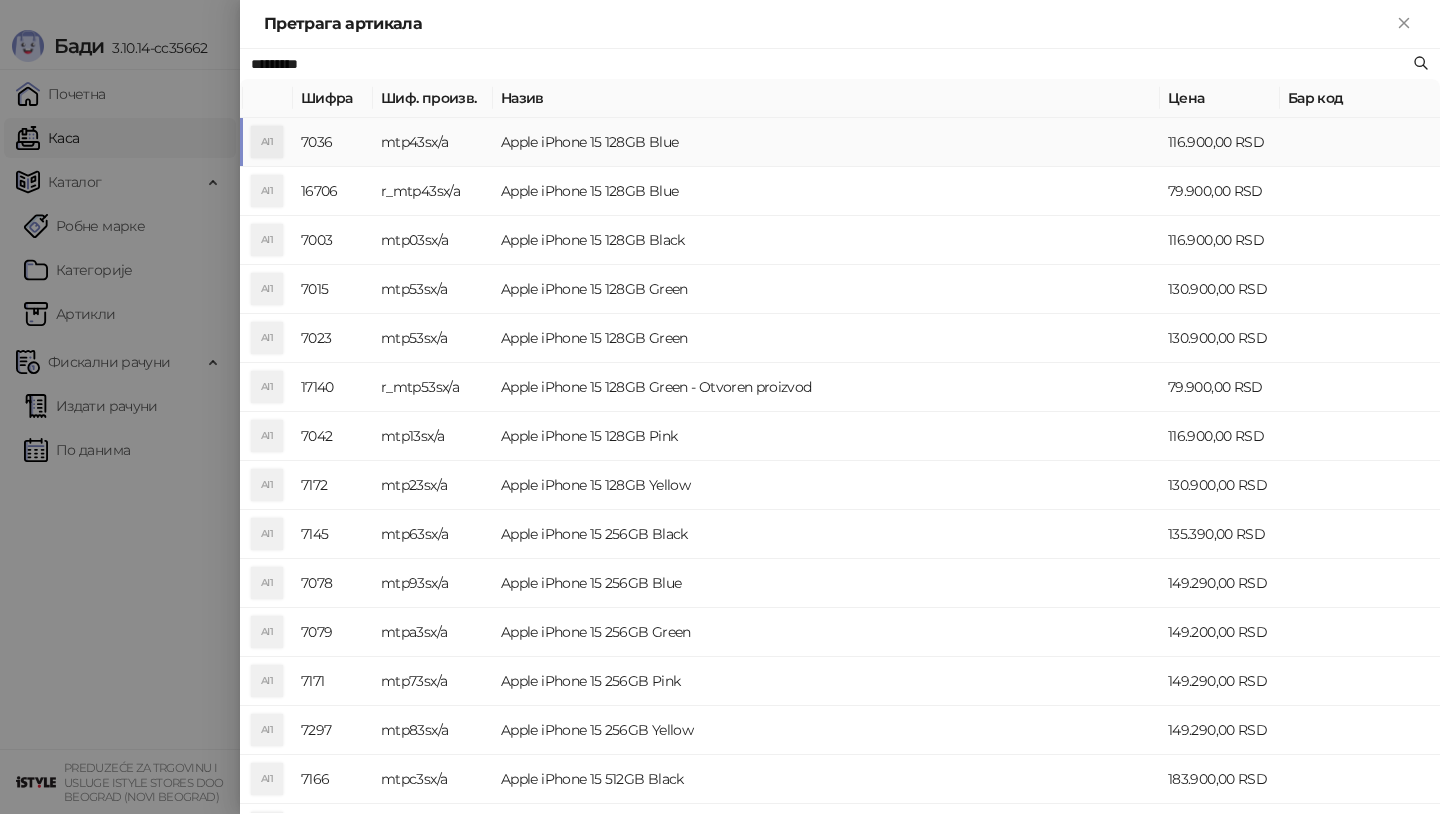 type on "*********" 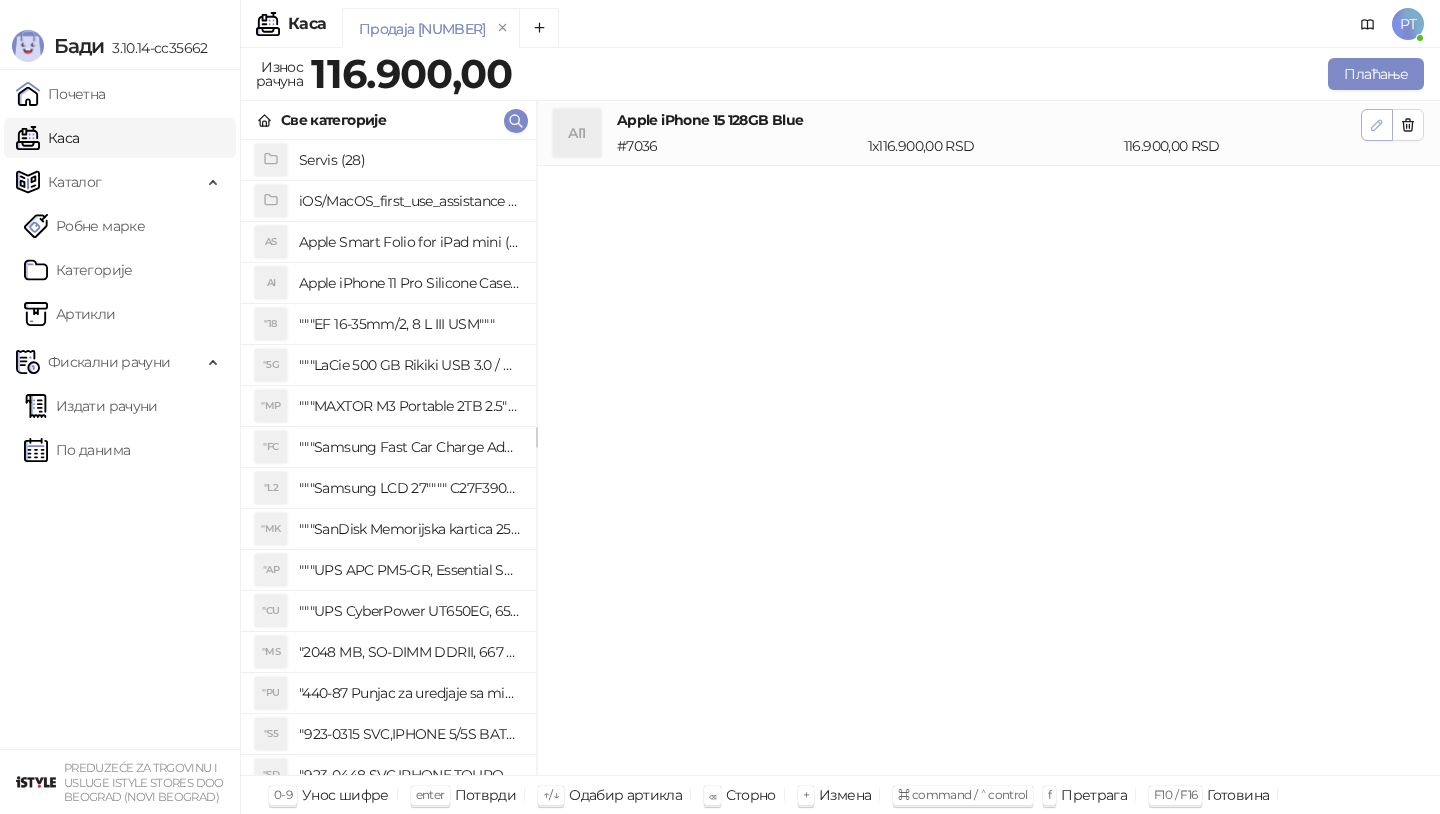 click 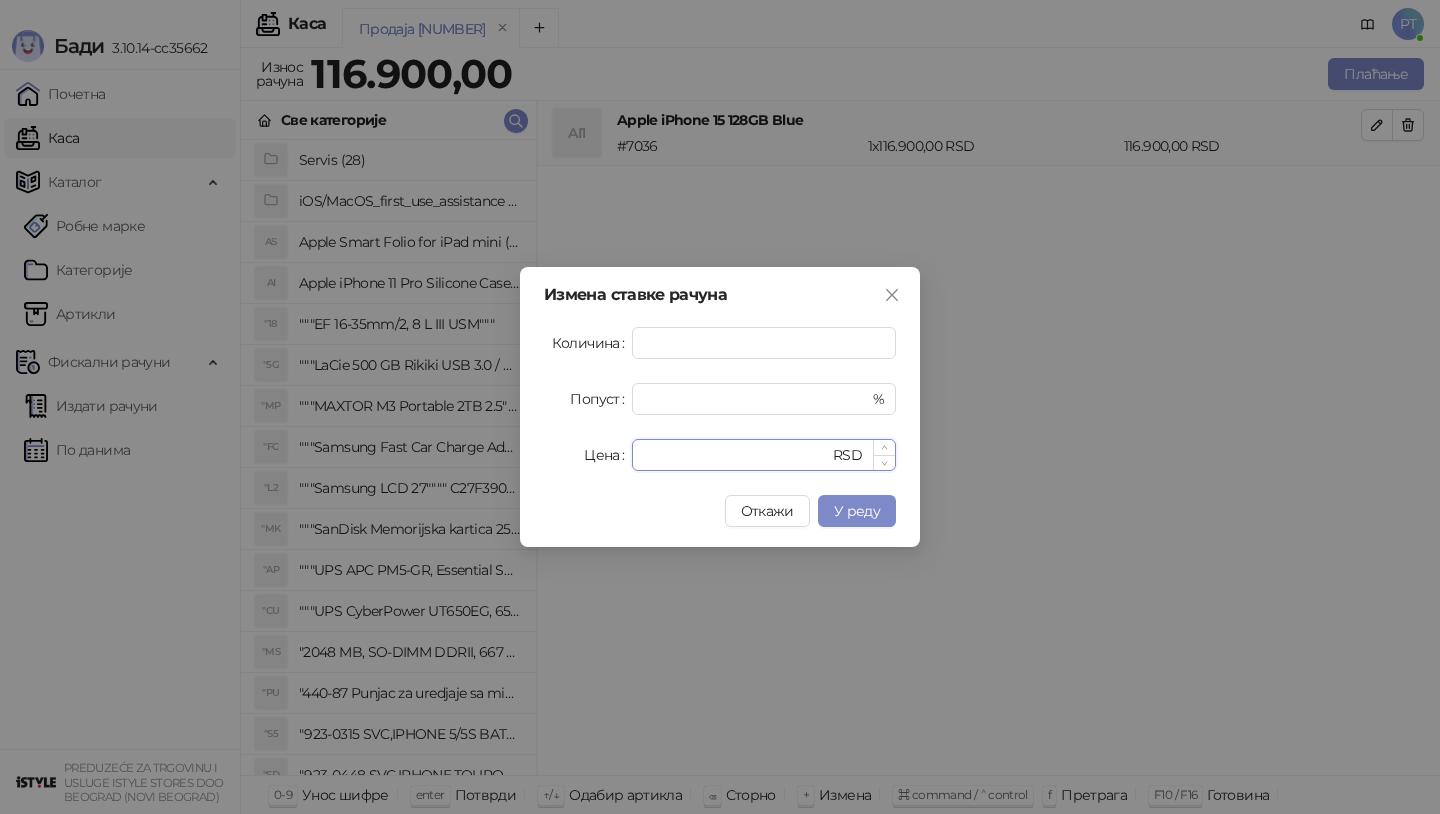 click on "******" at bounding box center [736, 455] 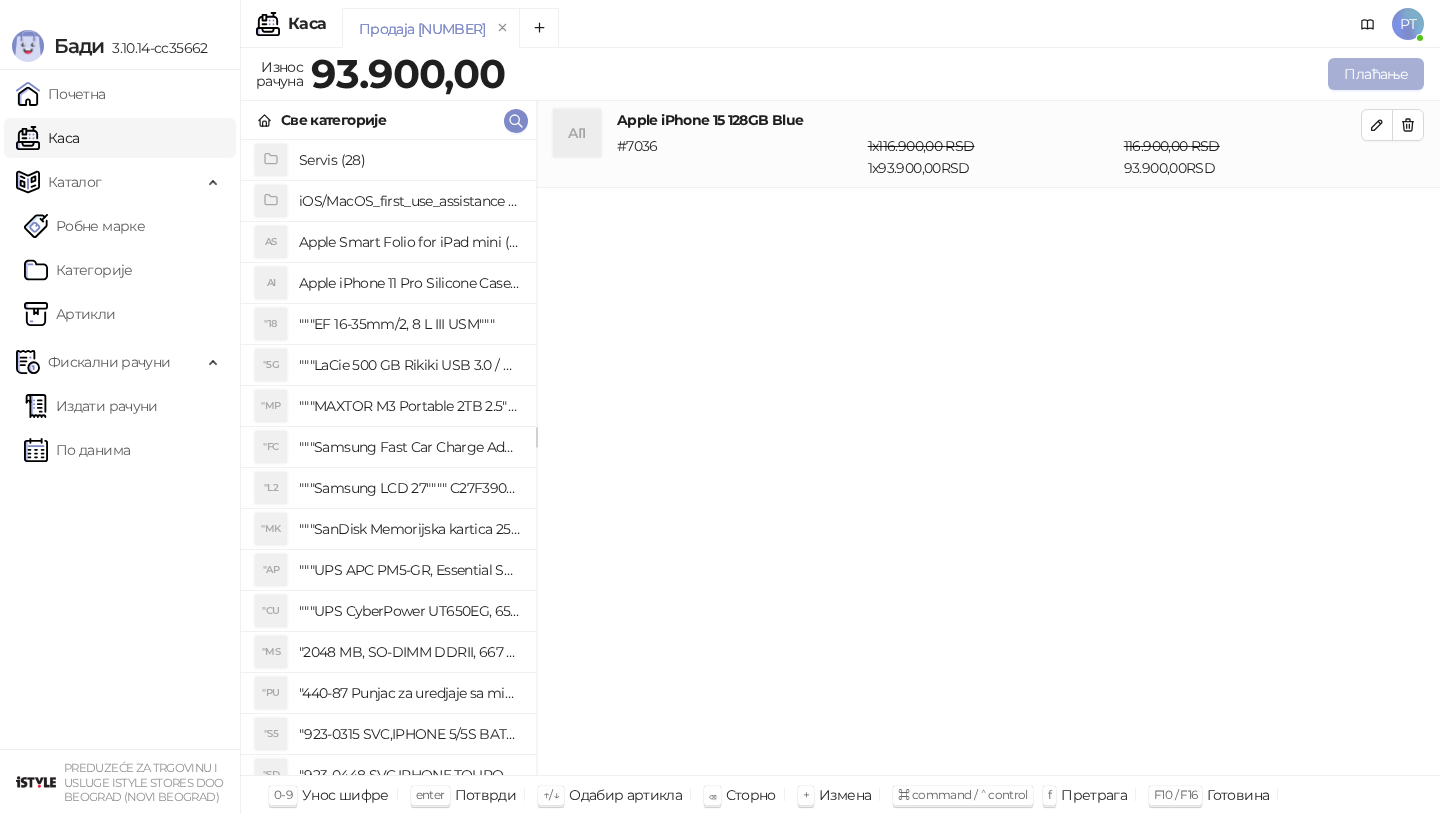 click on "Плаћање" at bounding box center [1376, 74] 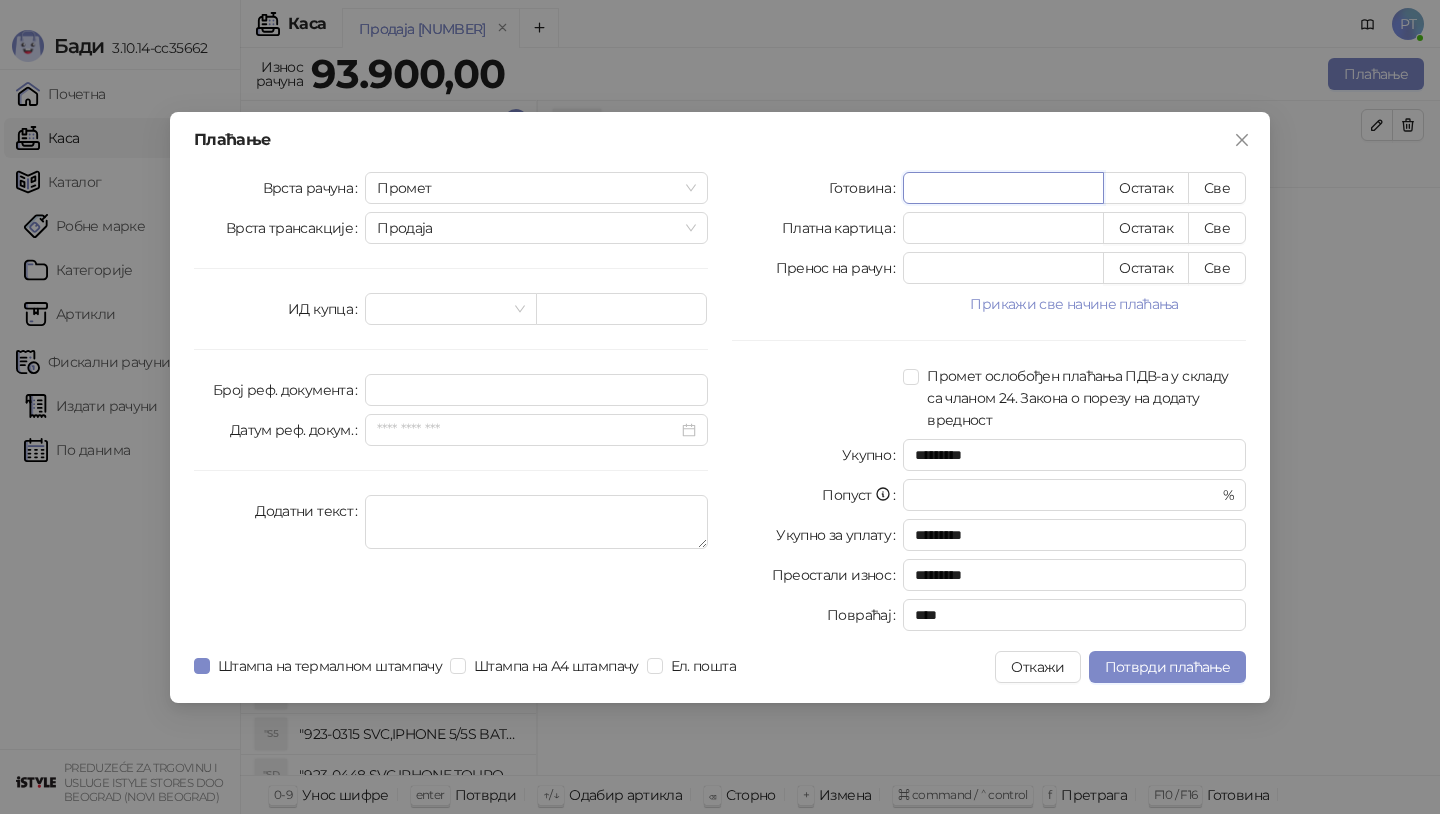 type on "*" 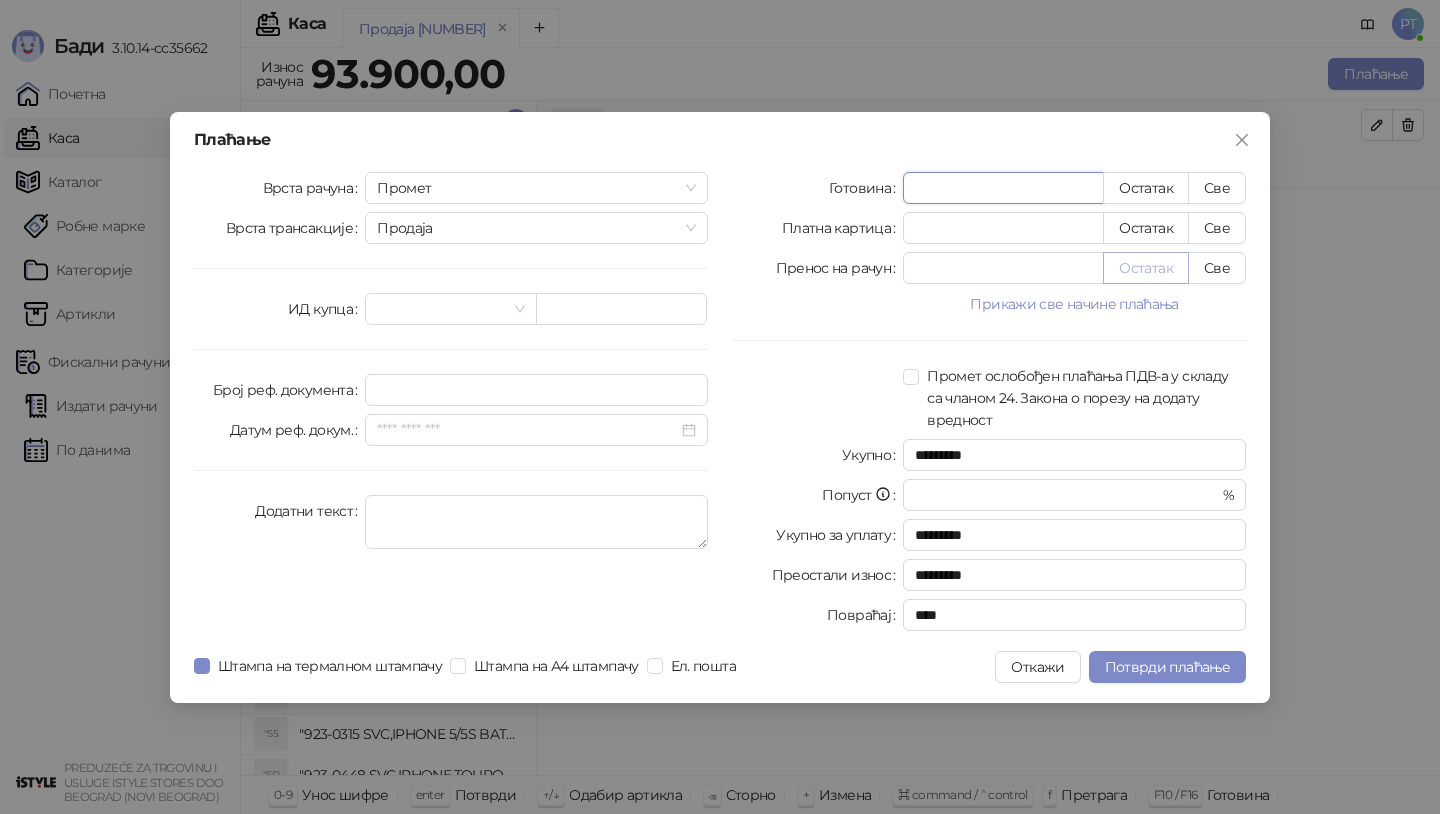 type on "*****" 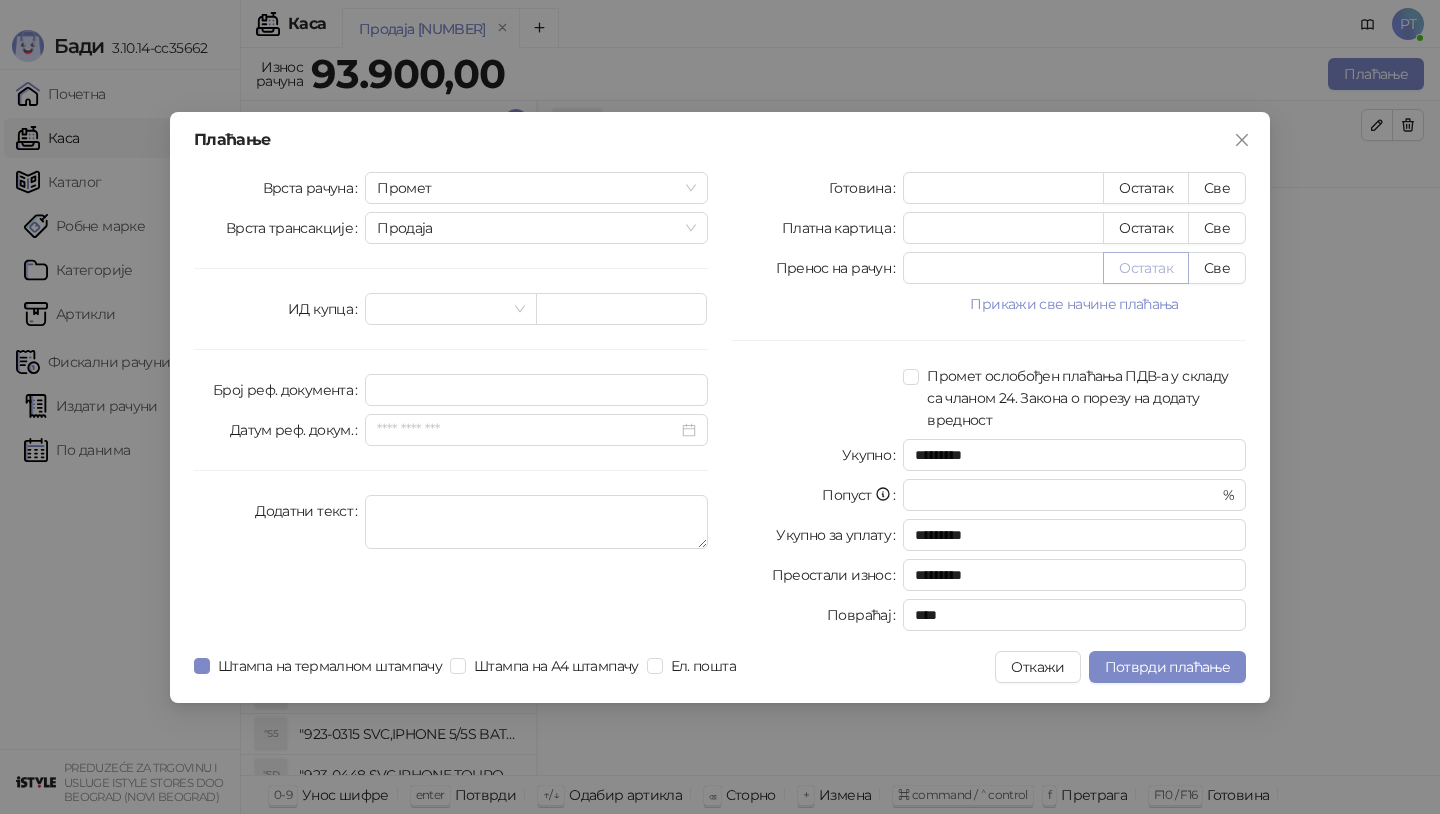 click on "Остатак" at bounding box center [1146, 268] 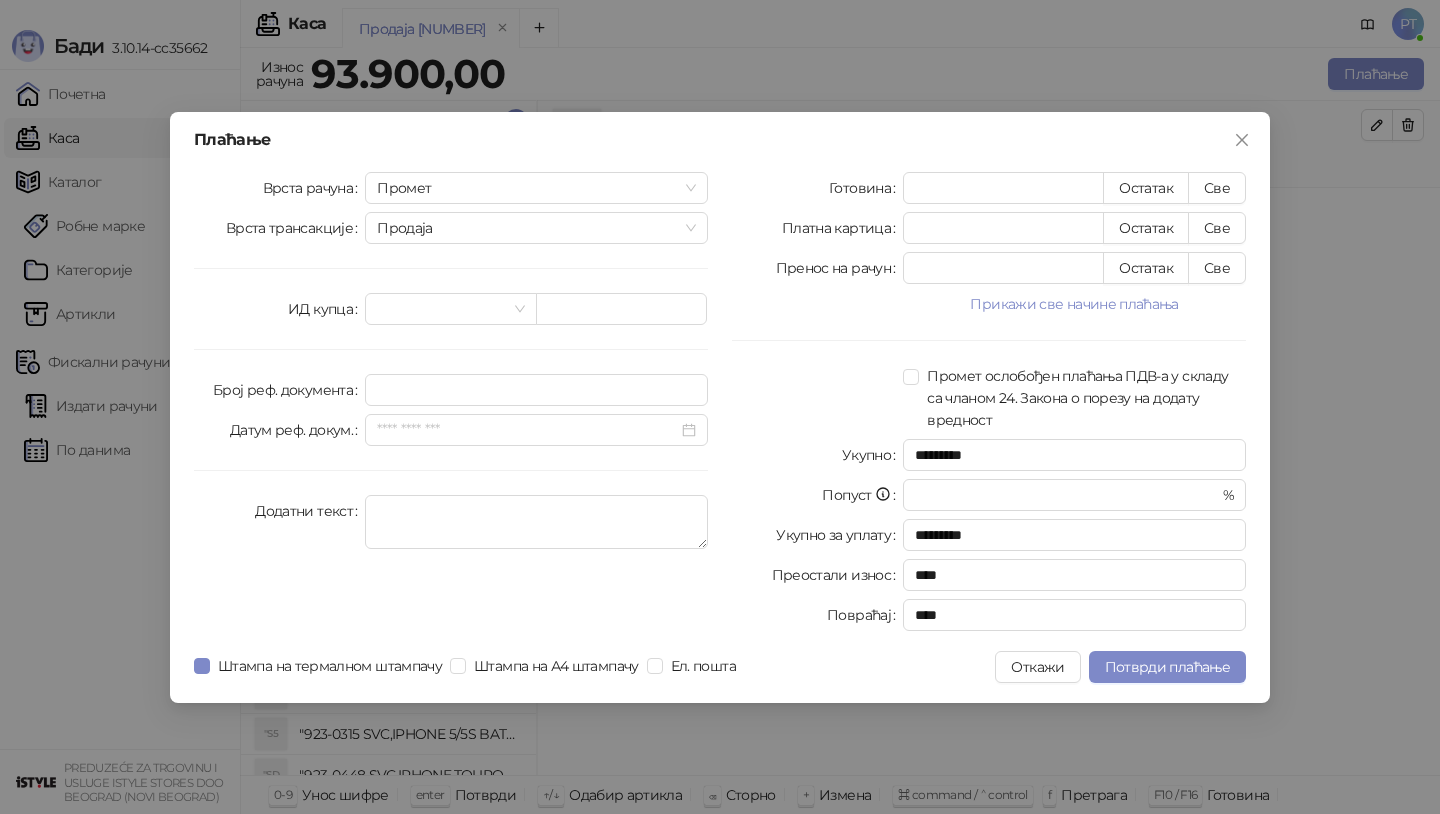 click on "Готовина ***** Остатак Све Платна картица * Остатак Све Пренос на рачун ***** Остатак Све Прикажи све начине плаћања Ваучер * Остатак Све Чек * Остатак Све Инстант плаћање * Остатак Све Друго безготовинско * Остатак Све   Промет ослобођен плаћања ПДВ-а у складу са чланом 24. Закона о порезу на додату вредност Укупно ********* Попуст   * % Укупно за уплату ********* Преостали износ **** Повраћај ****" at bounding box center [989, 405] 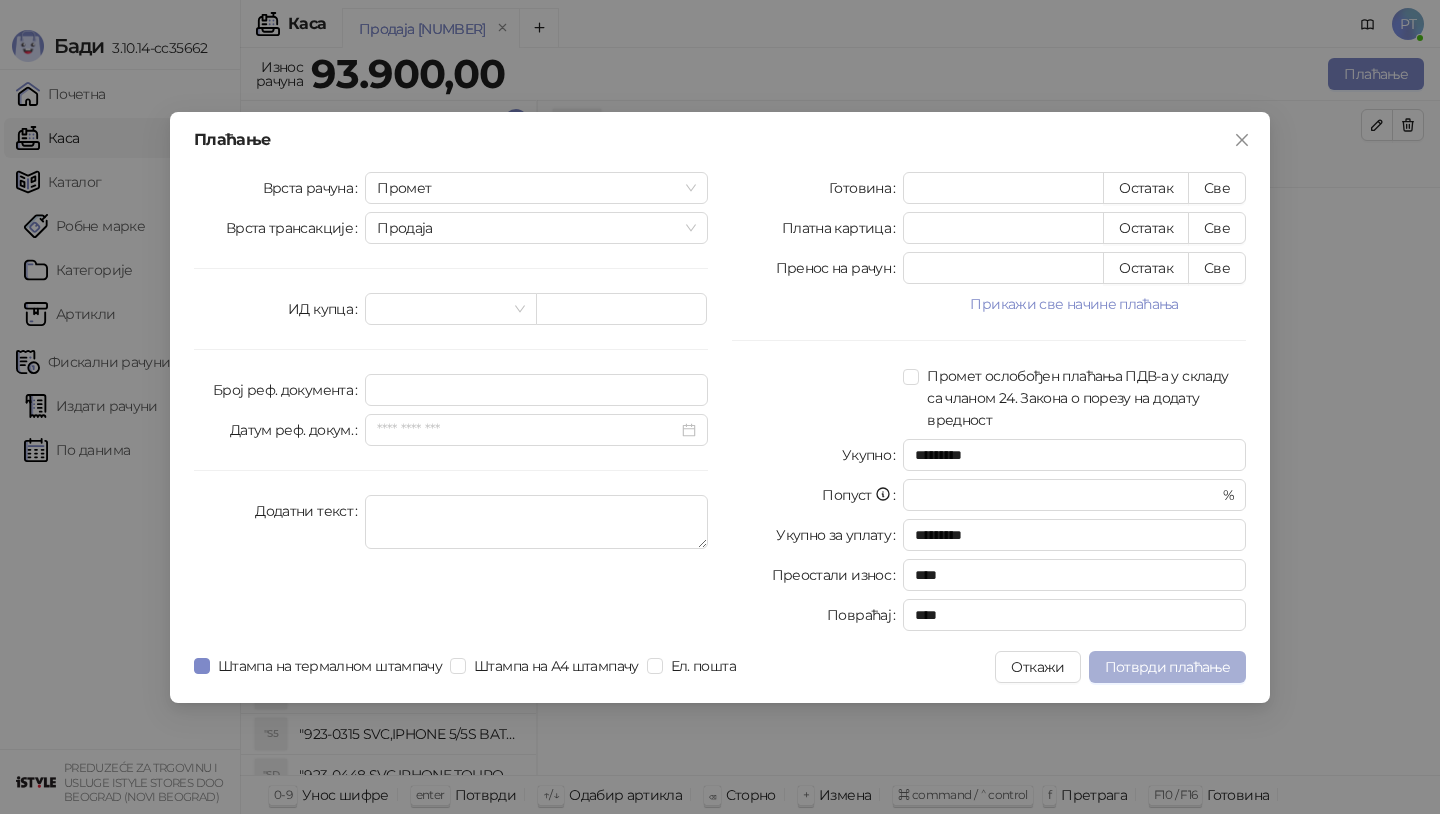 click on "Потврди плаћање" at bounding box center (1167, 667) 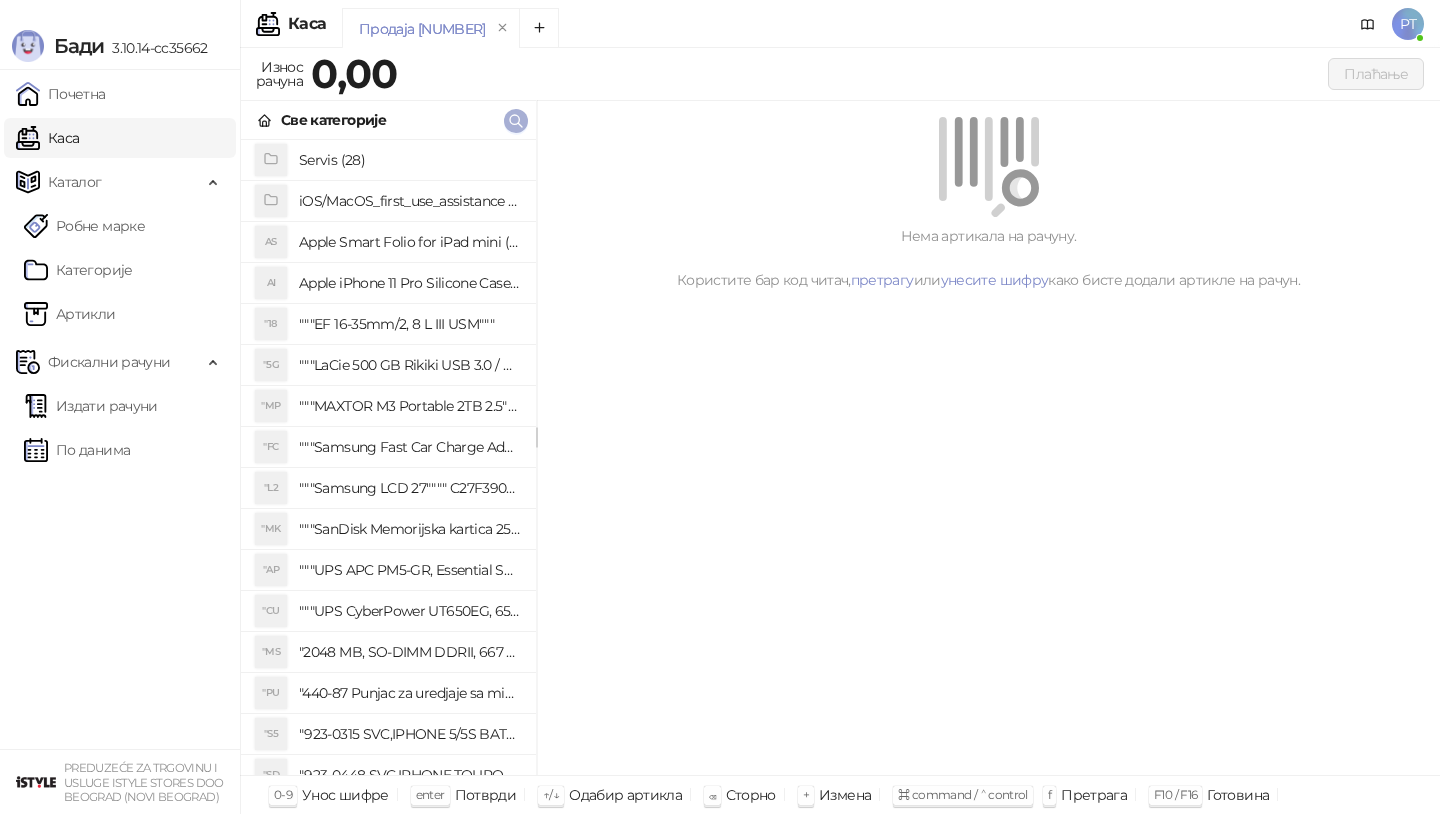 click 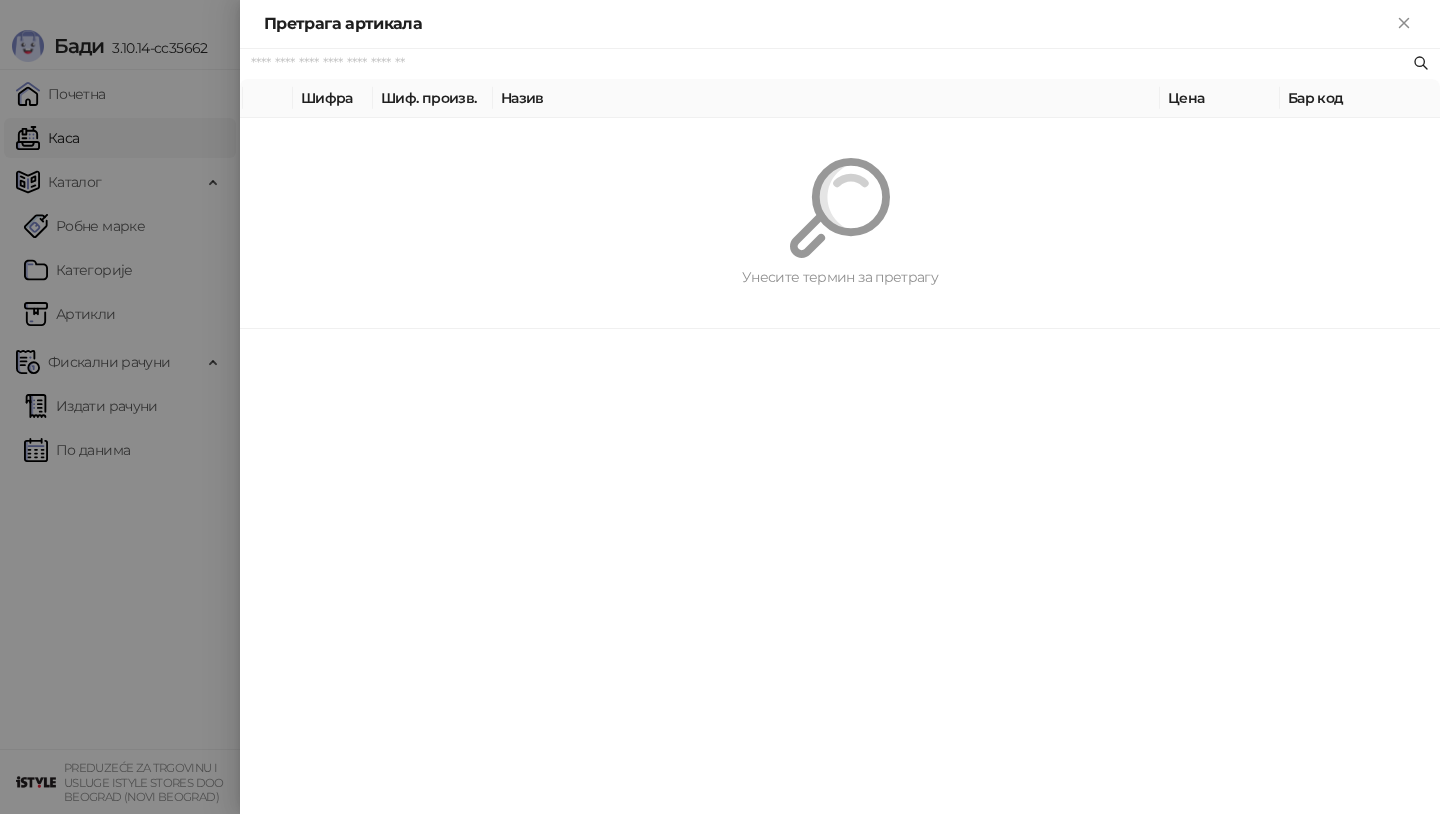 paste on "**********" 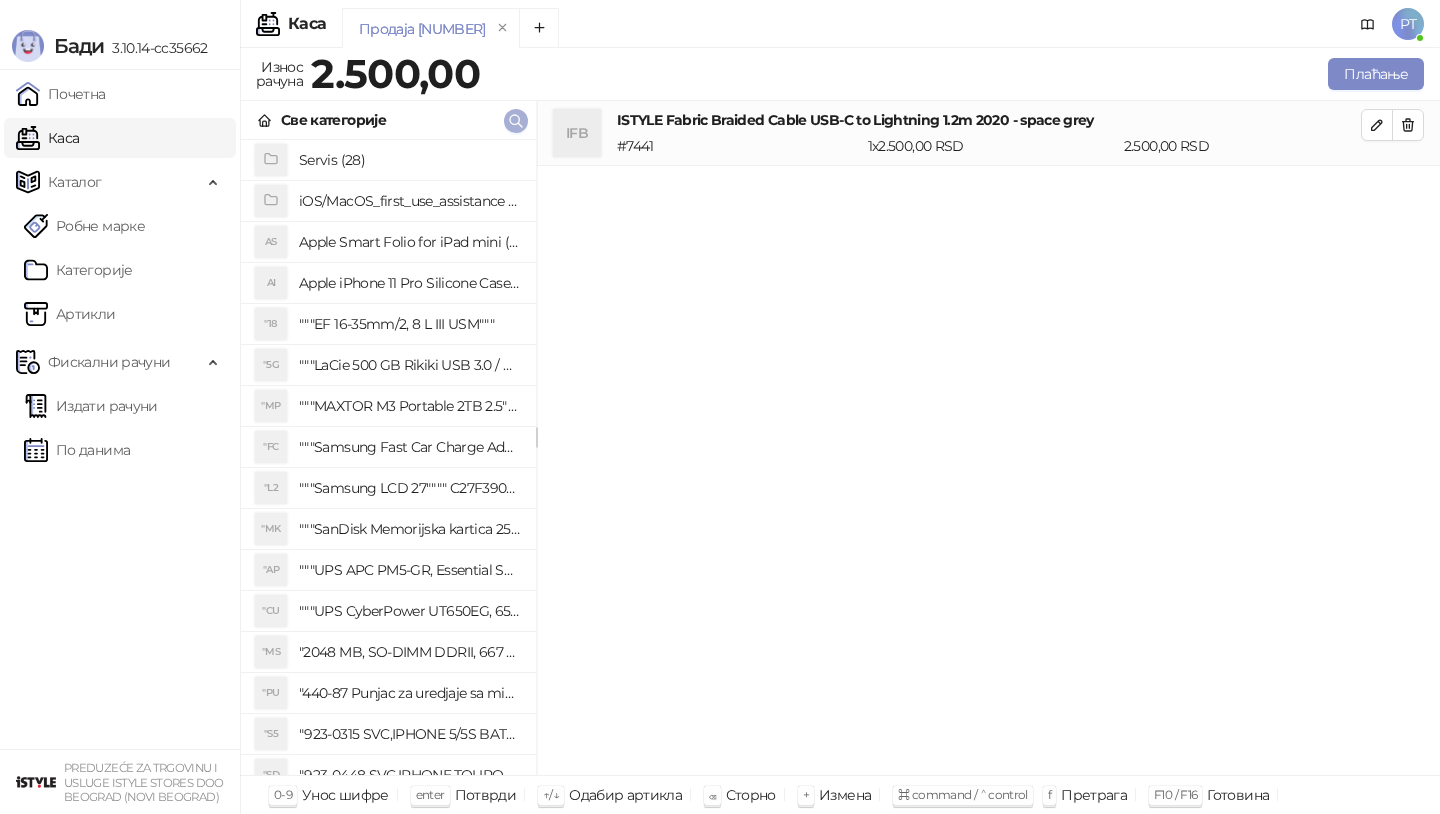 click 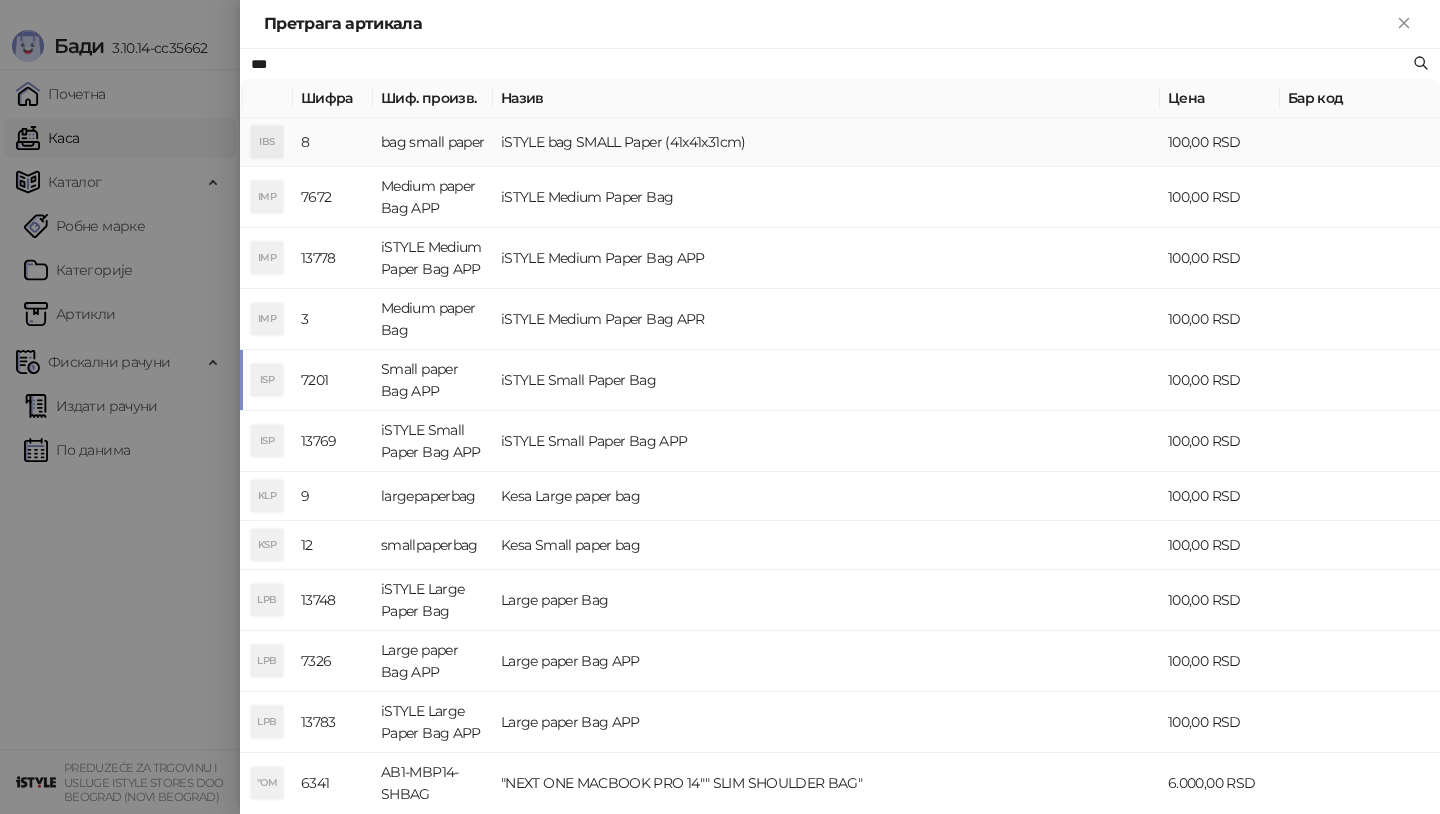 type on "***" 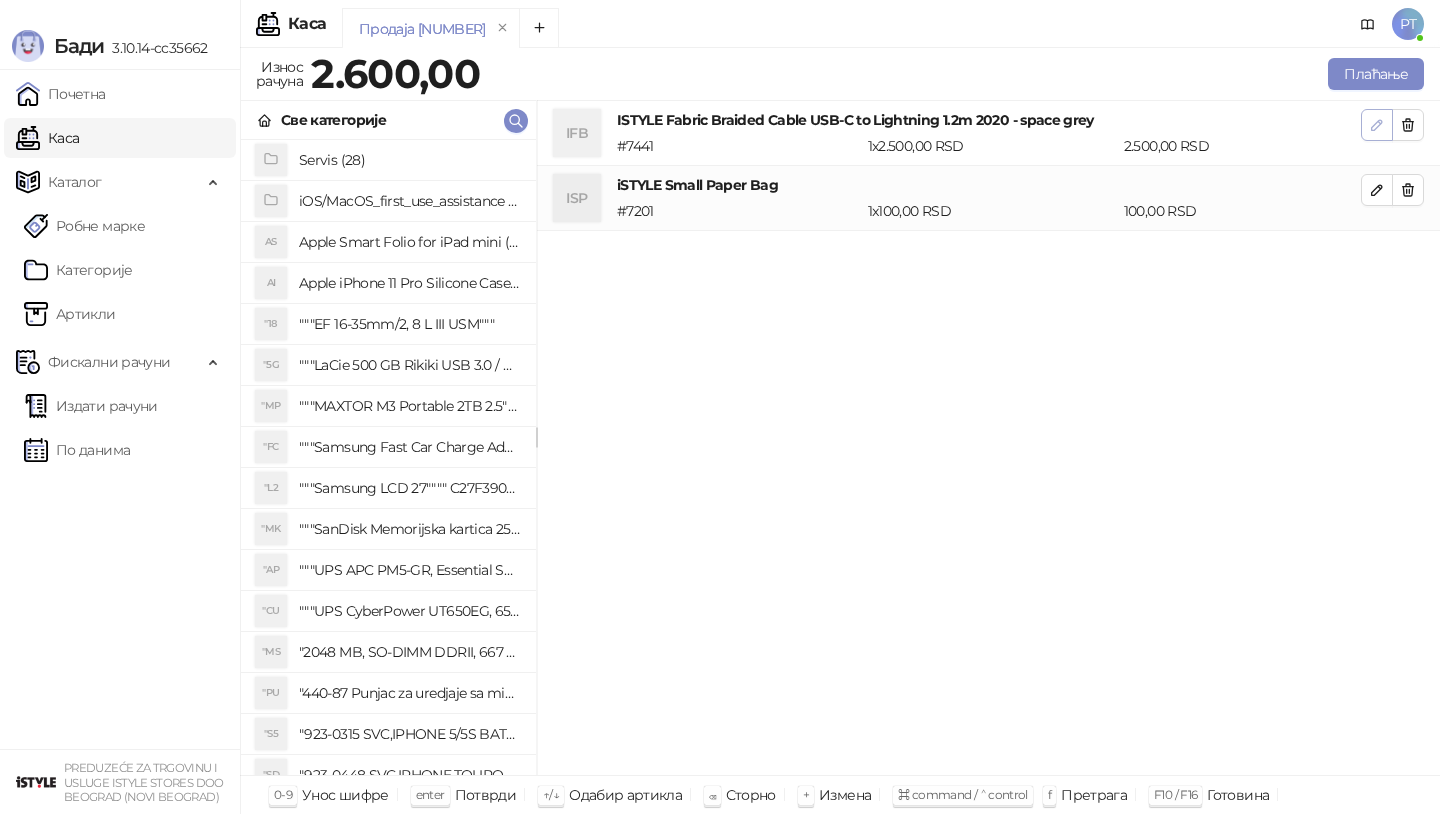 click 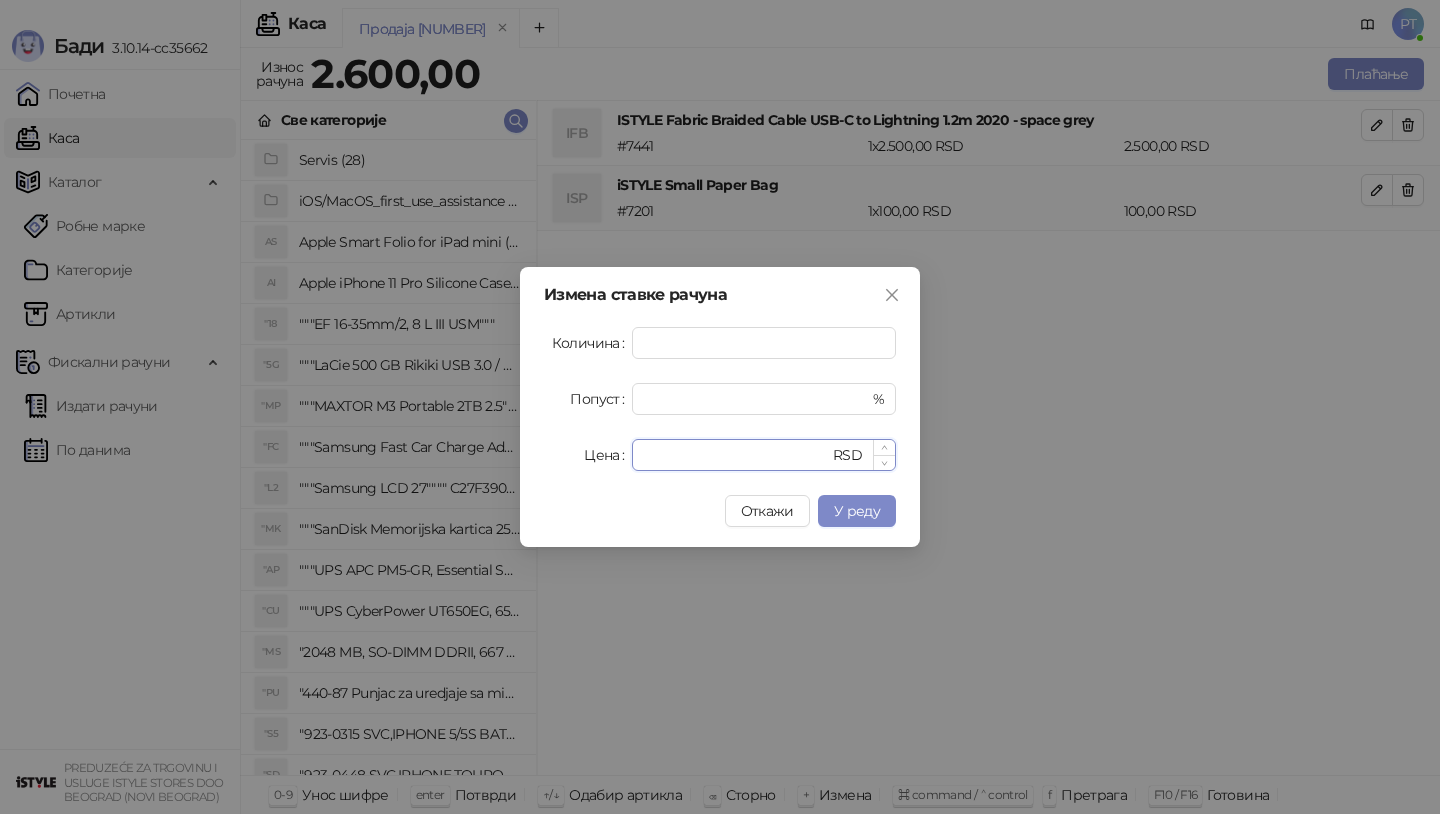 click on "****" at bounding box center [736, 455] 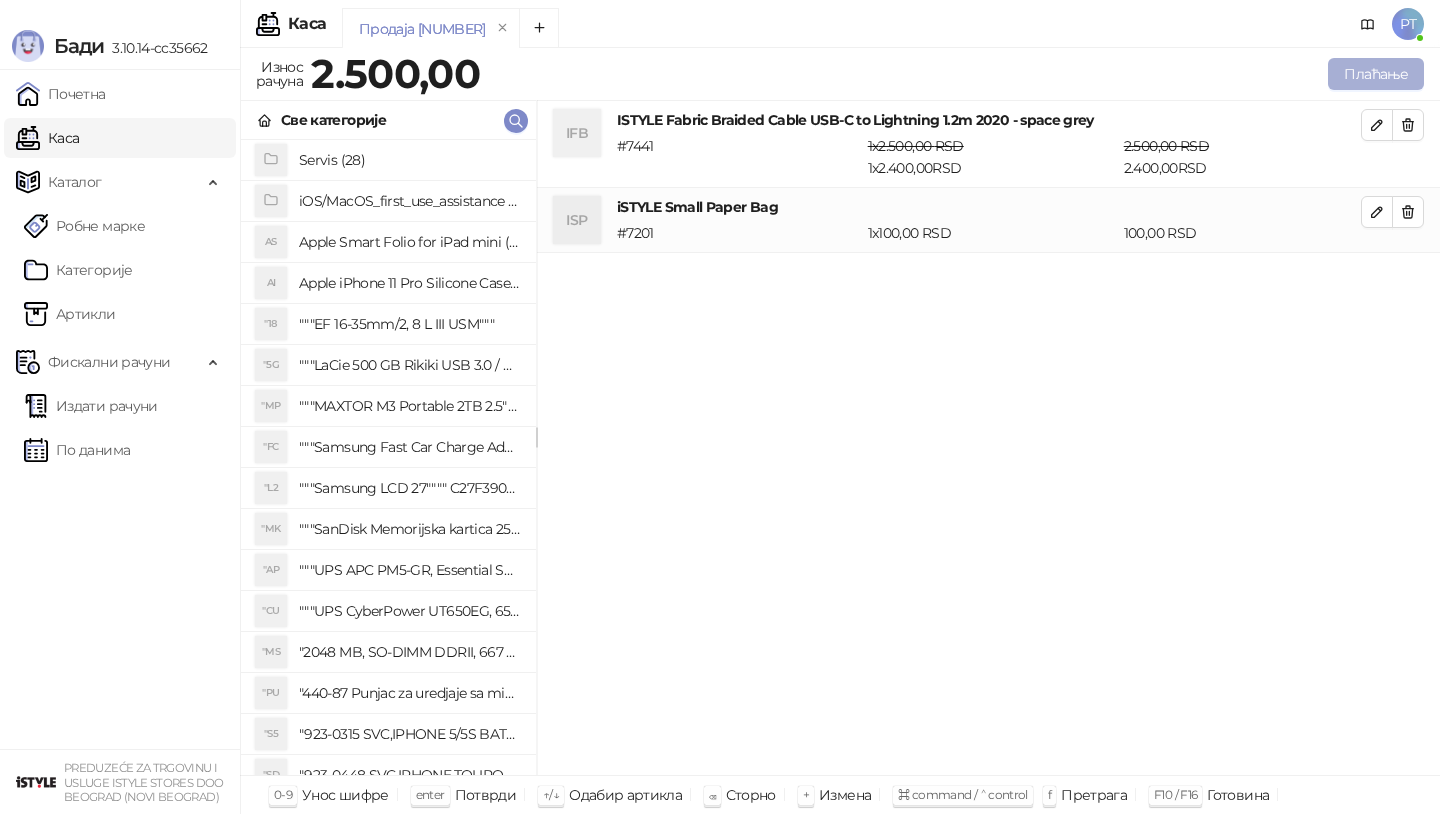 click on "Плаћање" at bounding box center (1376, 74) 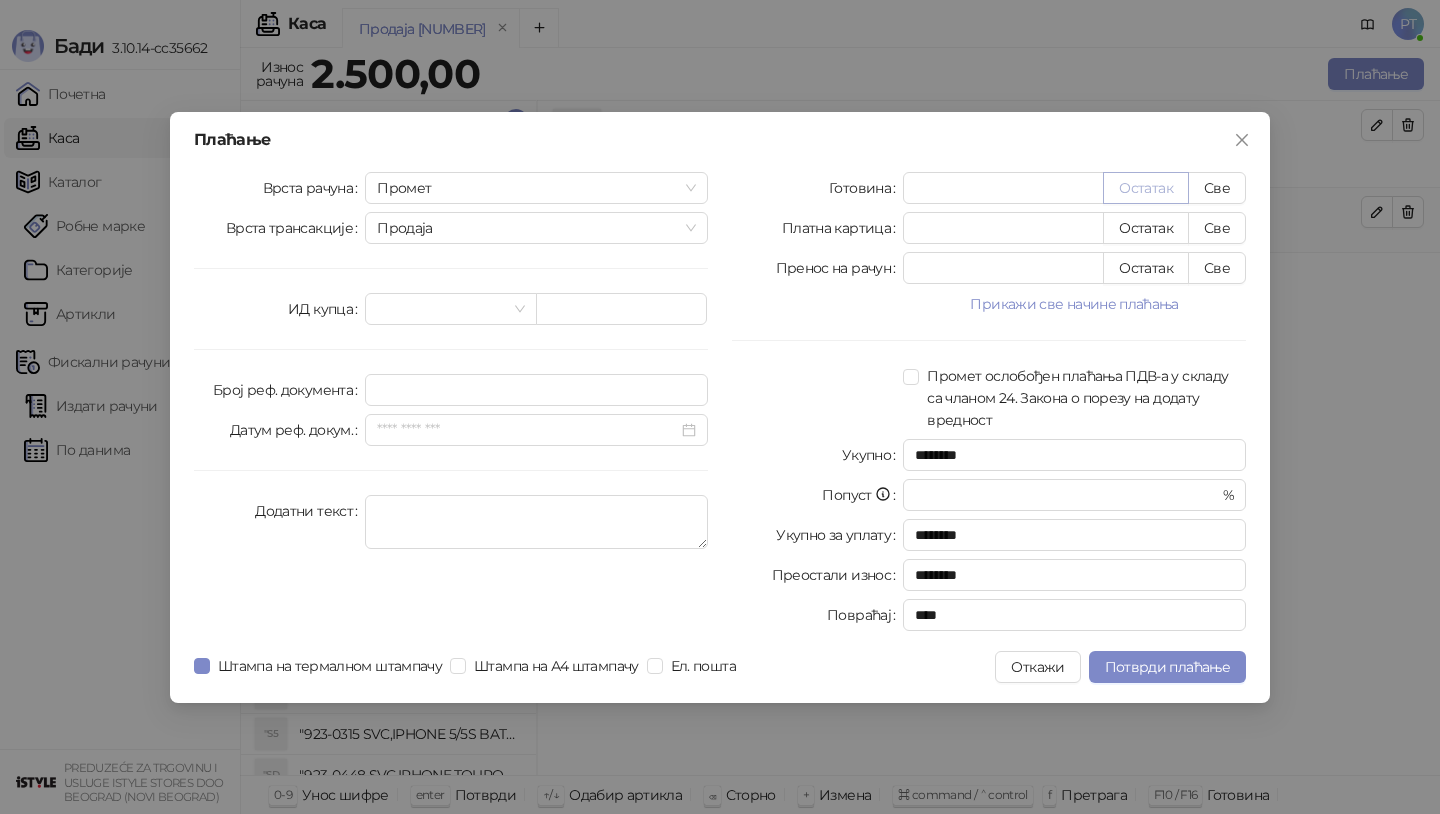 click on "Остатак" at bounding box center [1146, 188] 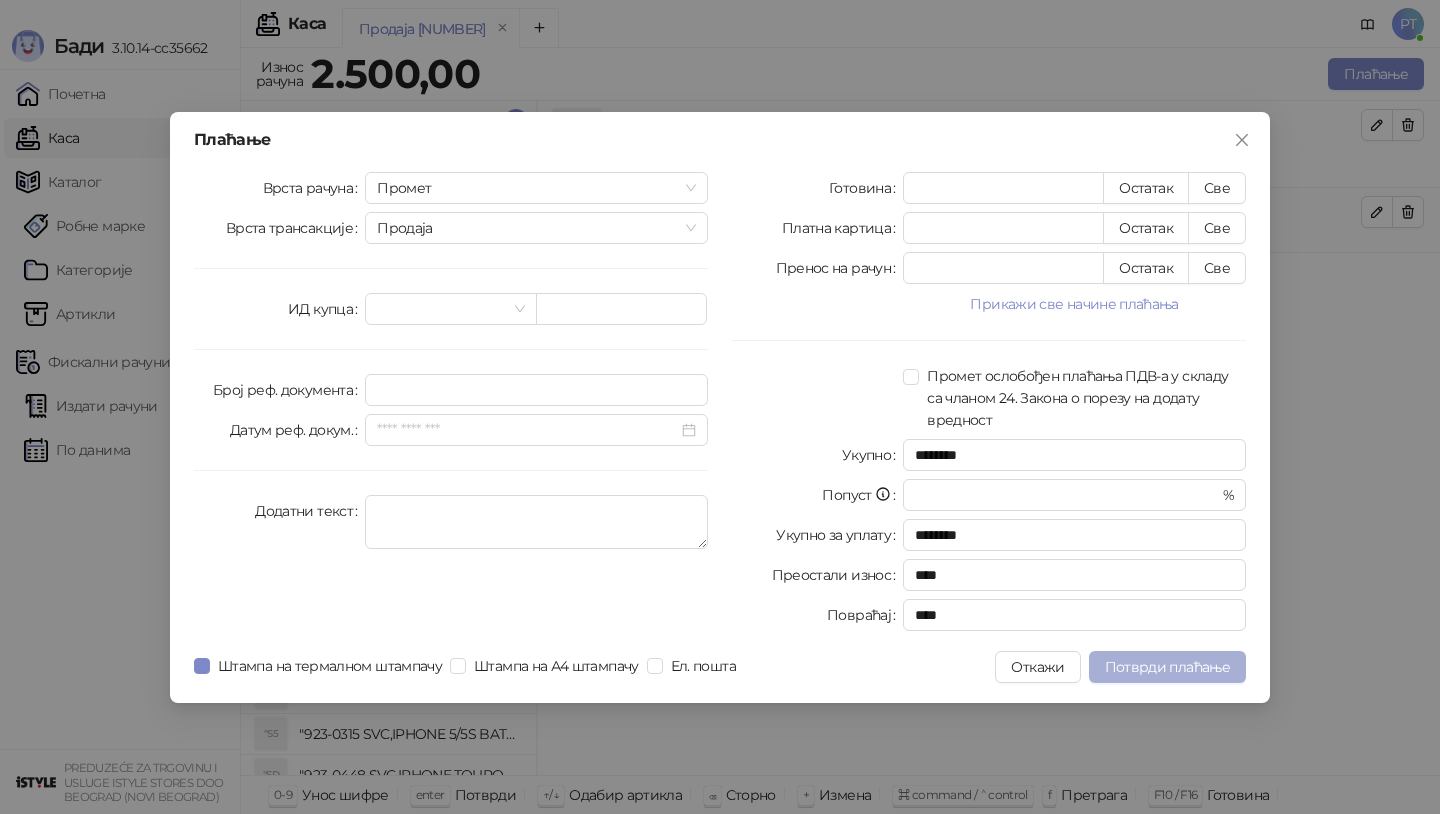 click on "Потврди плаћање" at bounding box center (1167, 667) 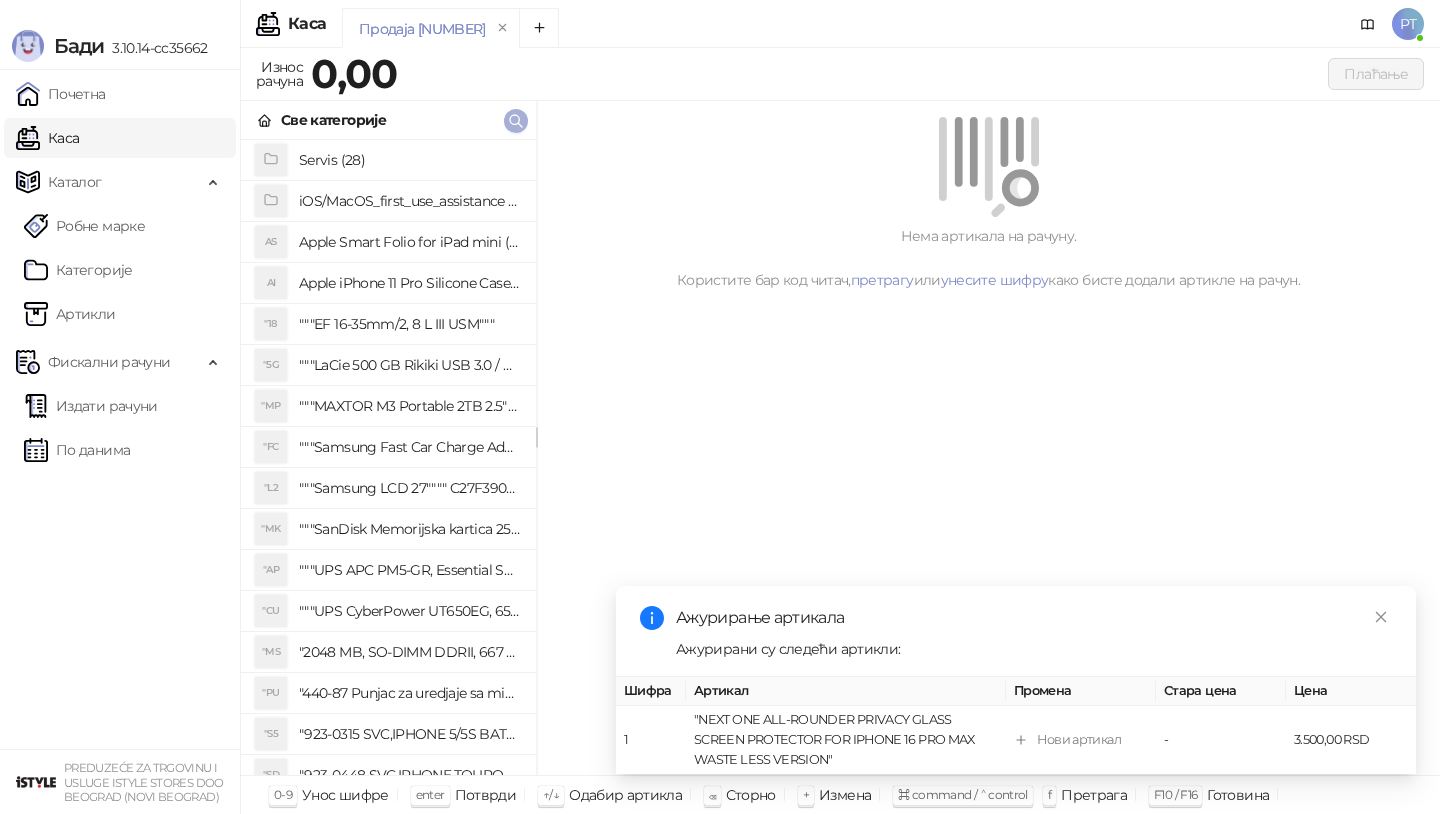 click 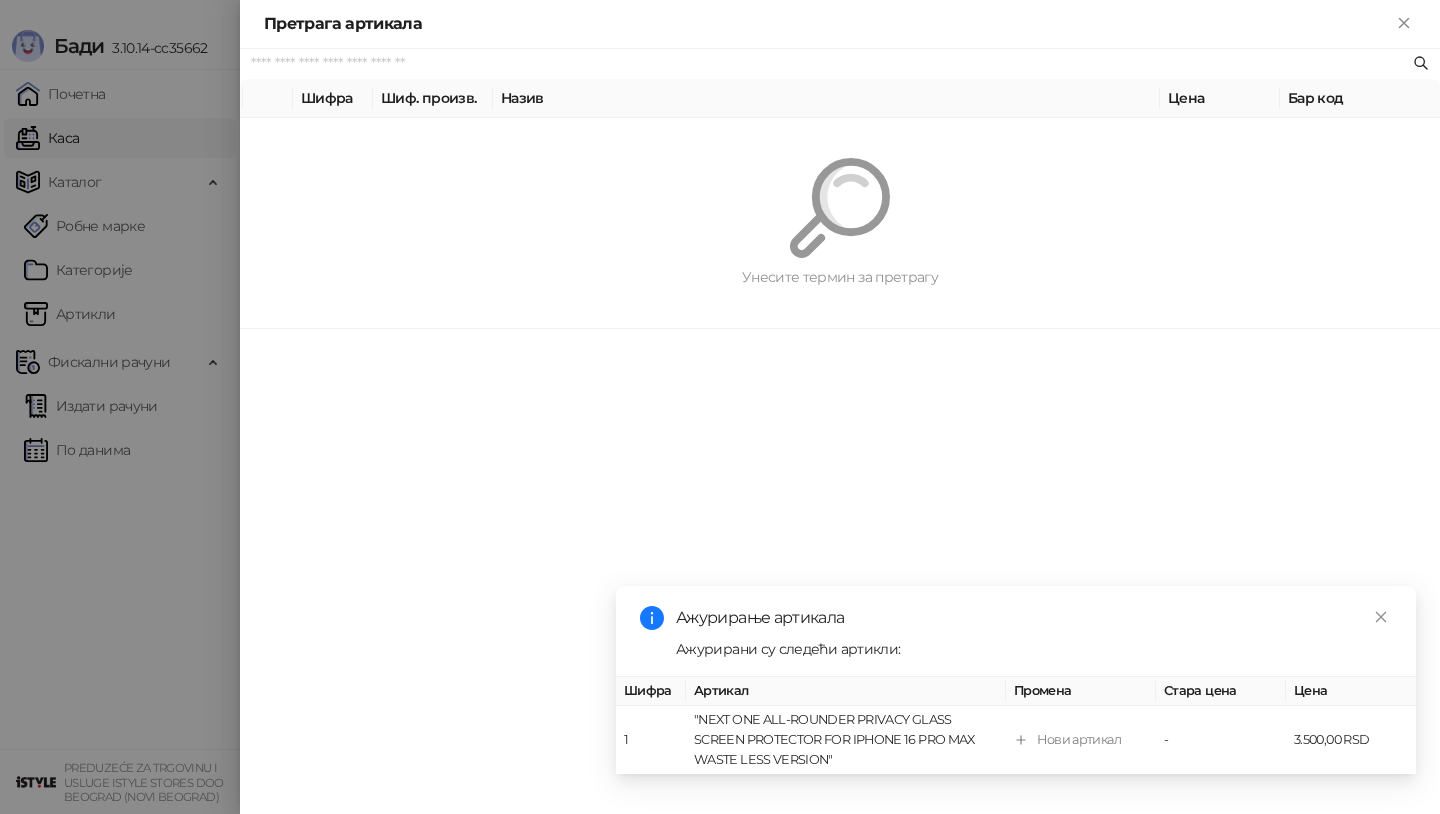 paste on "**********" 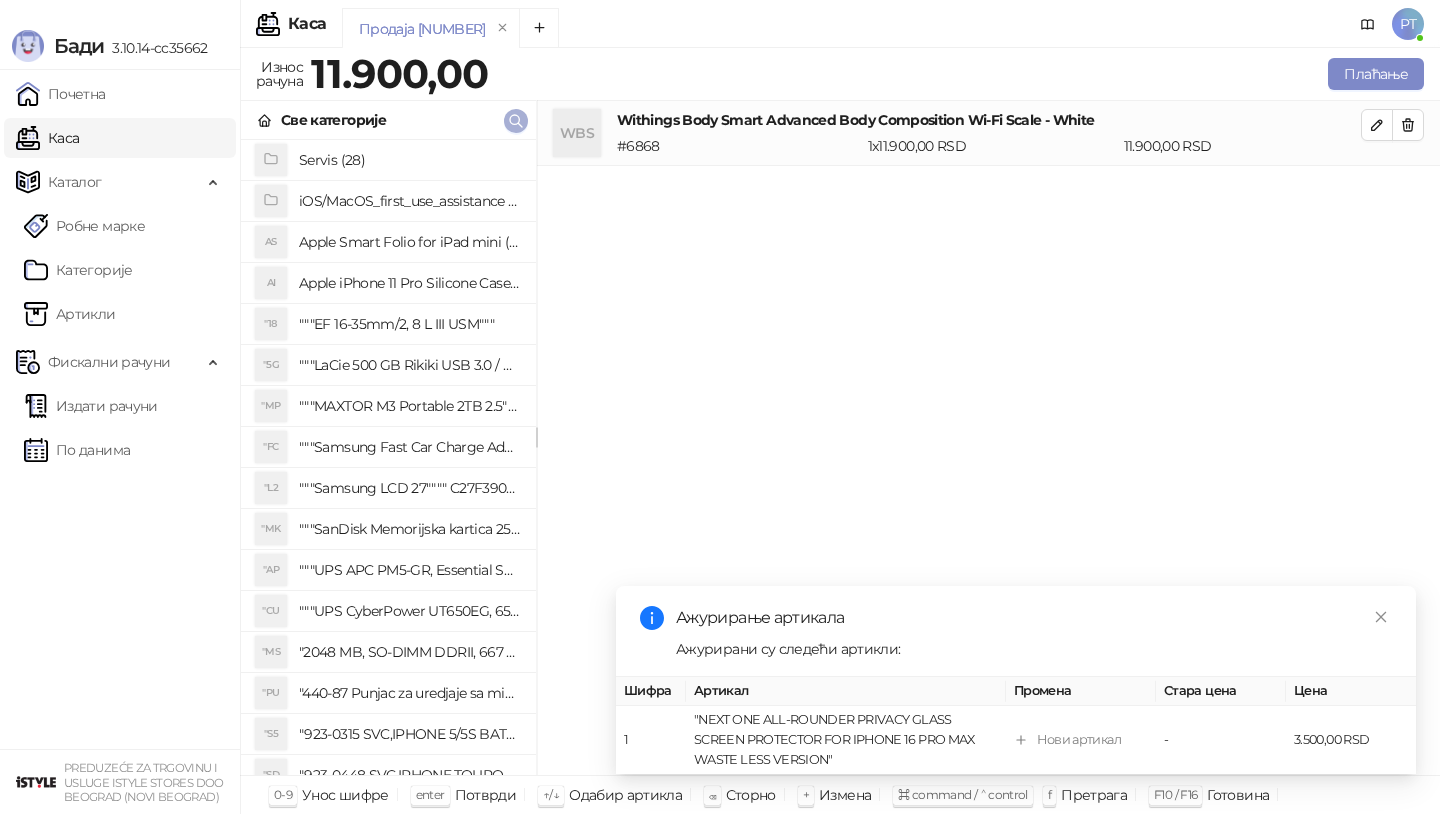 click at bounding box center (516, 121) 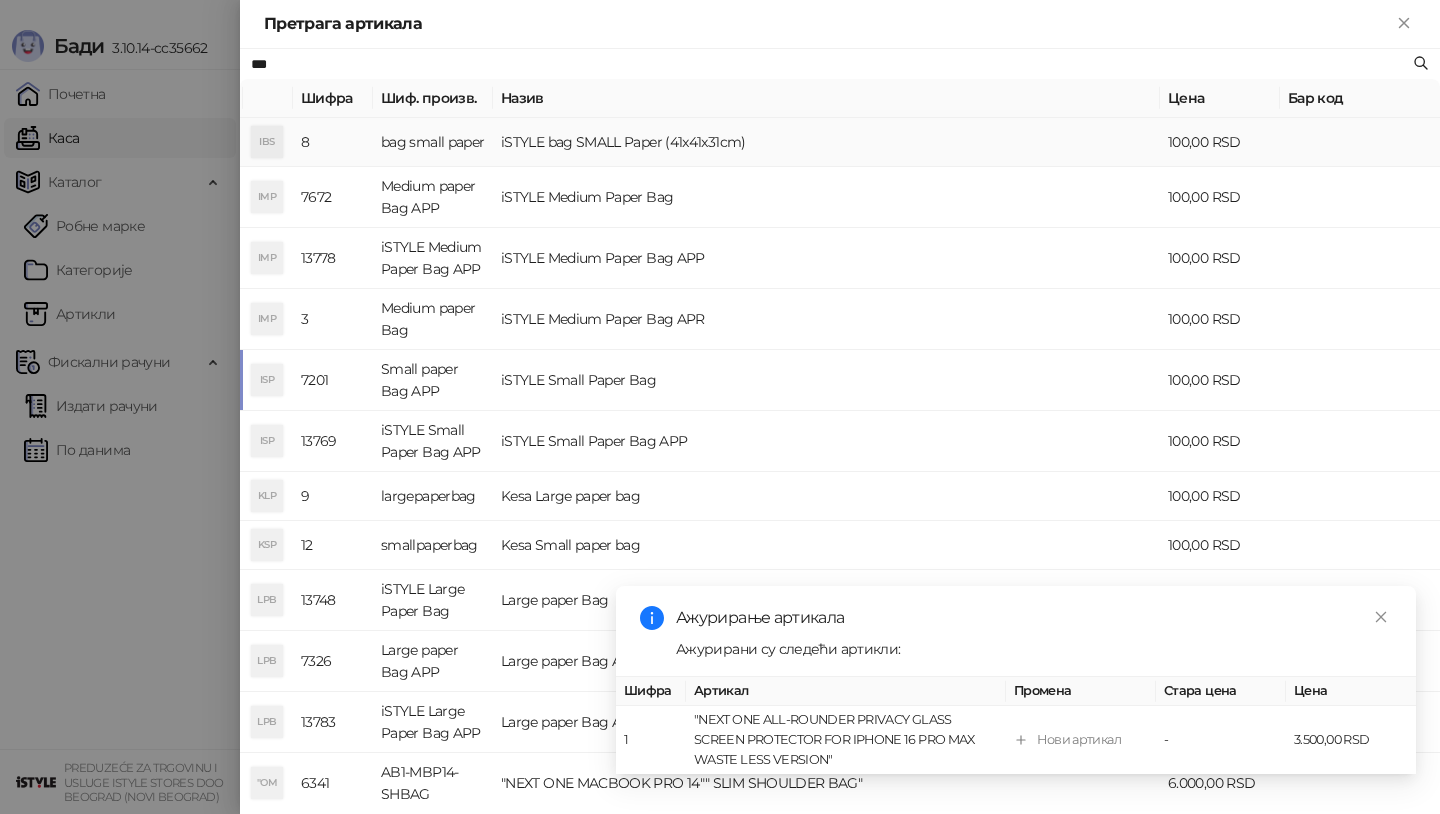 type on "***" 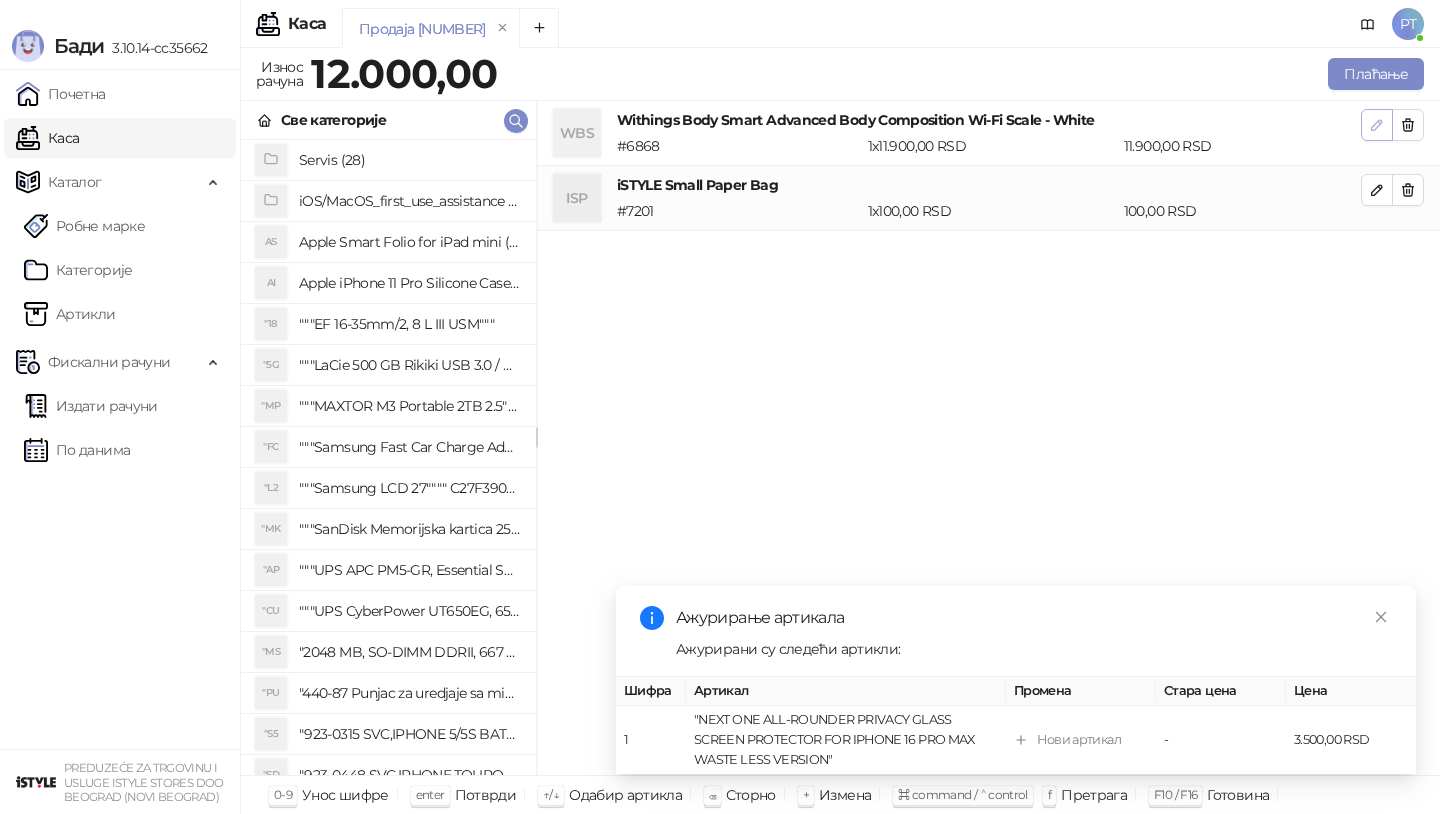 click at bounding box center [1377, 125] 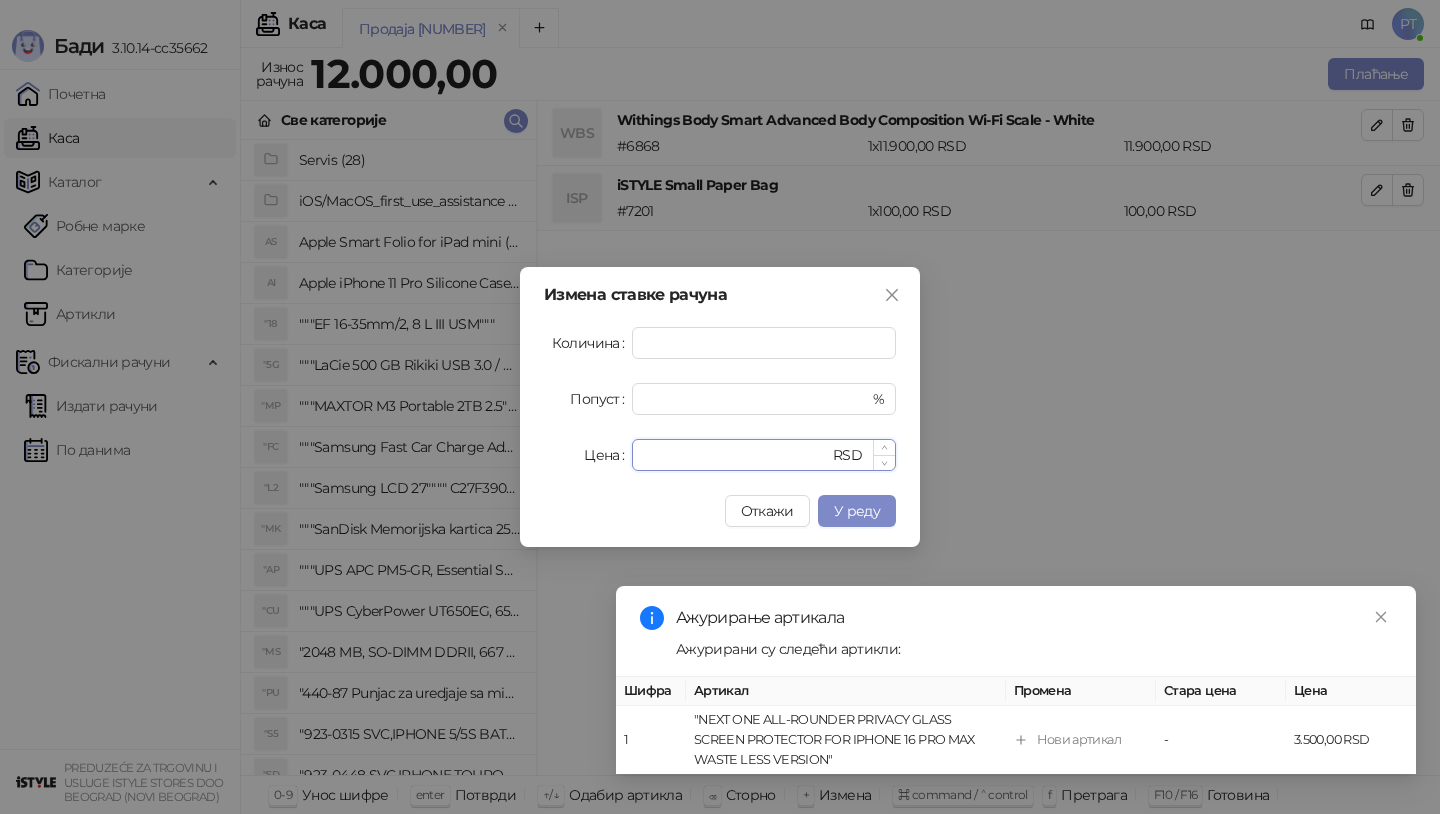 click on "*****" at bounding box center [736, 455] 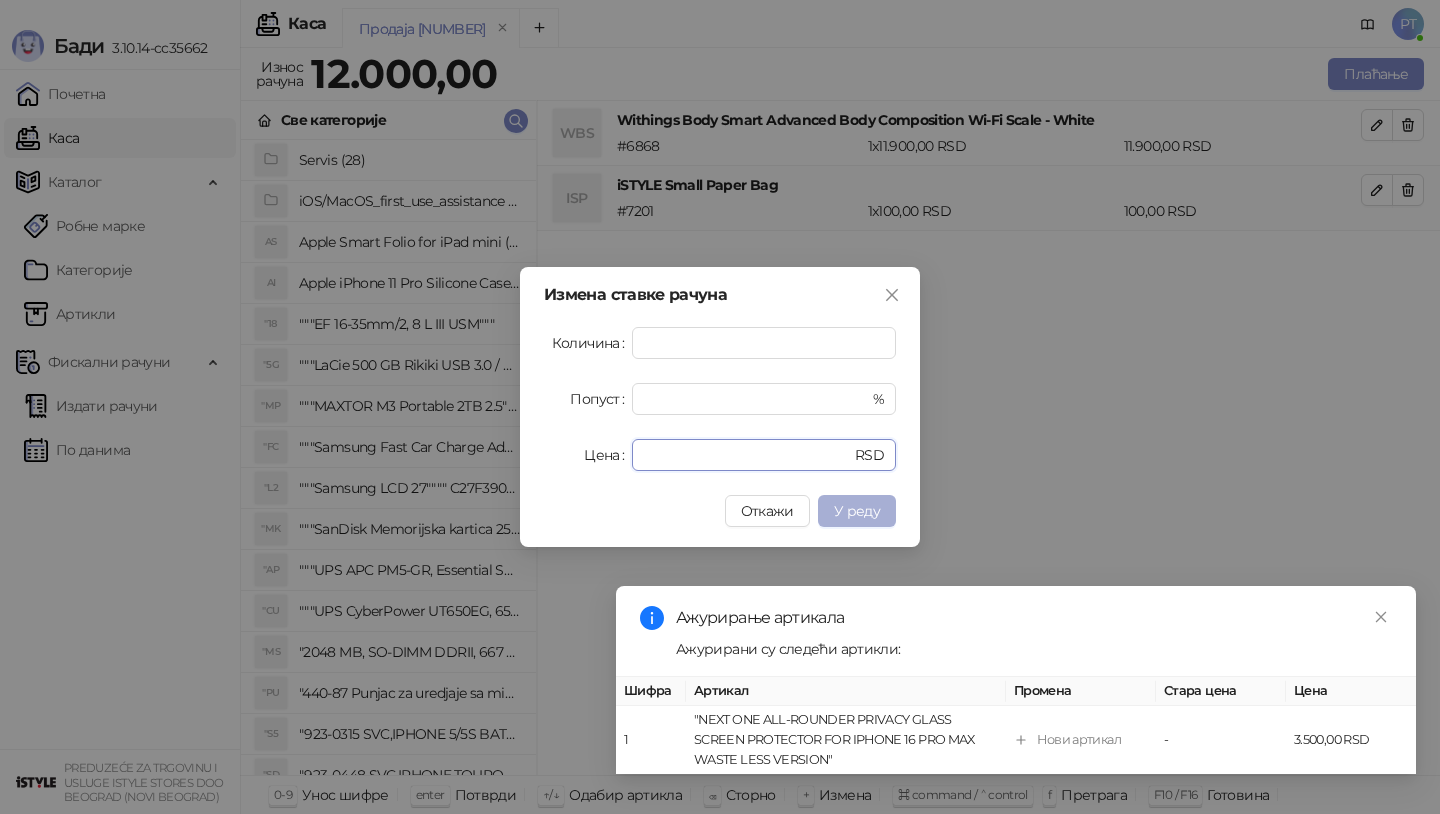 type on "*****" 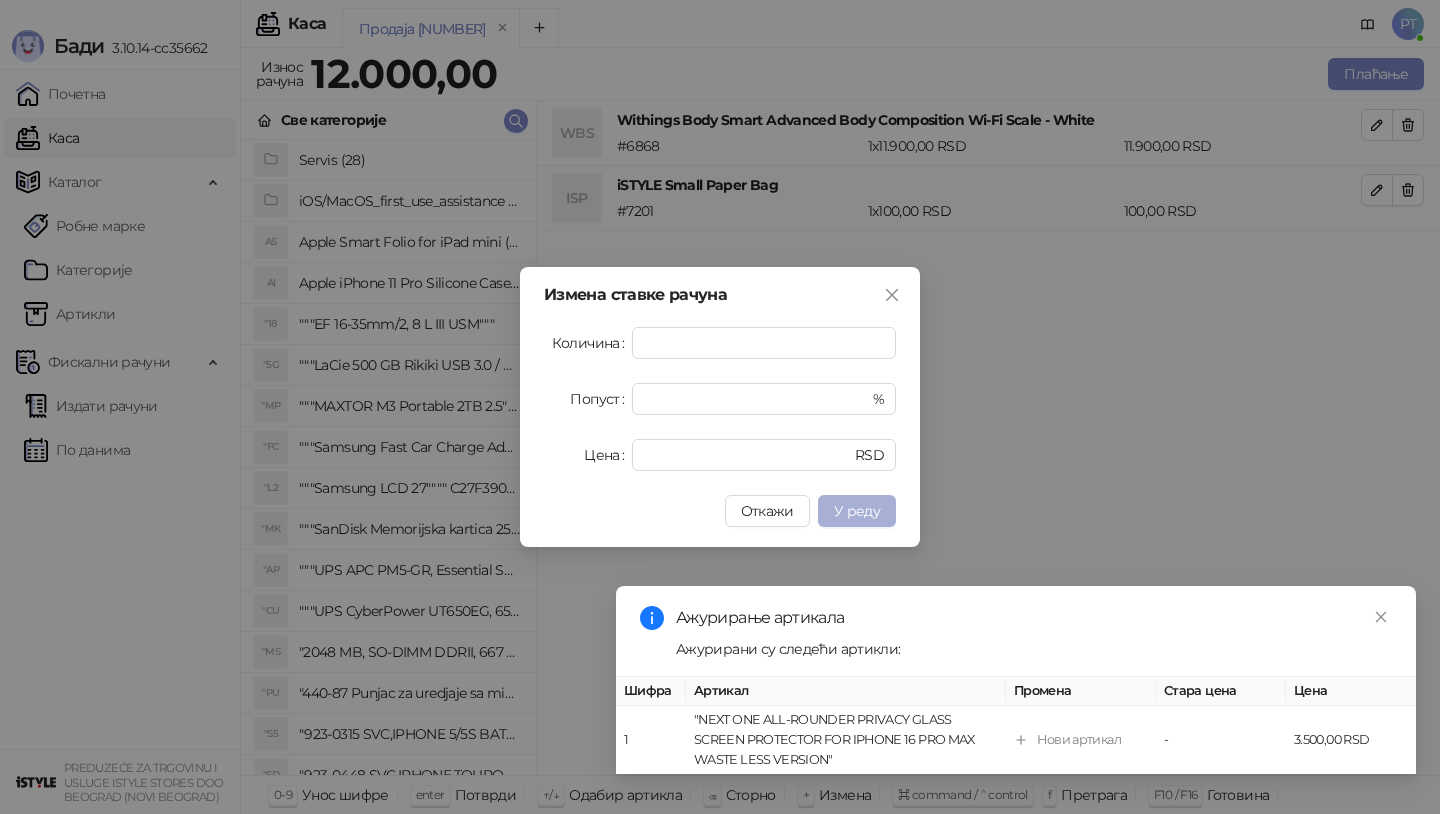 click on "У реду" at bounding box center (857, 511) 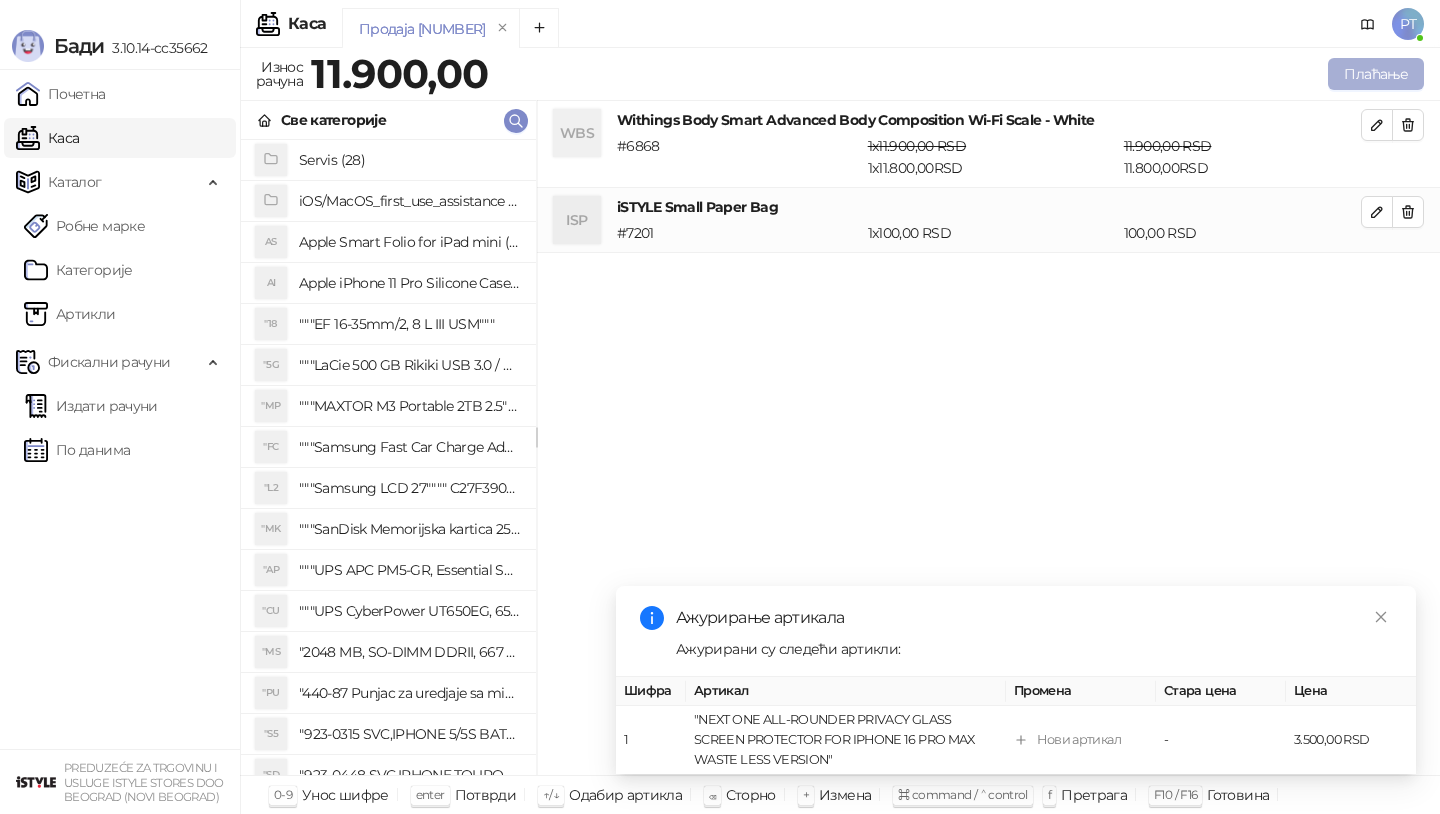 click on "Плаћање" at bounding box center (1376, 74) 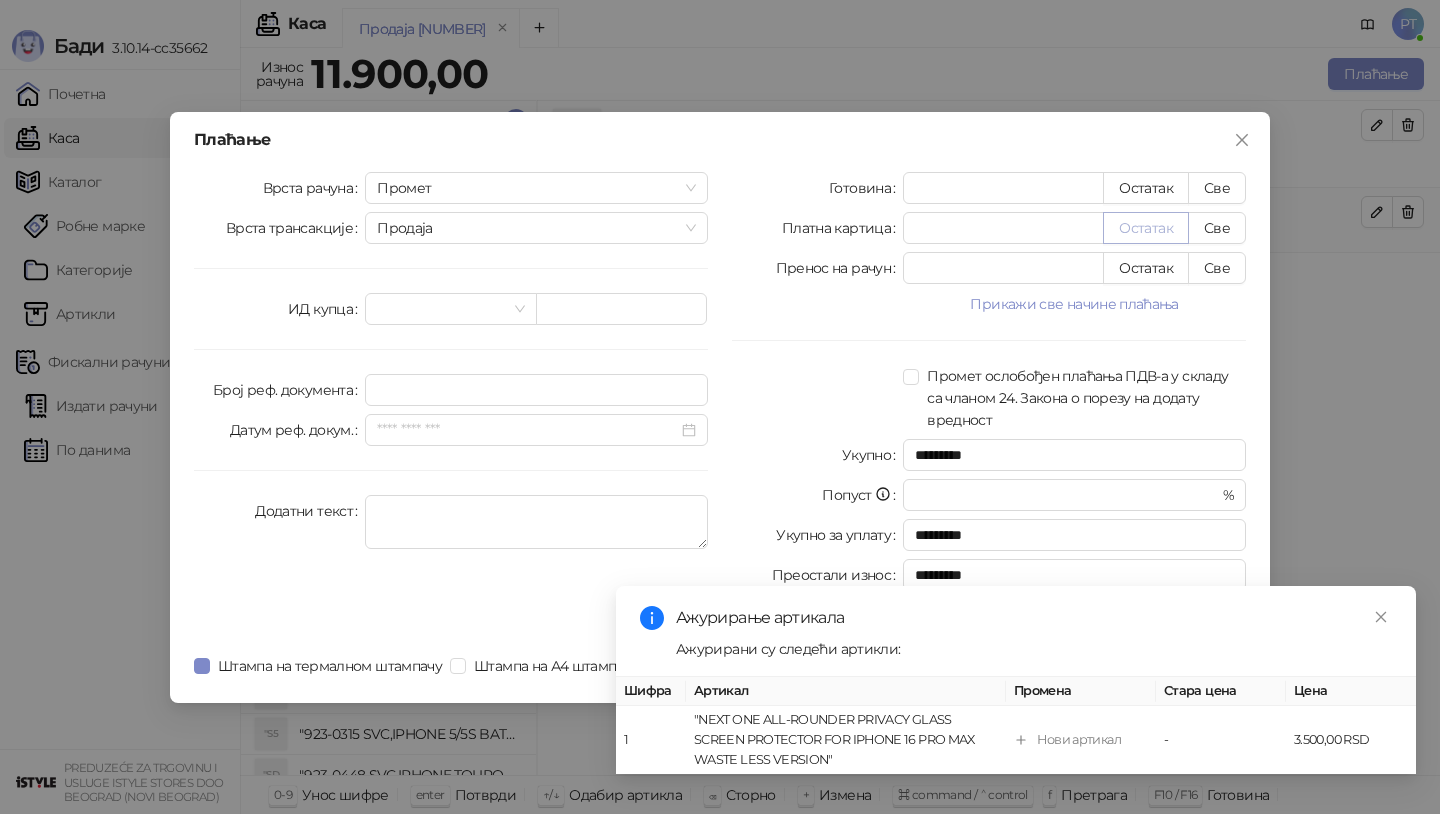 click on "Остатак" at bounding box center (1146, 228) 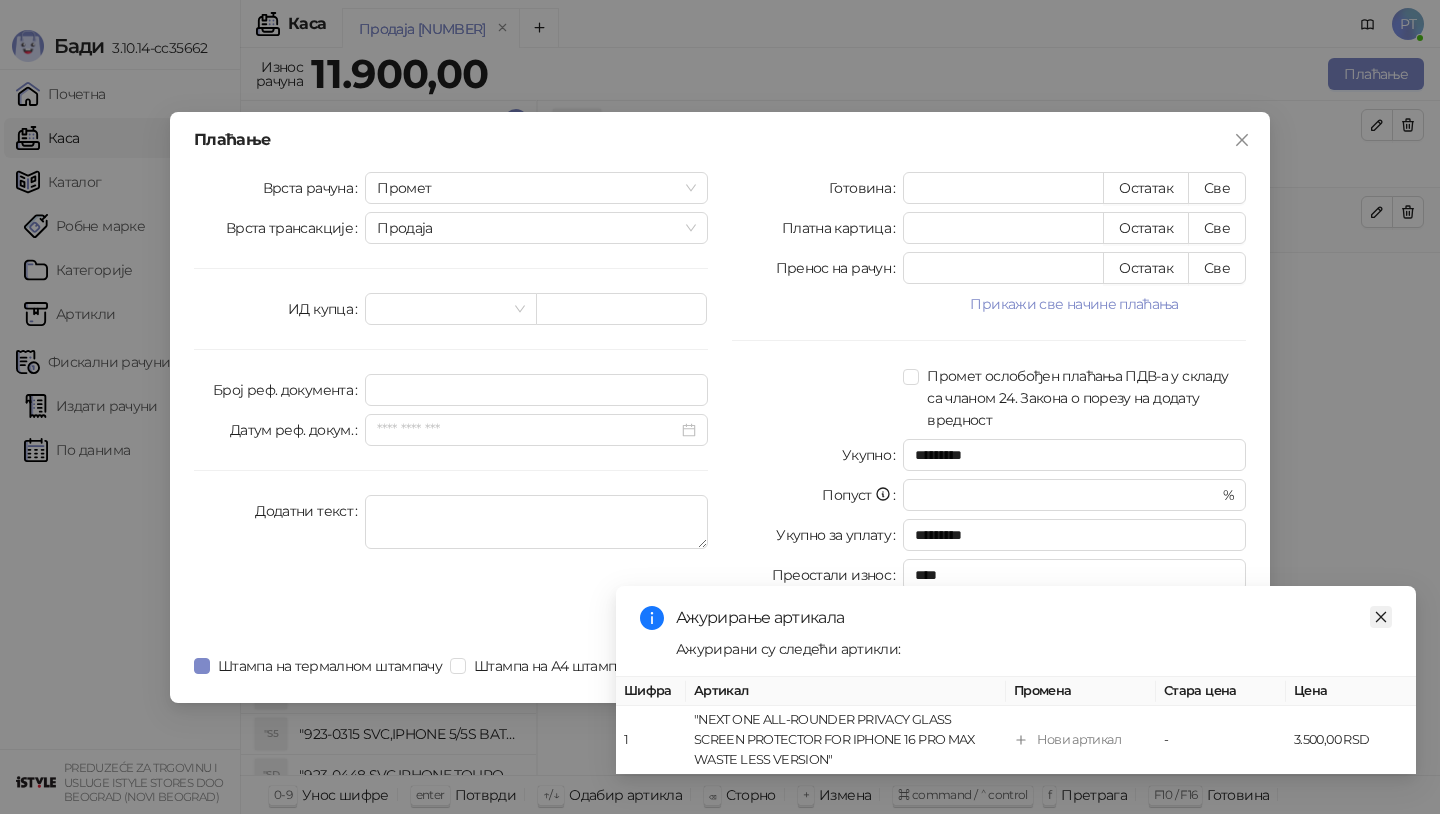 click 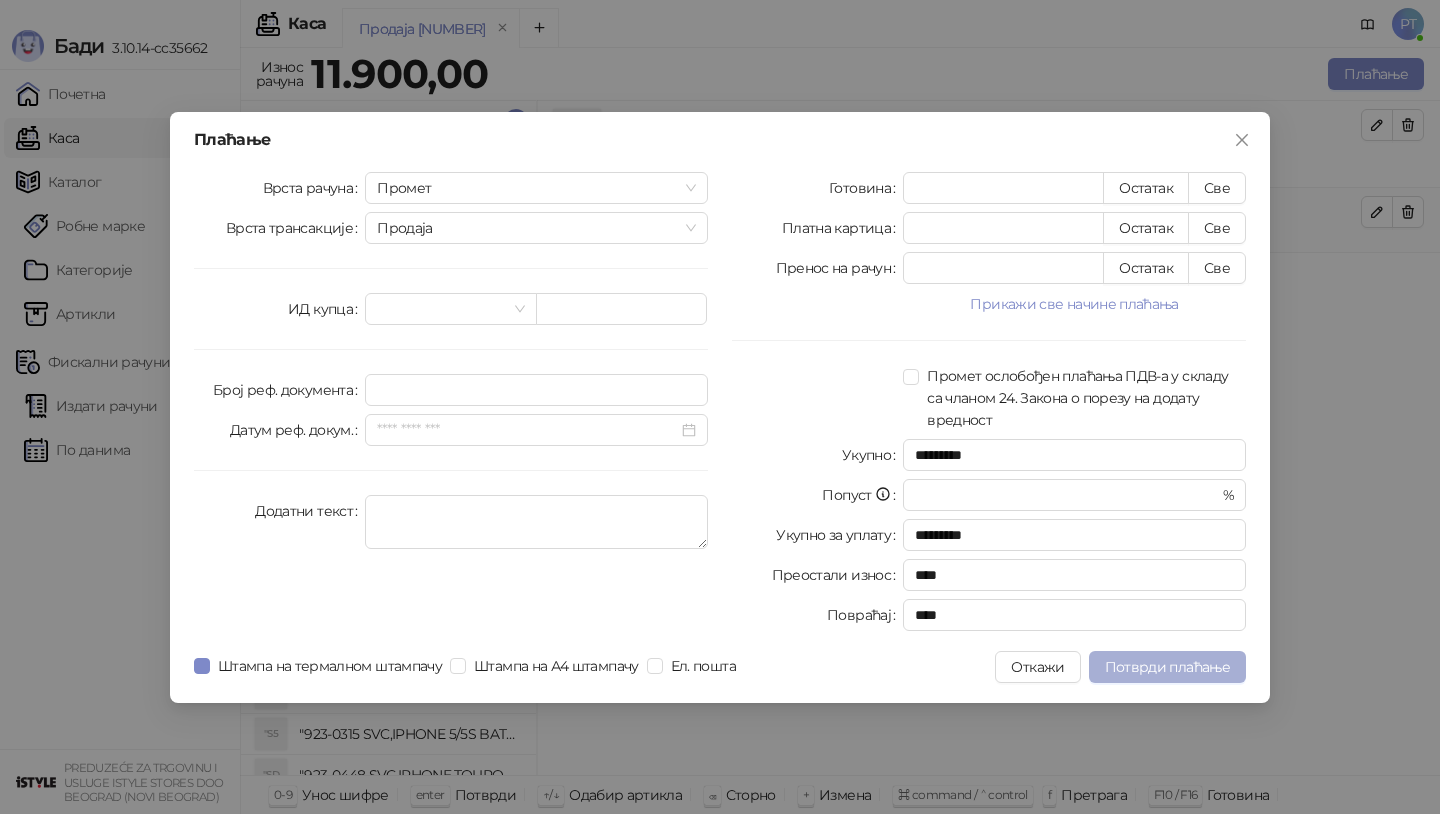 click on "Потврди плаћање" at bounding box center (1167, 667) 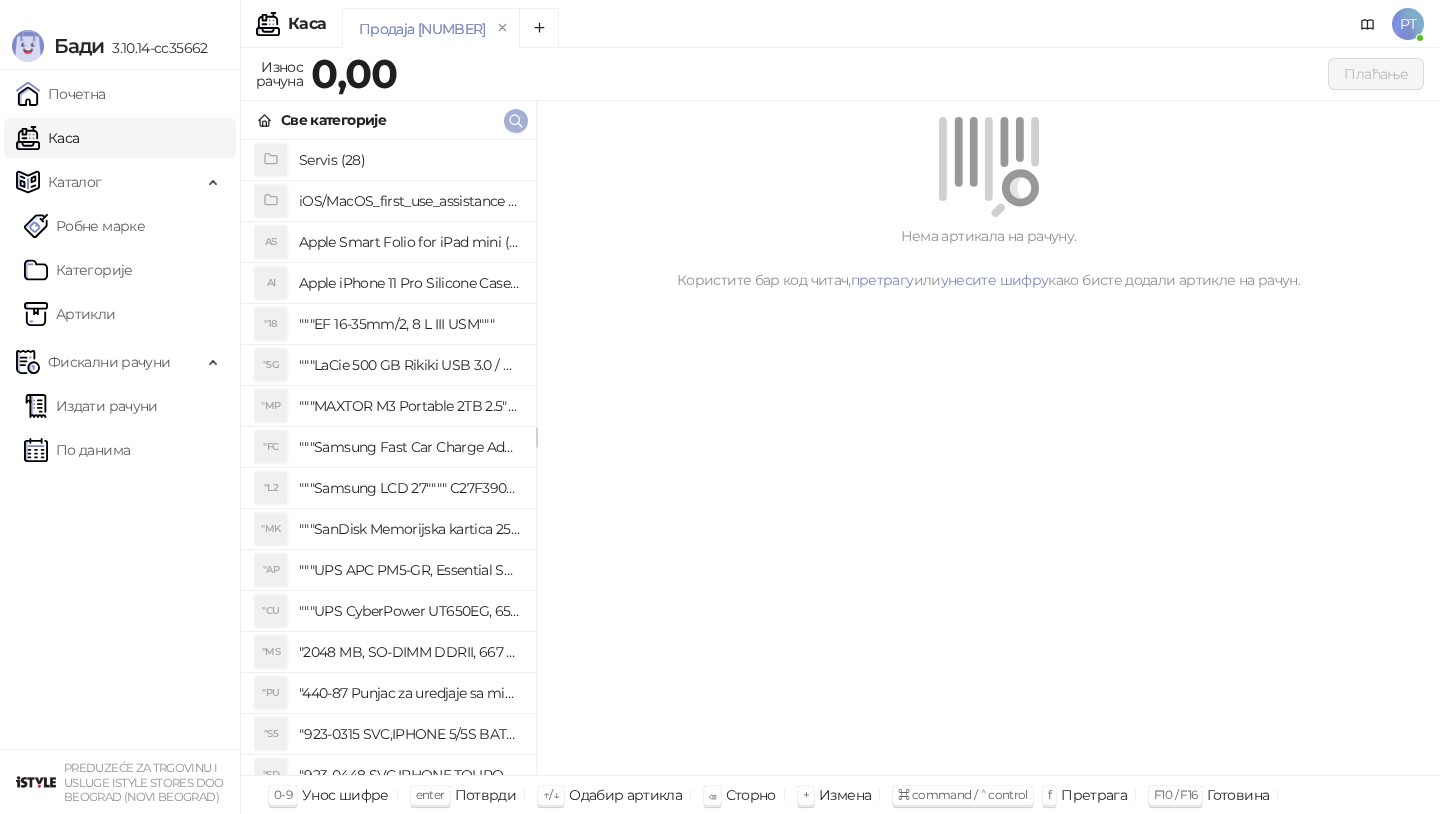 click 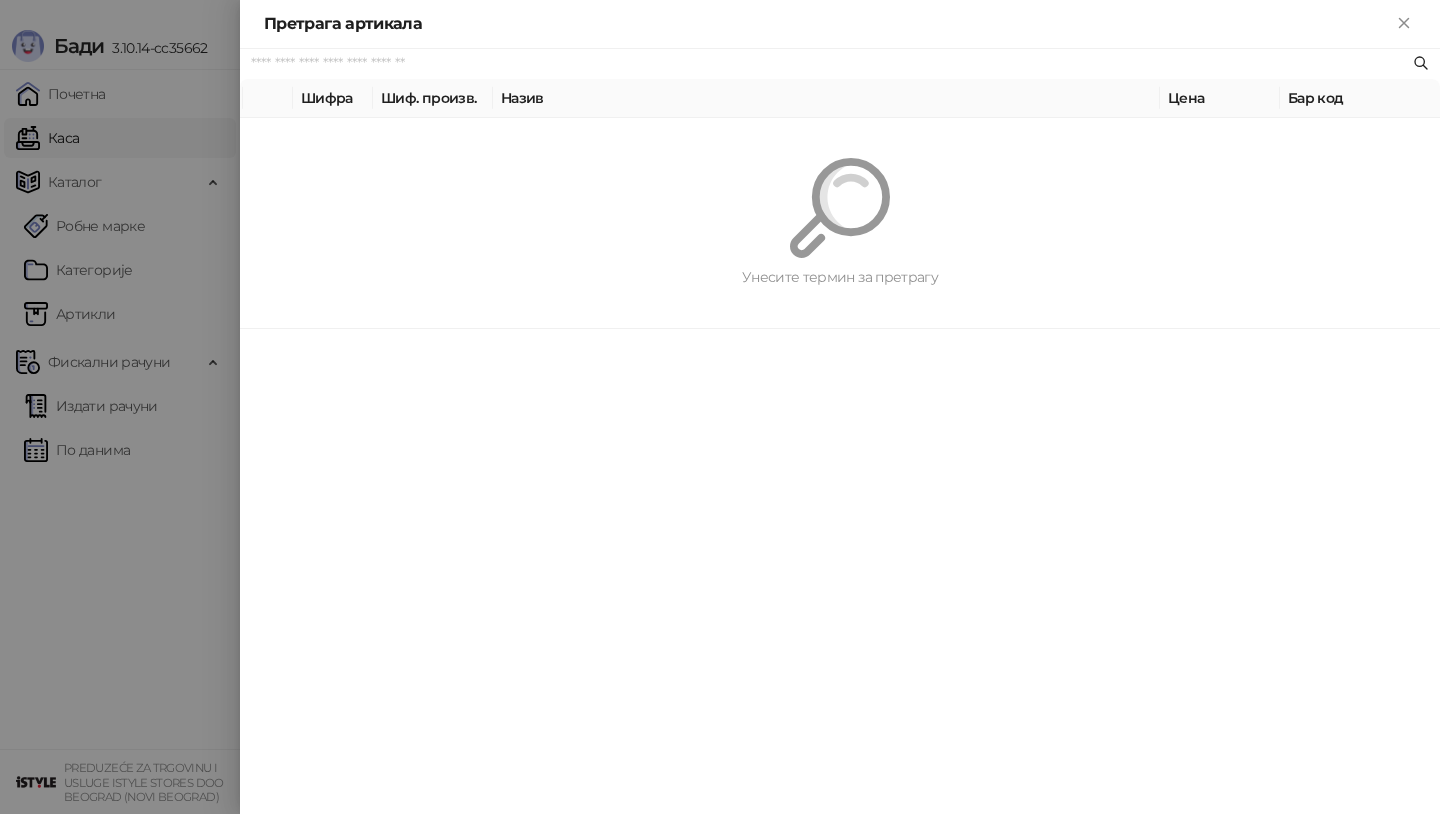 paste on "*********" 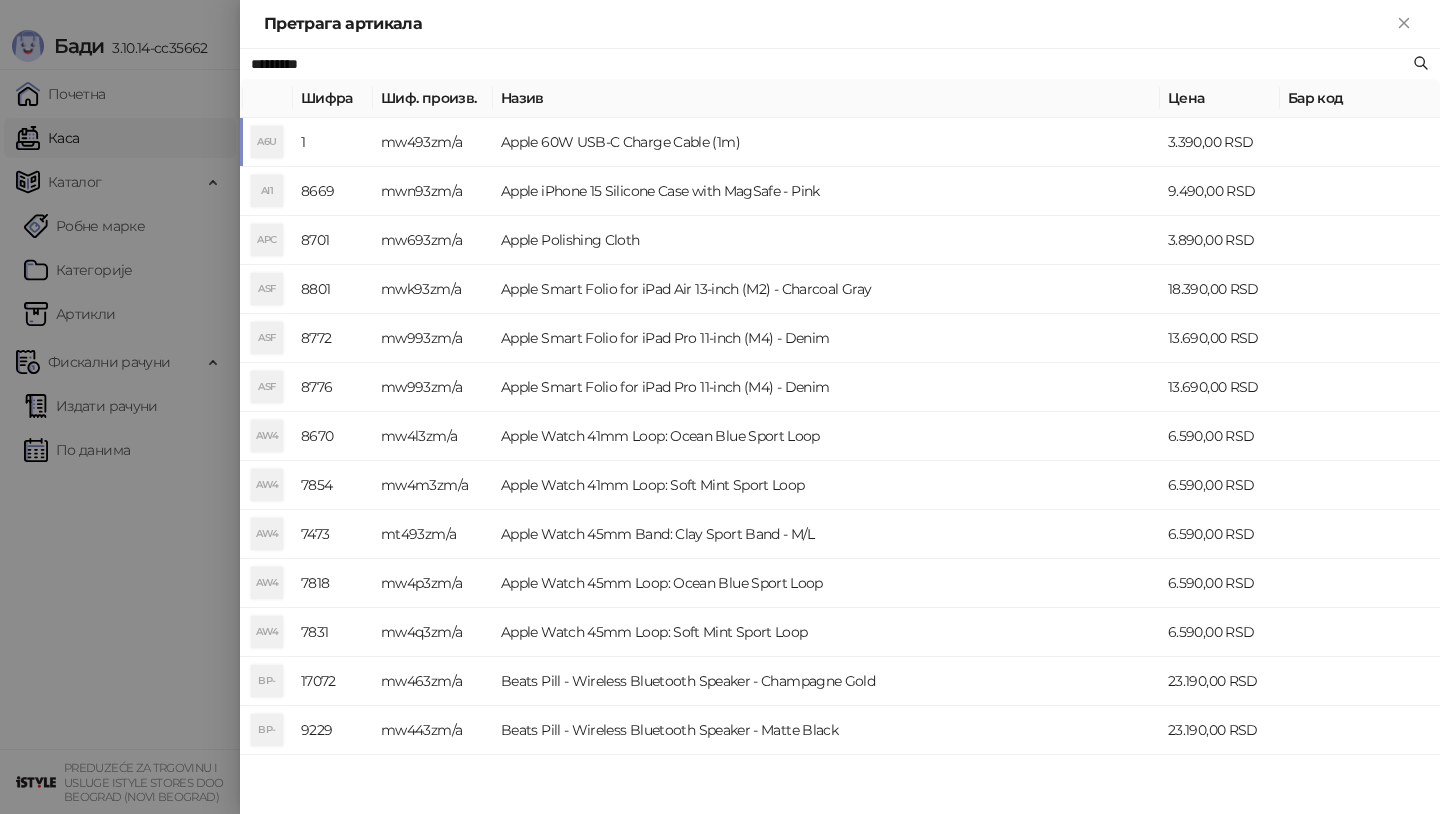 type on "*********" 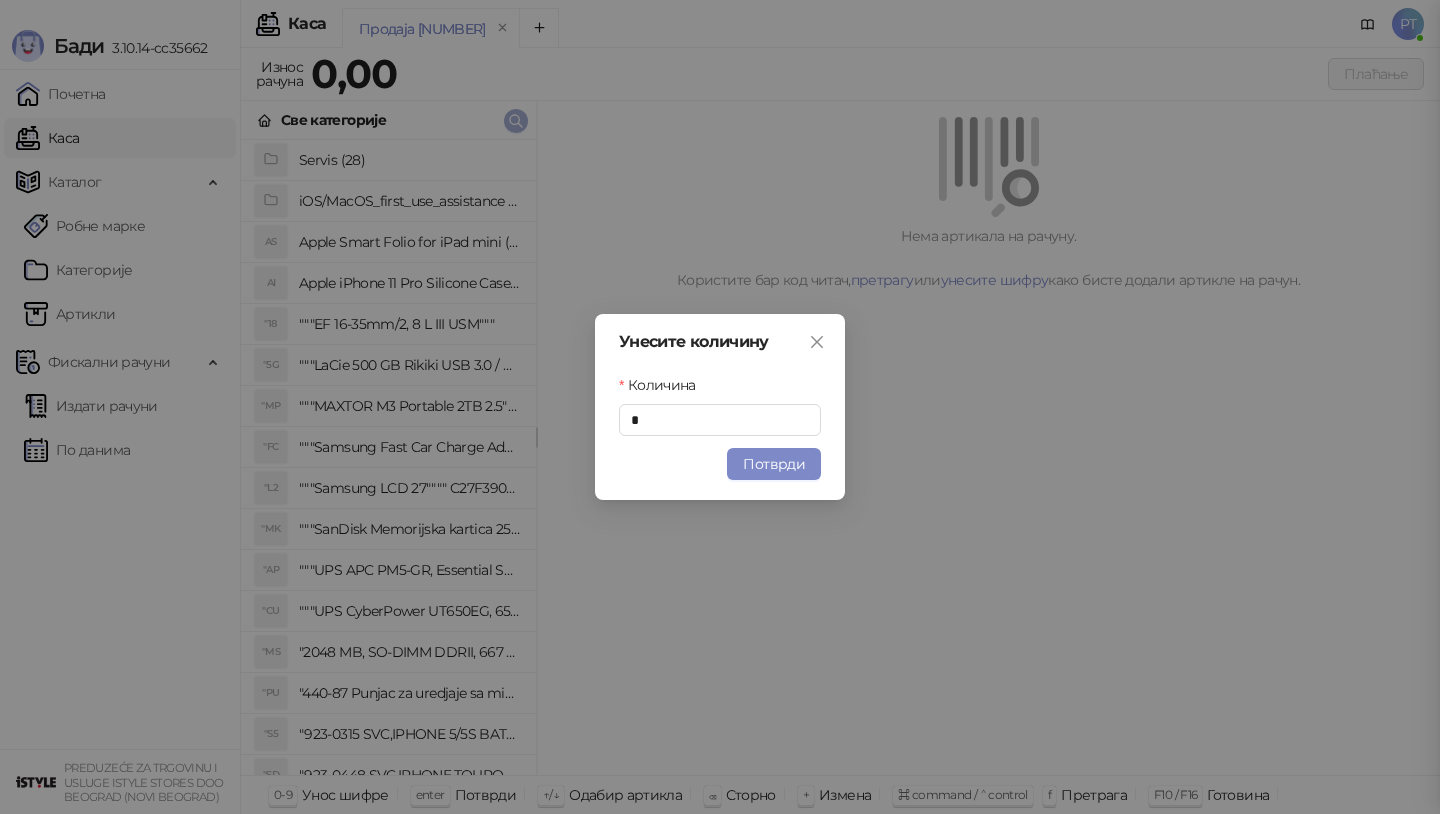 type 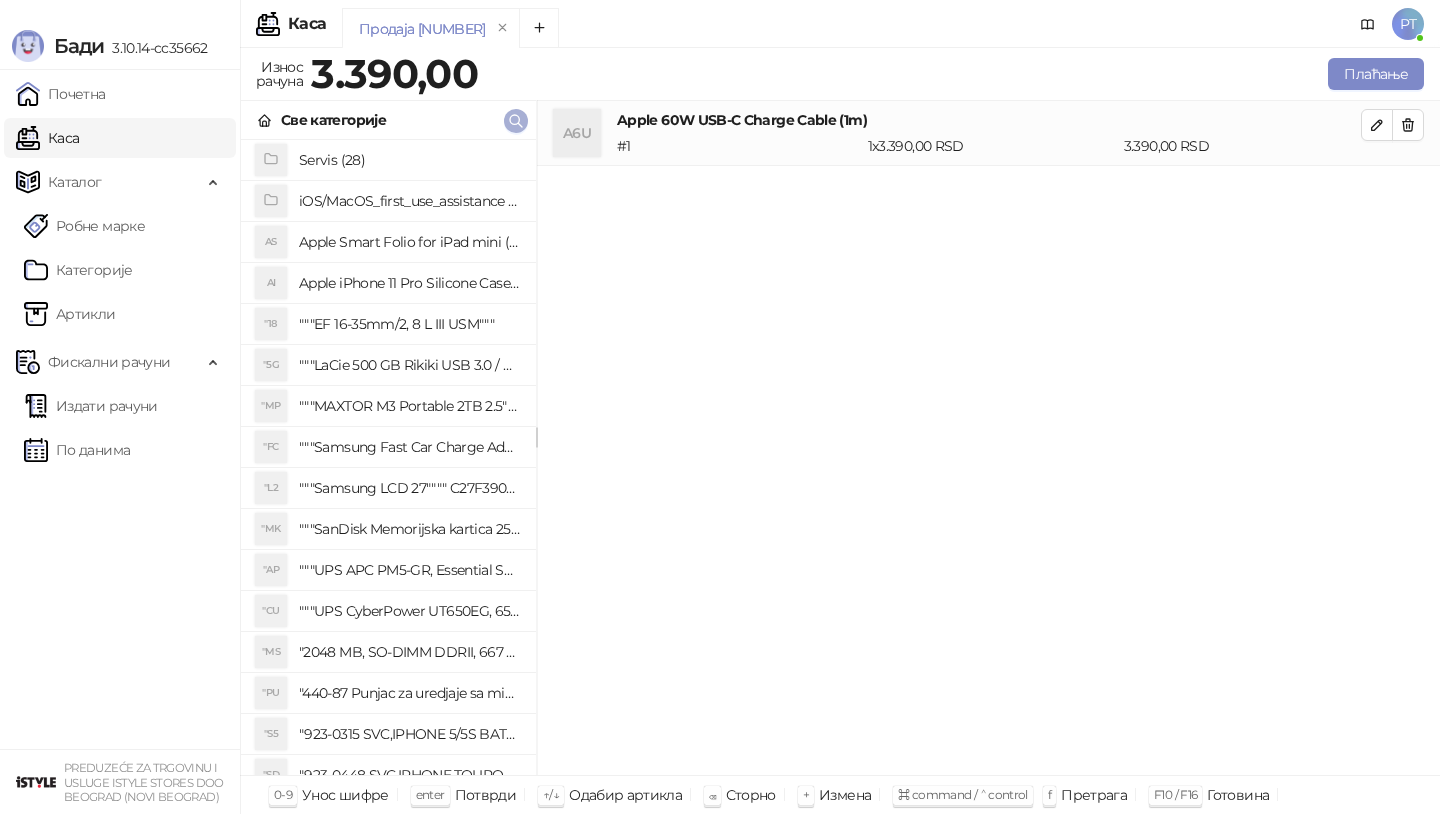 click 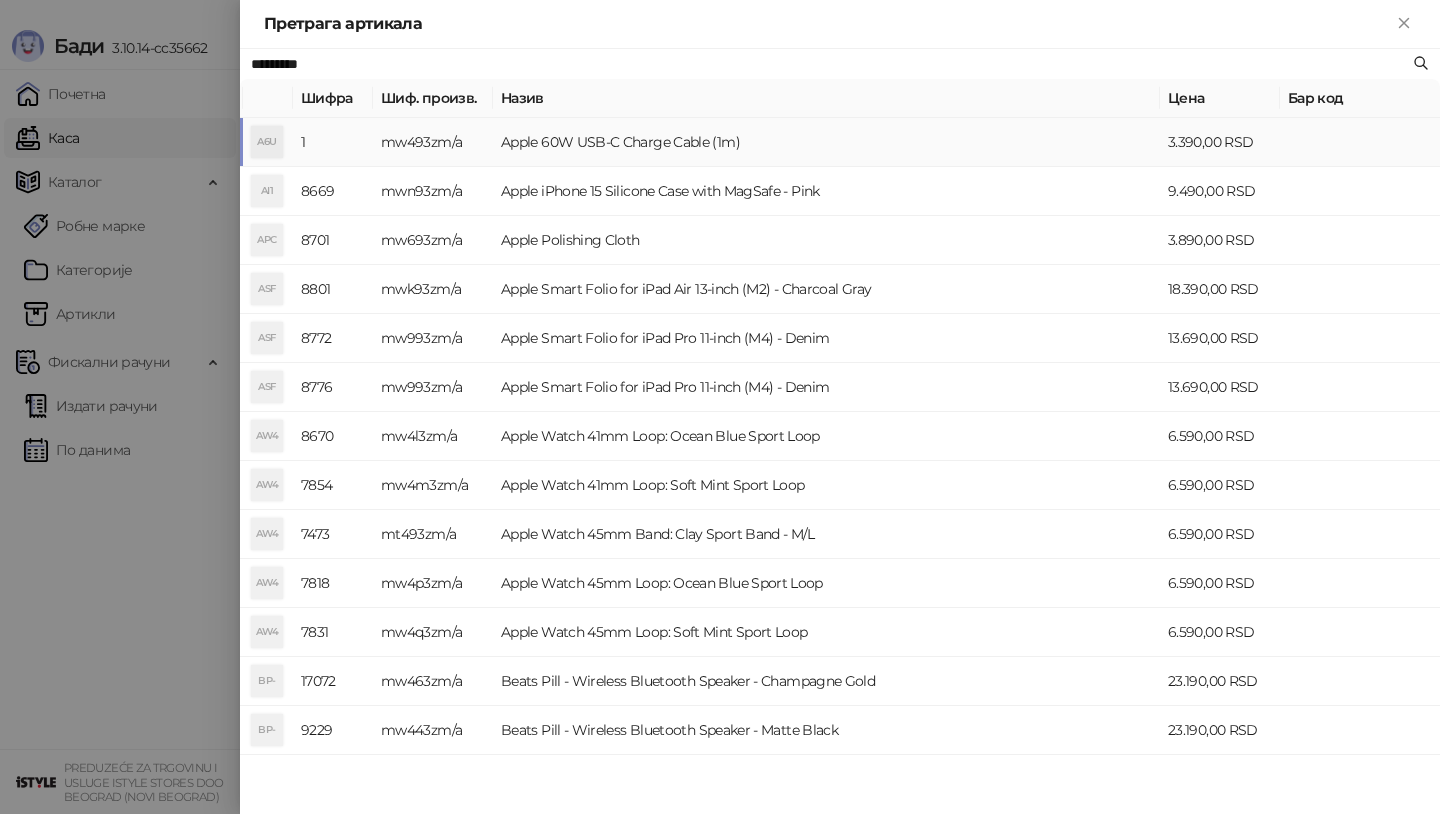 paste 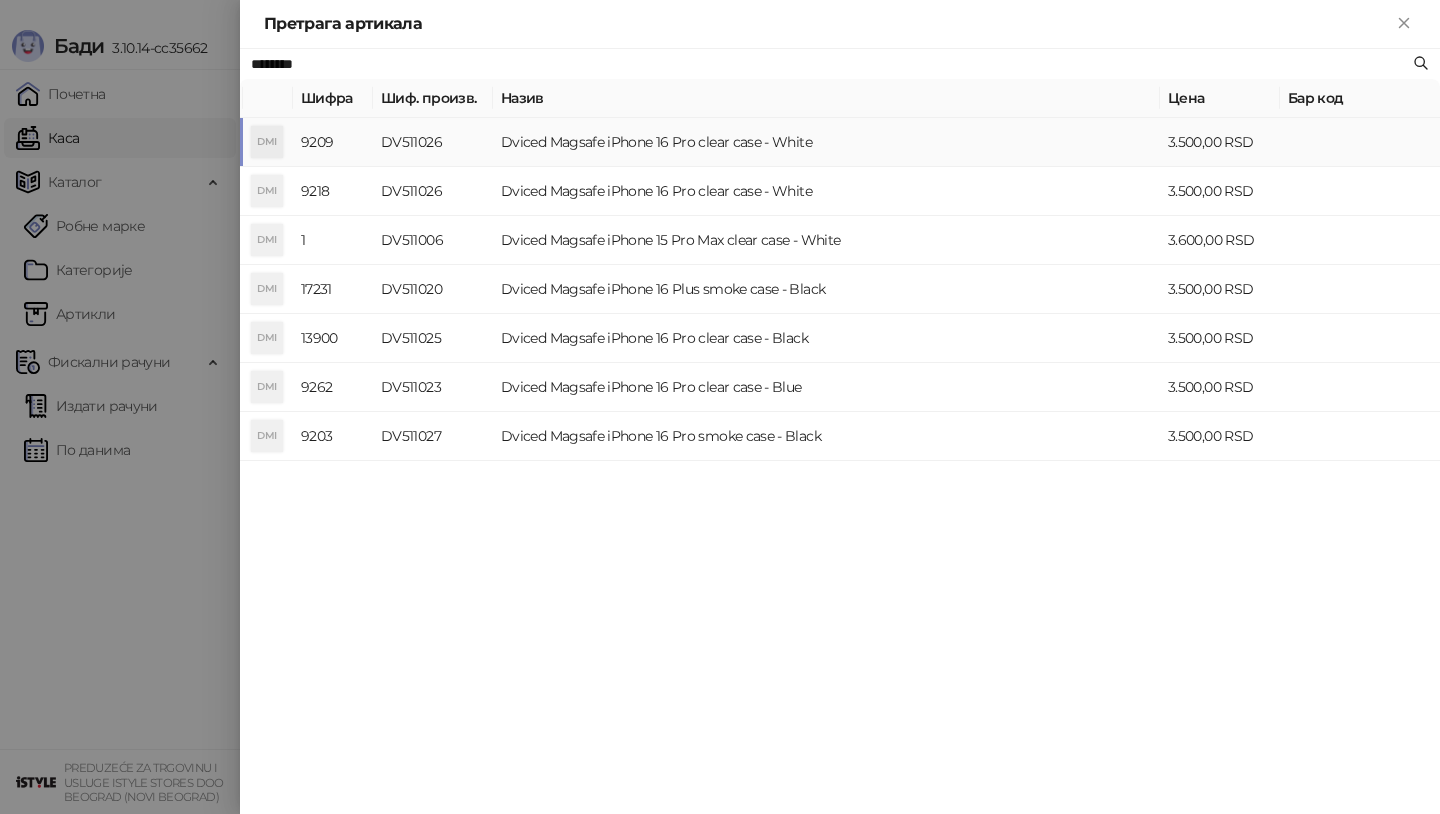 type on "********" 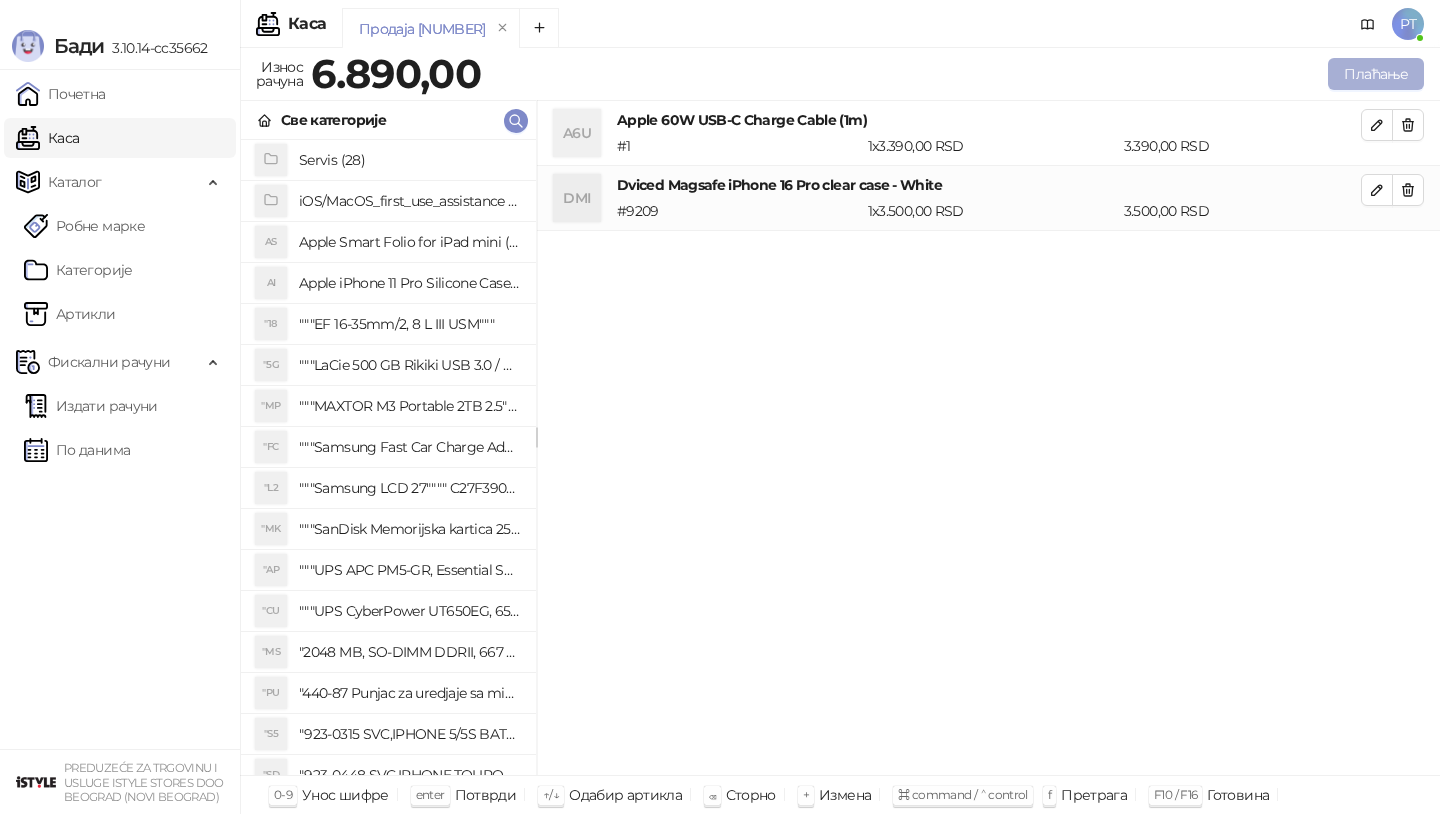 click on "Плаћање" at bounding box center [1376, 74] 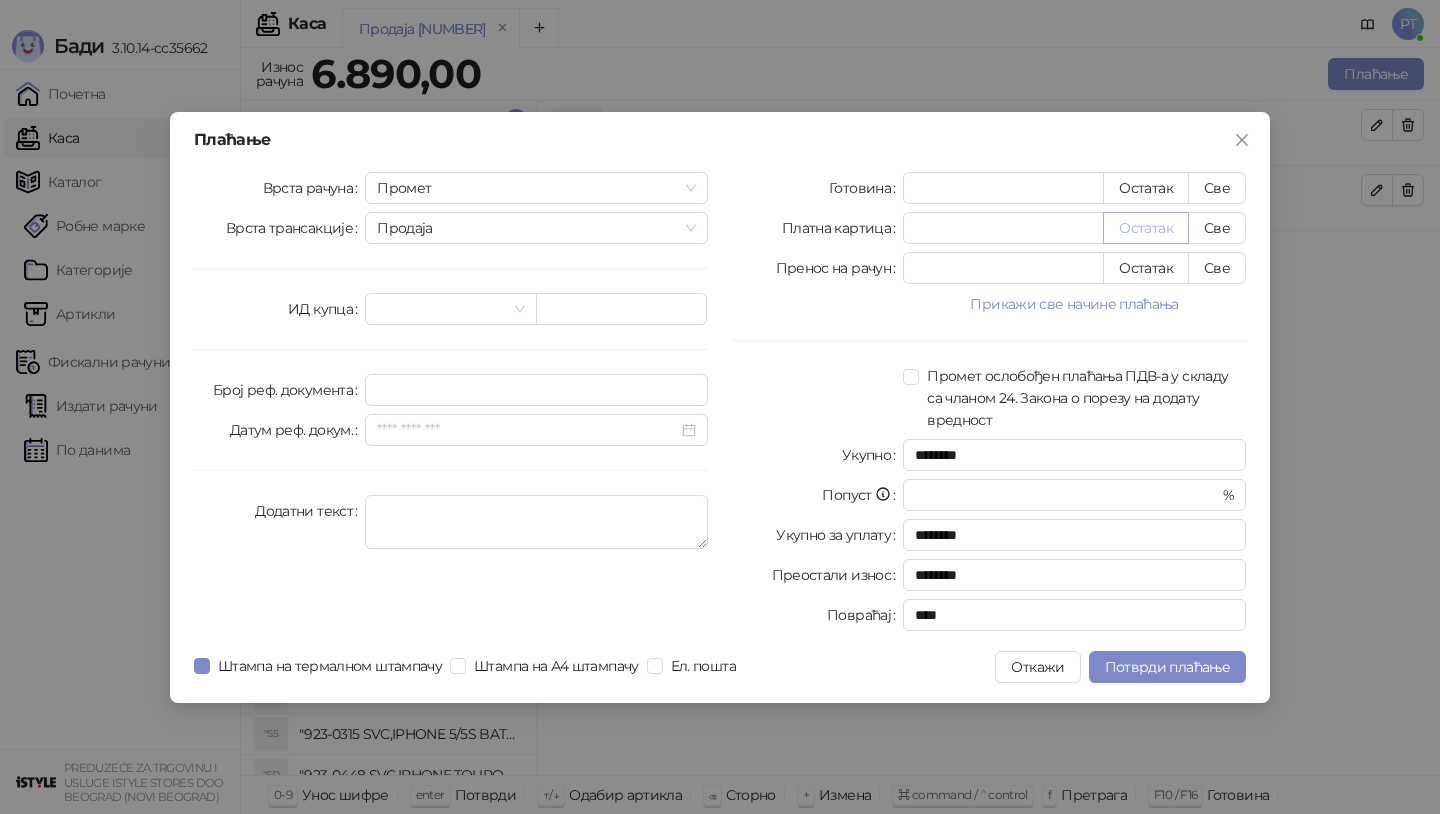 click on "Остатак" at bounding box center [1146, 228] 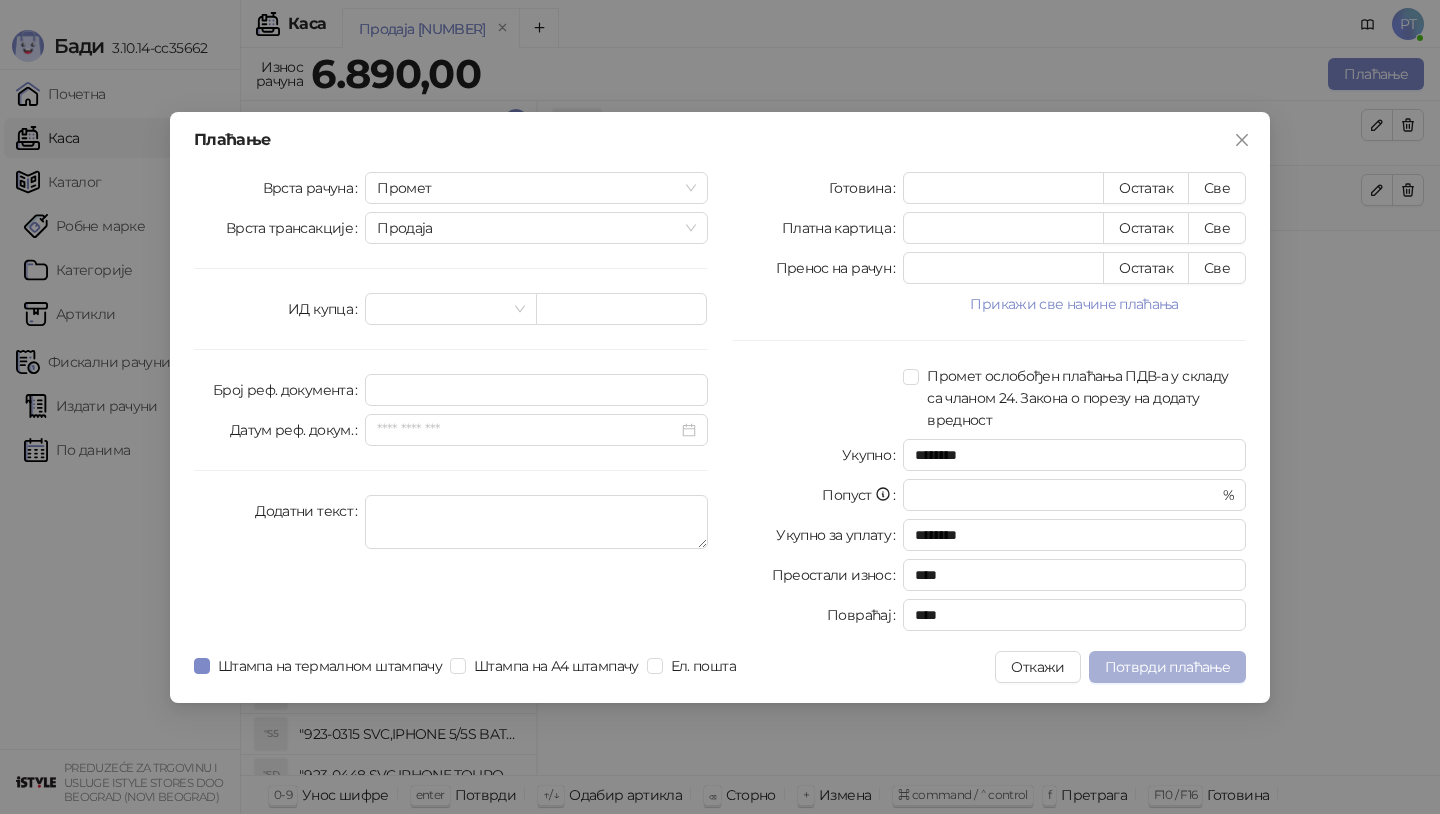 click on "Потврди плаћање" at bounding box center (1167, 667) 